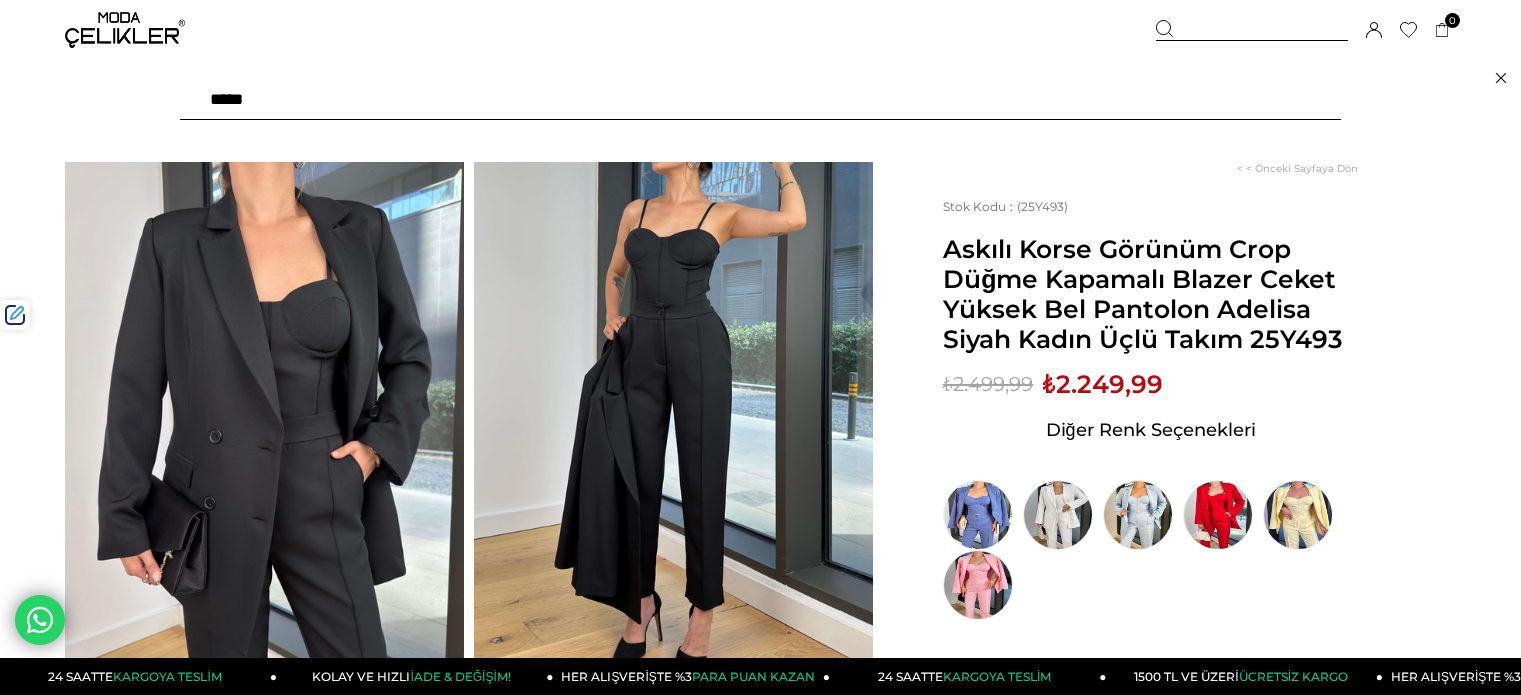 click at bounding box center (760, 100) 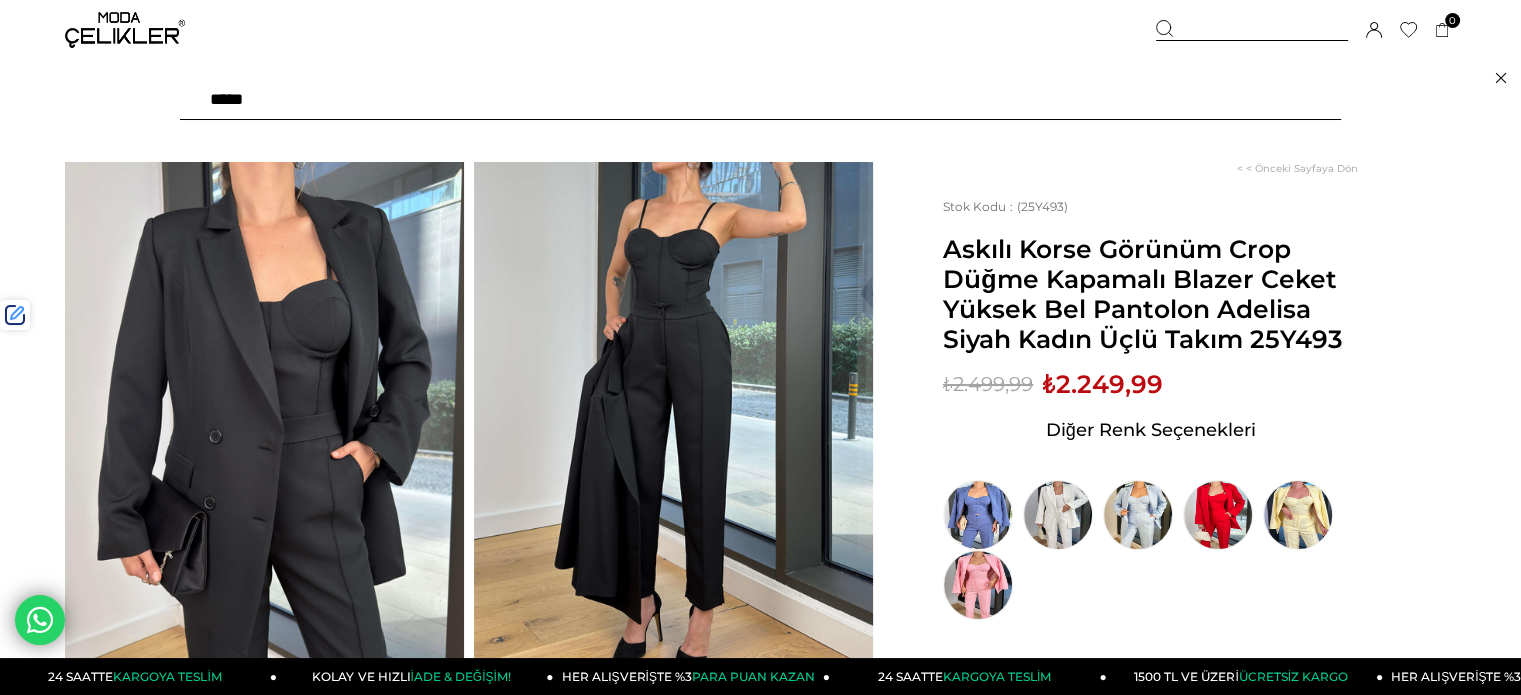 scroll, scrollTop: 0, scrollLeft: 0, axis: both 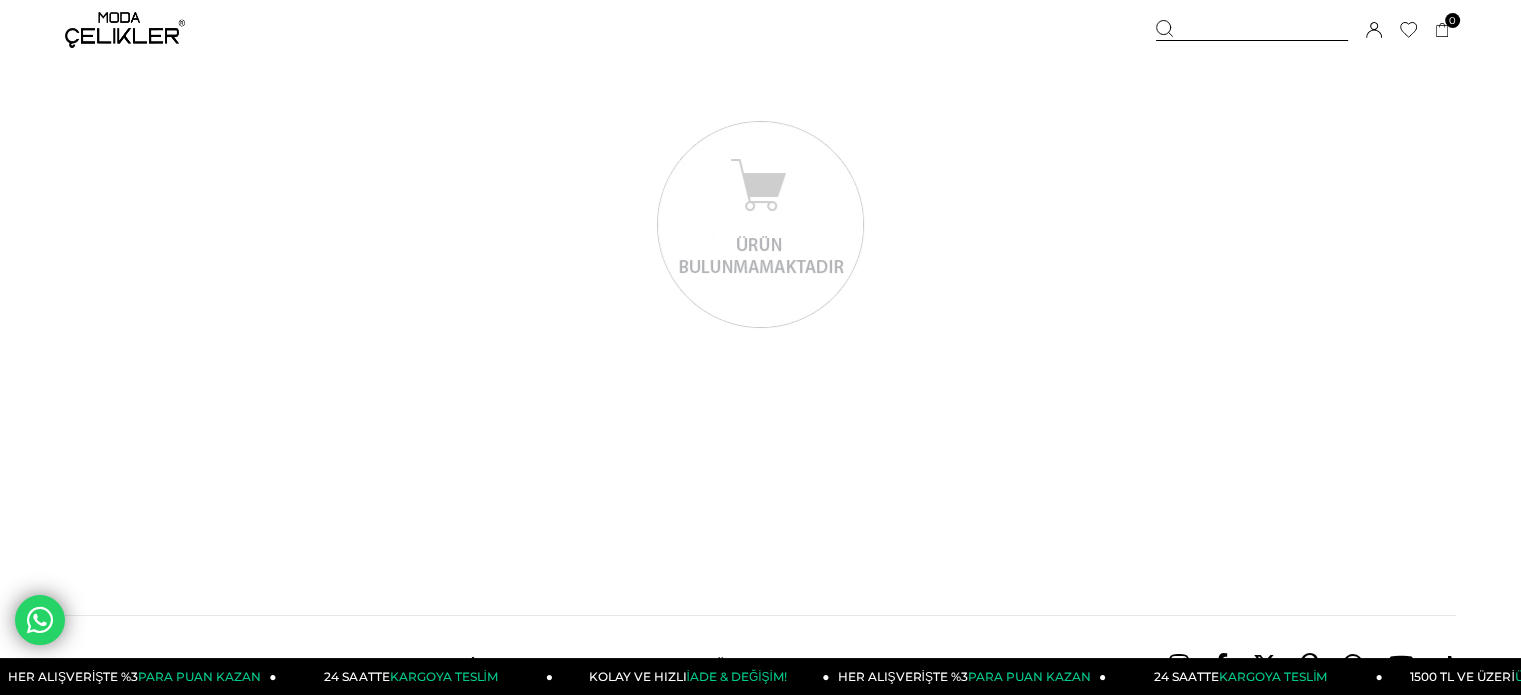 click at bounding box center [1252, 30] 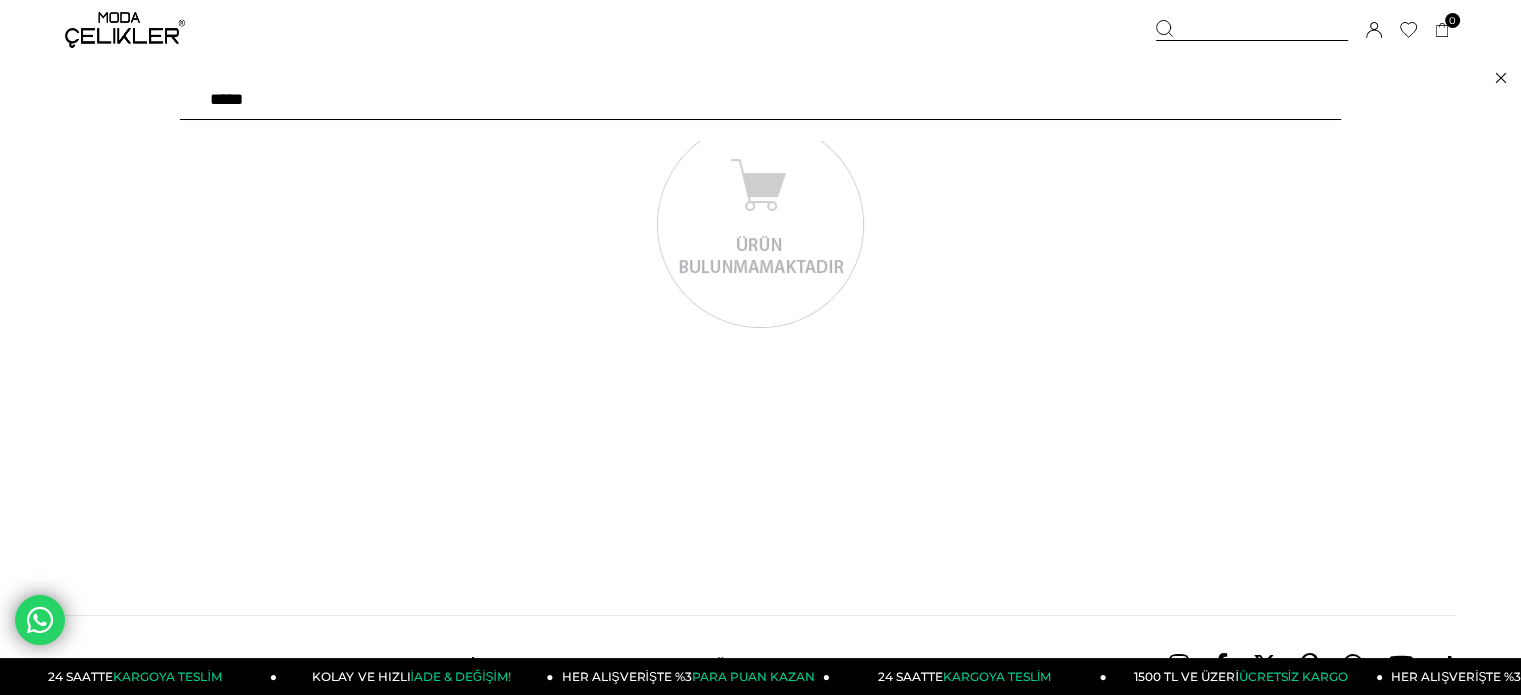 click on "****" at bounding box center (760, 100) 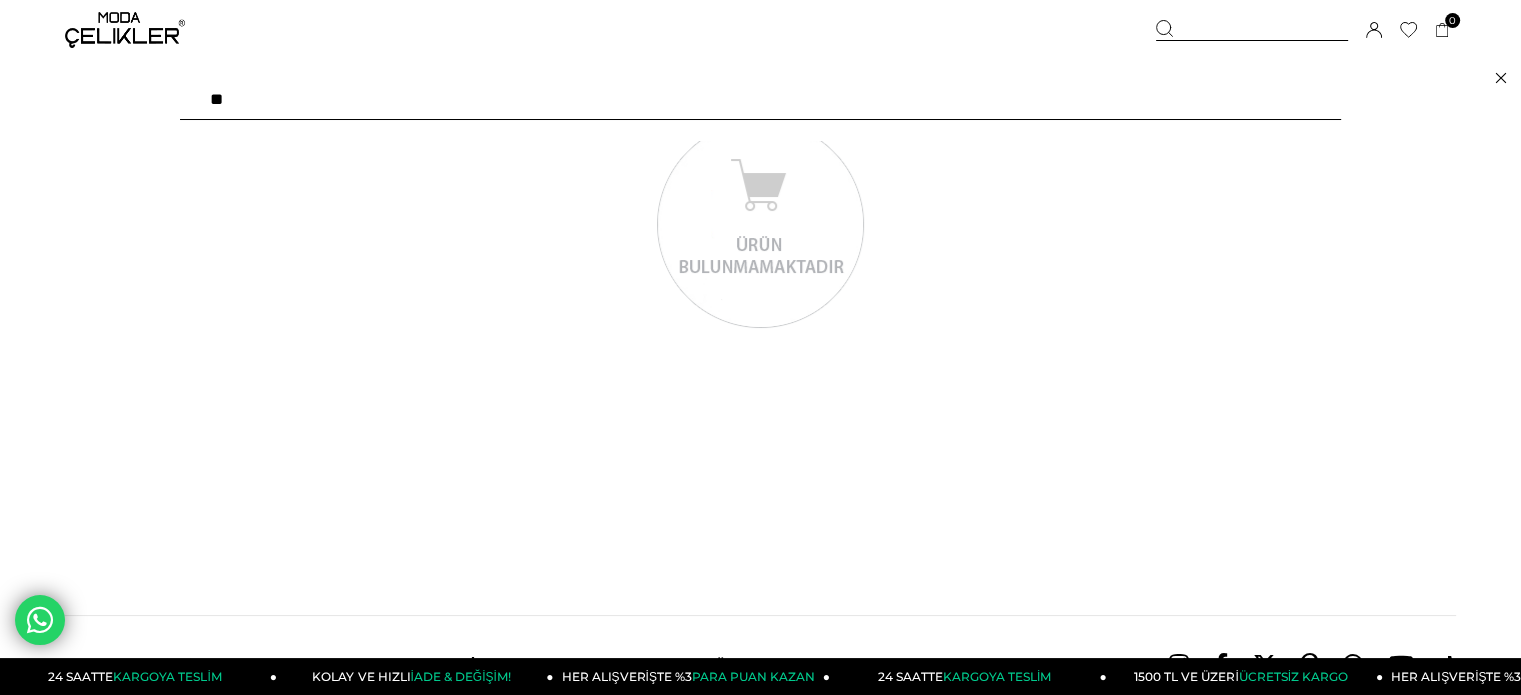 type on "*" 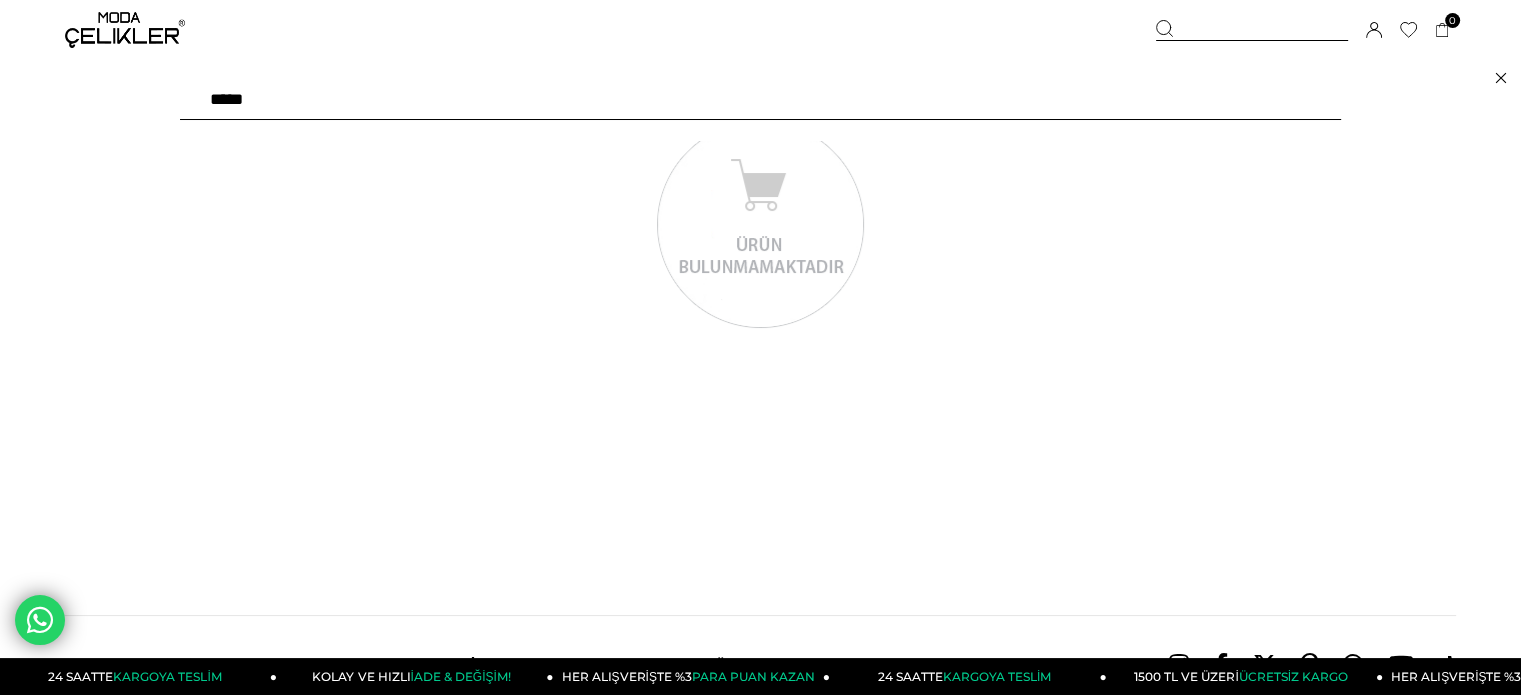 paste on "******" 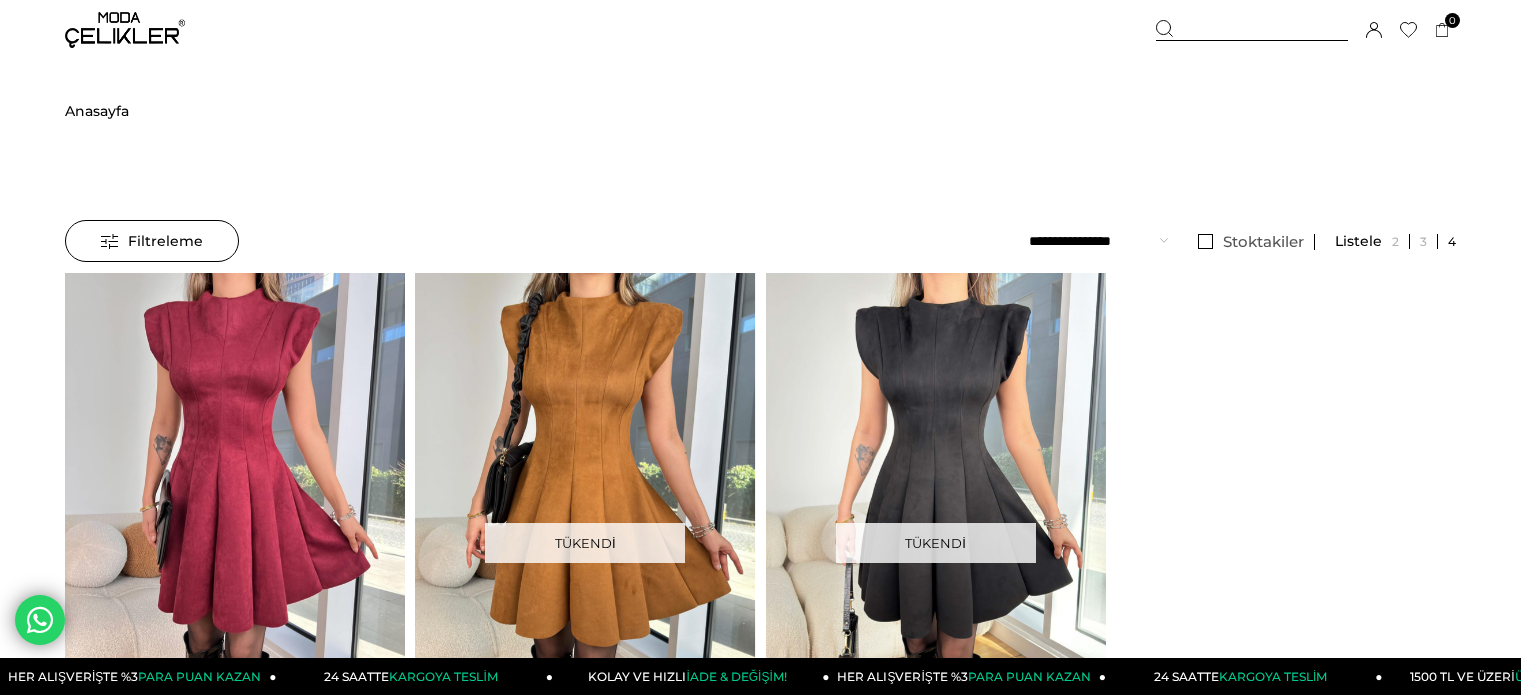 scroll, scrollTop: 0, scrollLeft: 0, axis: both 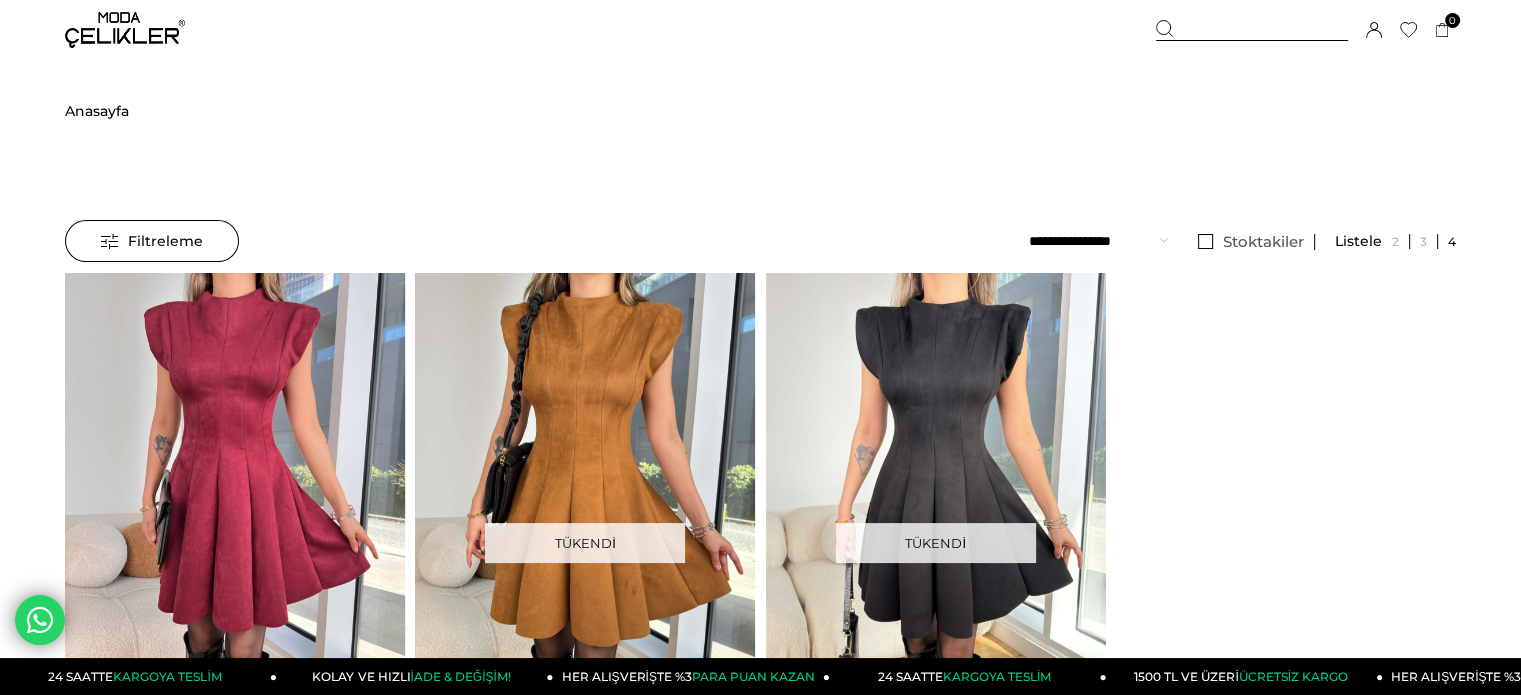 click at bounding box center (1252, 30) 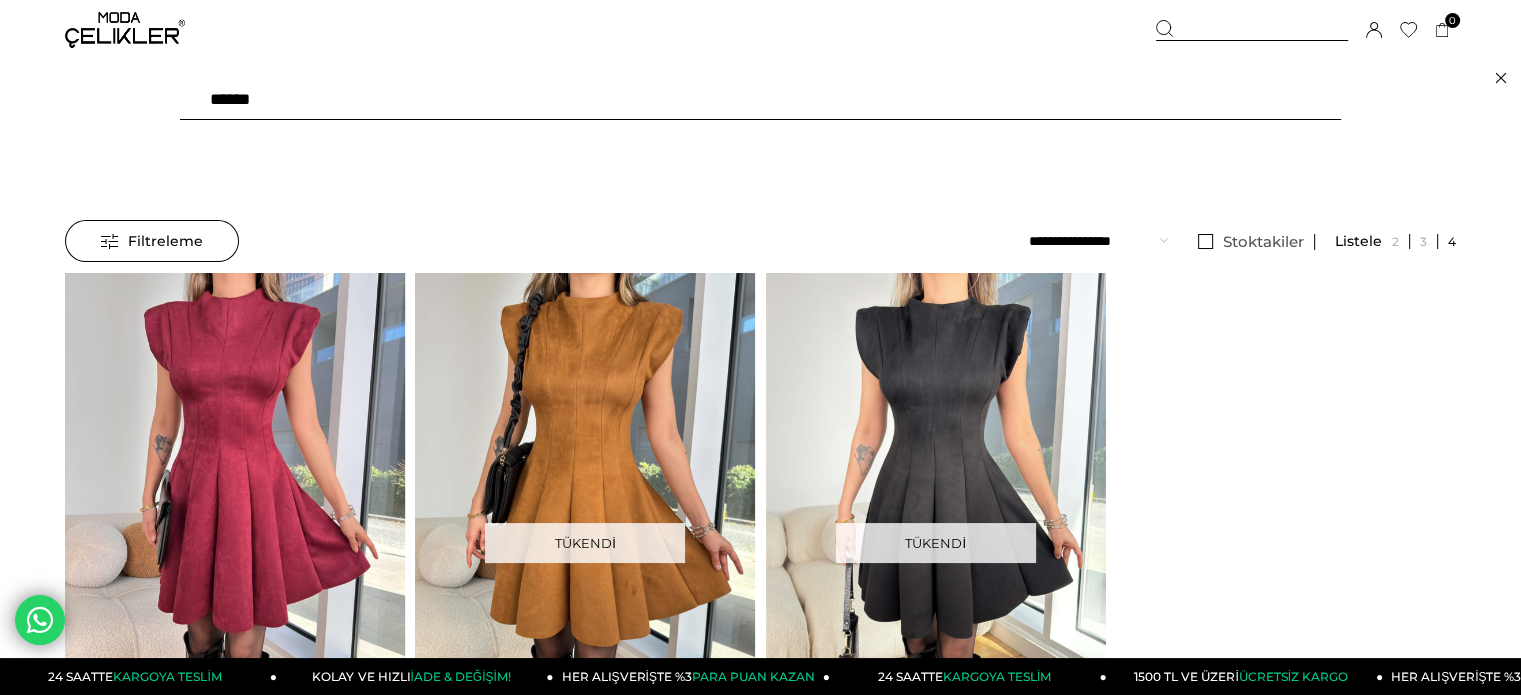 click on "******" at bounding box center [760, 100] 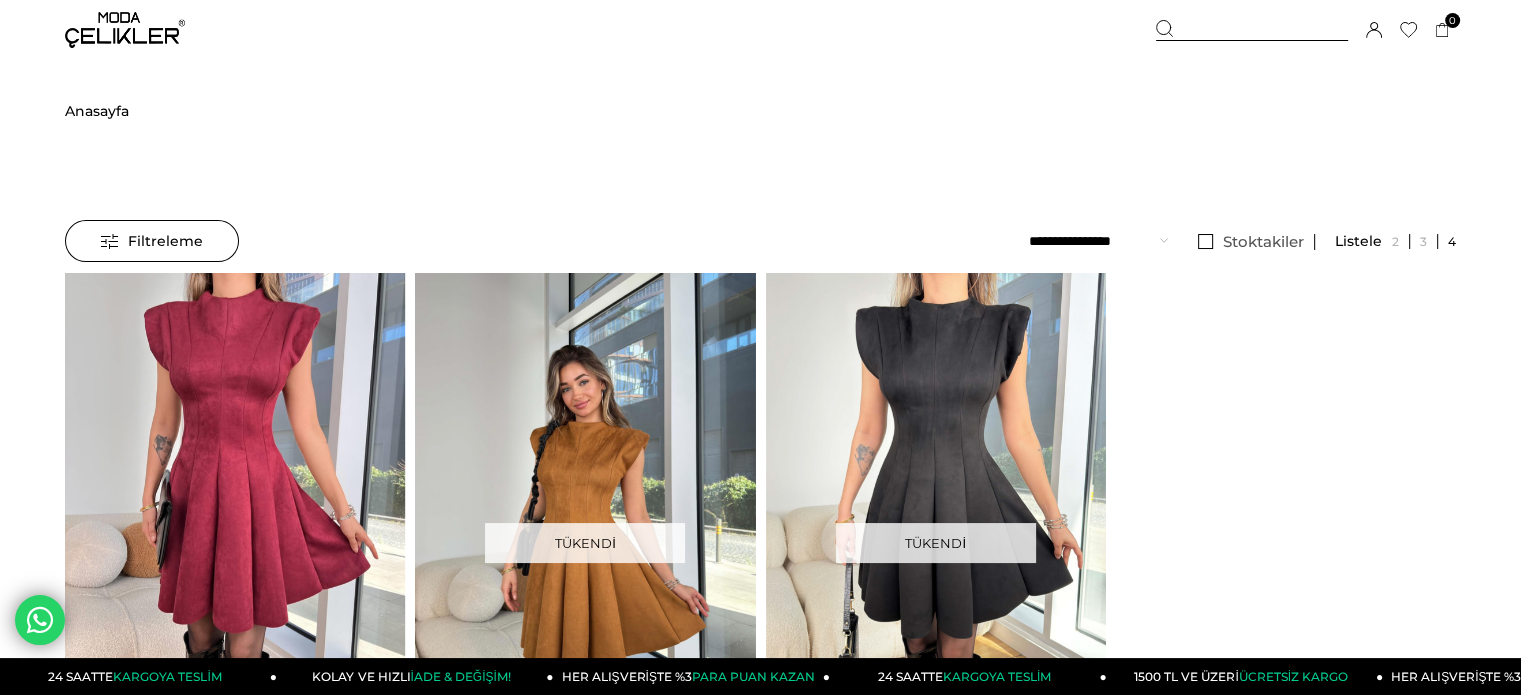 type on "******" 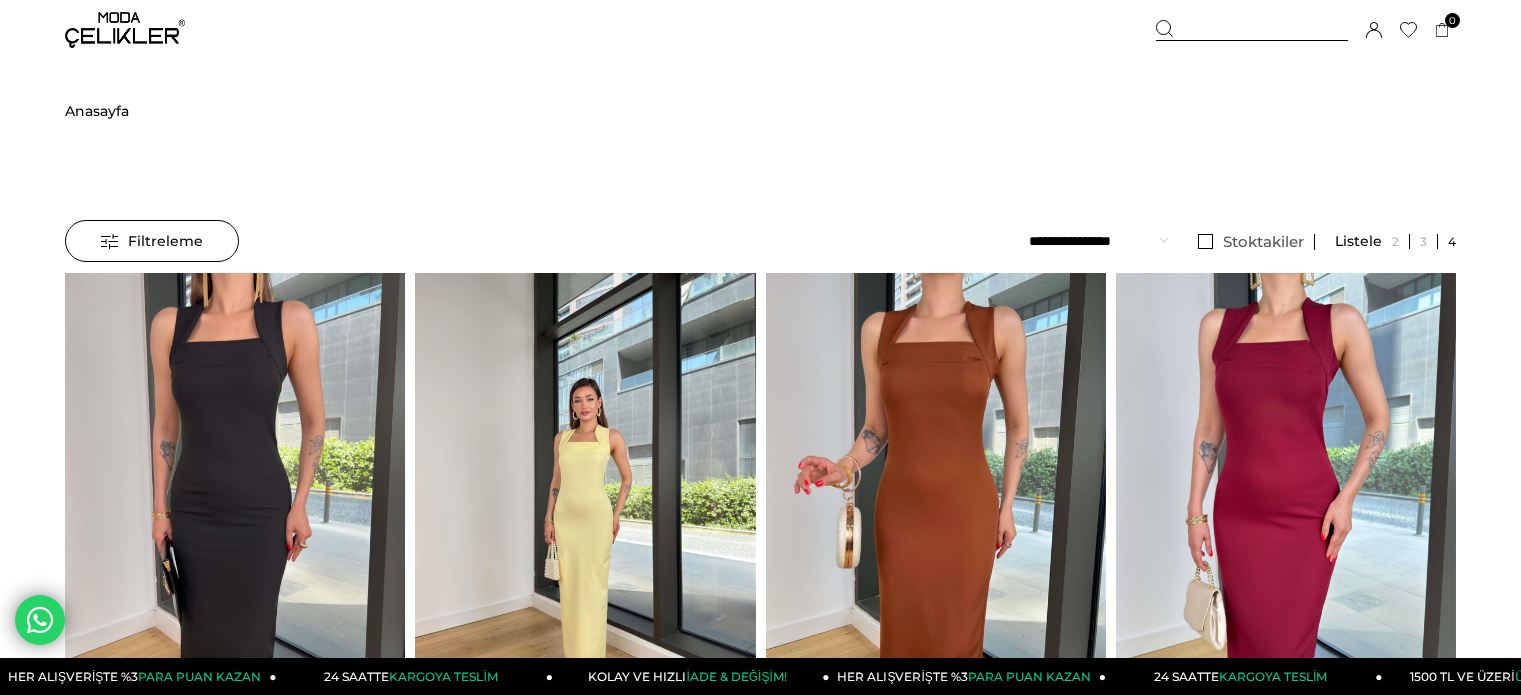 click at bounding box center (585, 499) 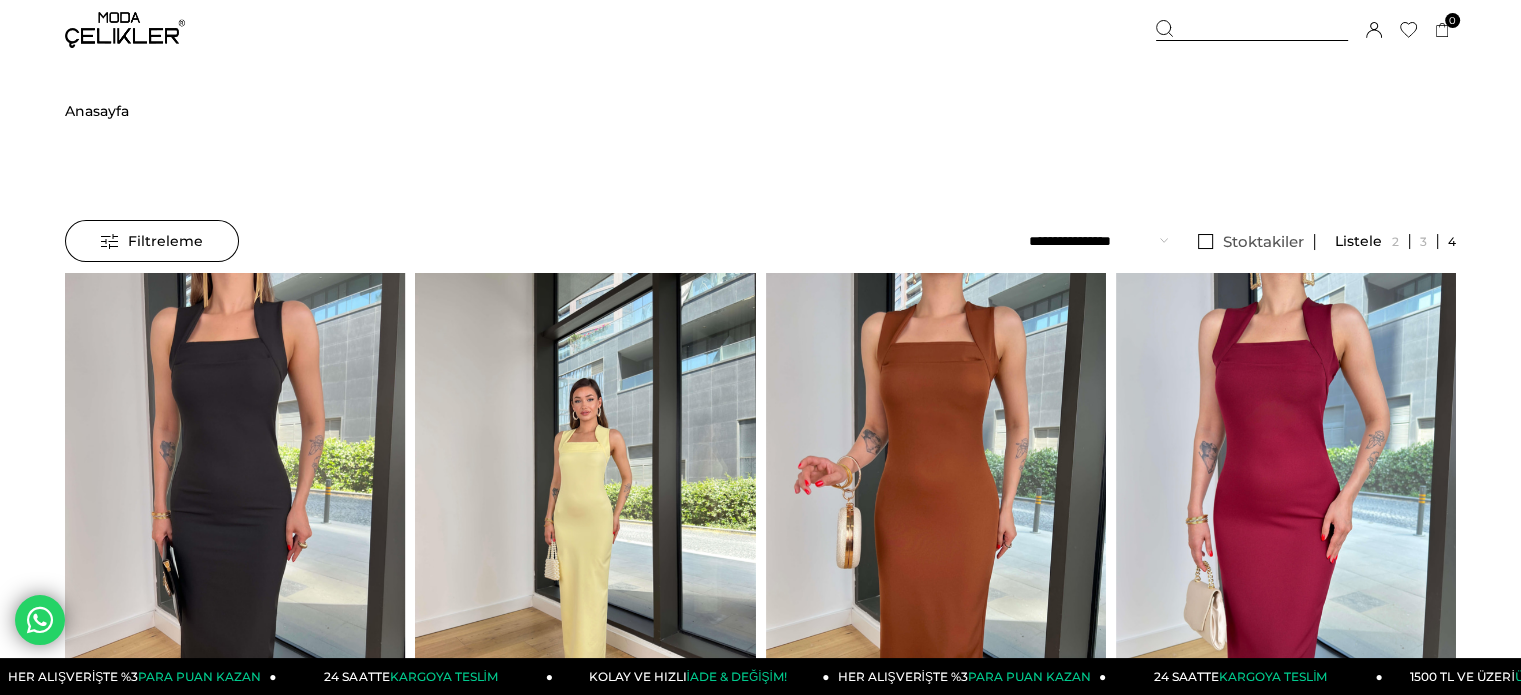 scroll, scrollTop: 0, scrollLeft: 0, axis: both 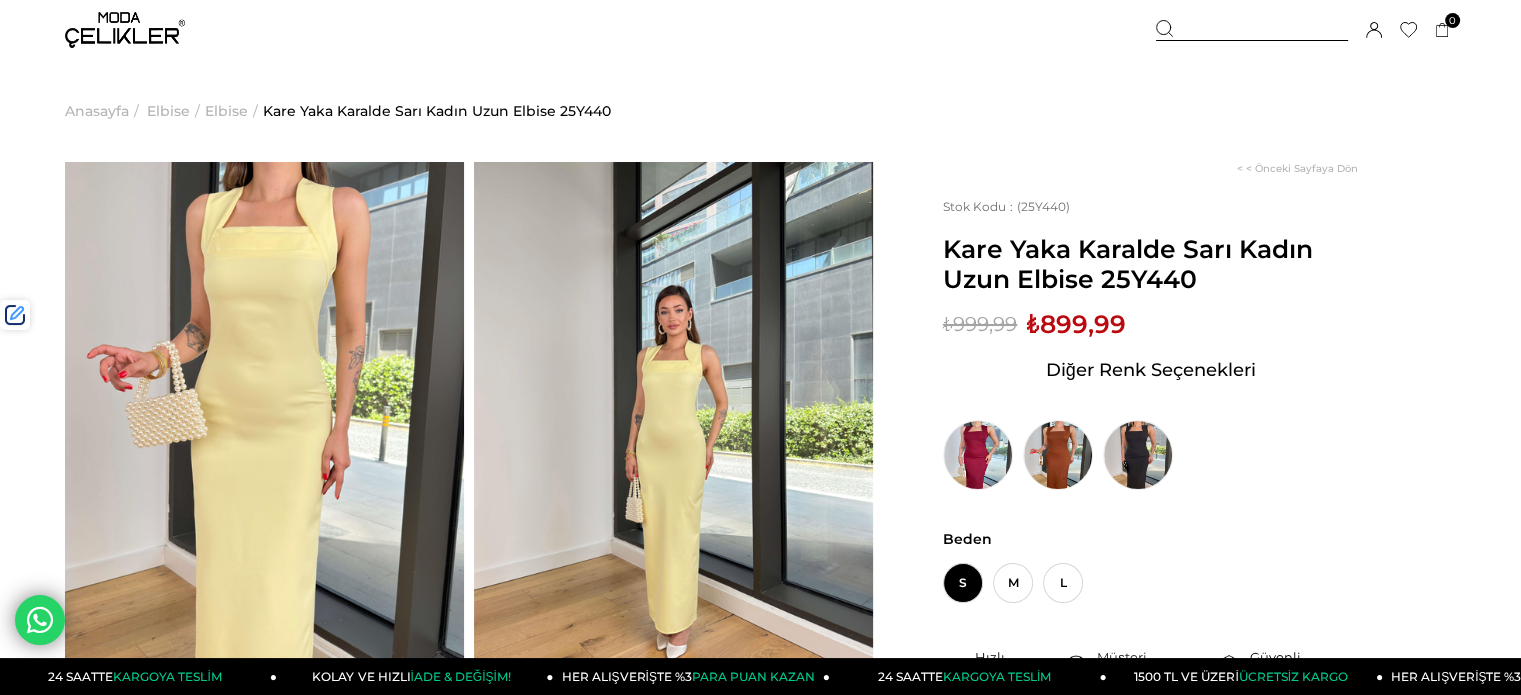 click at bounding box center [1252, 30] 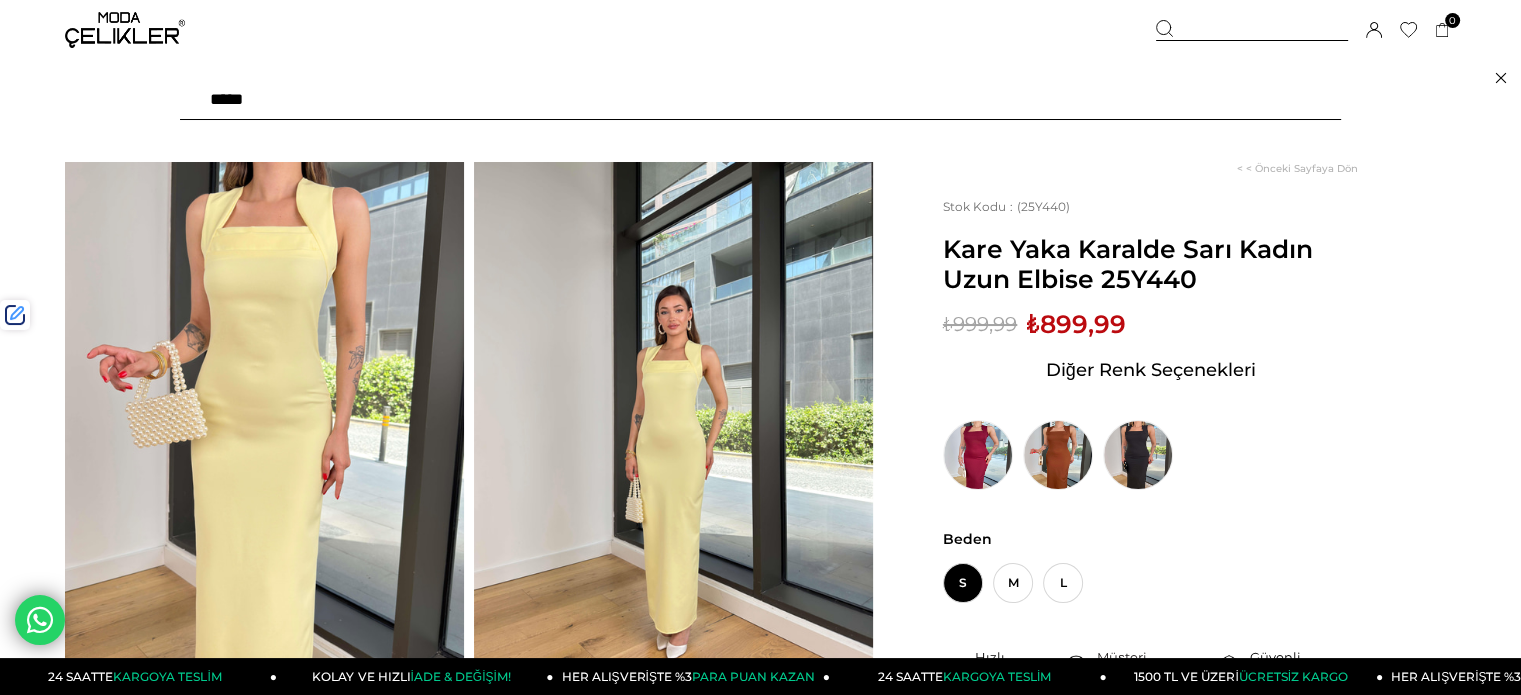 click at bounding box center (760, 100) 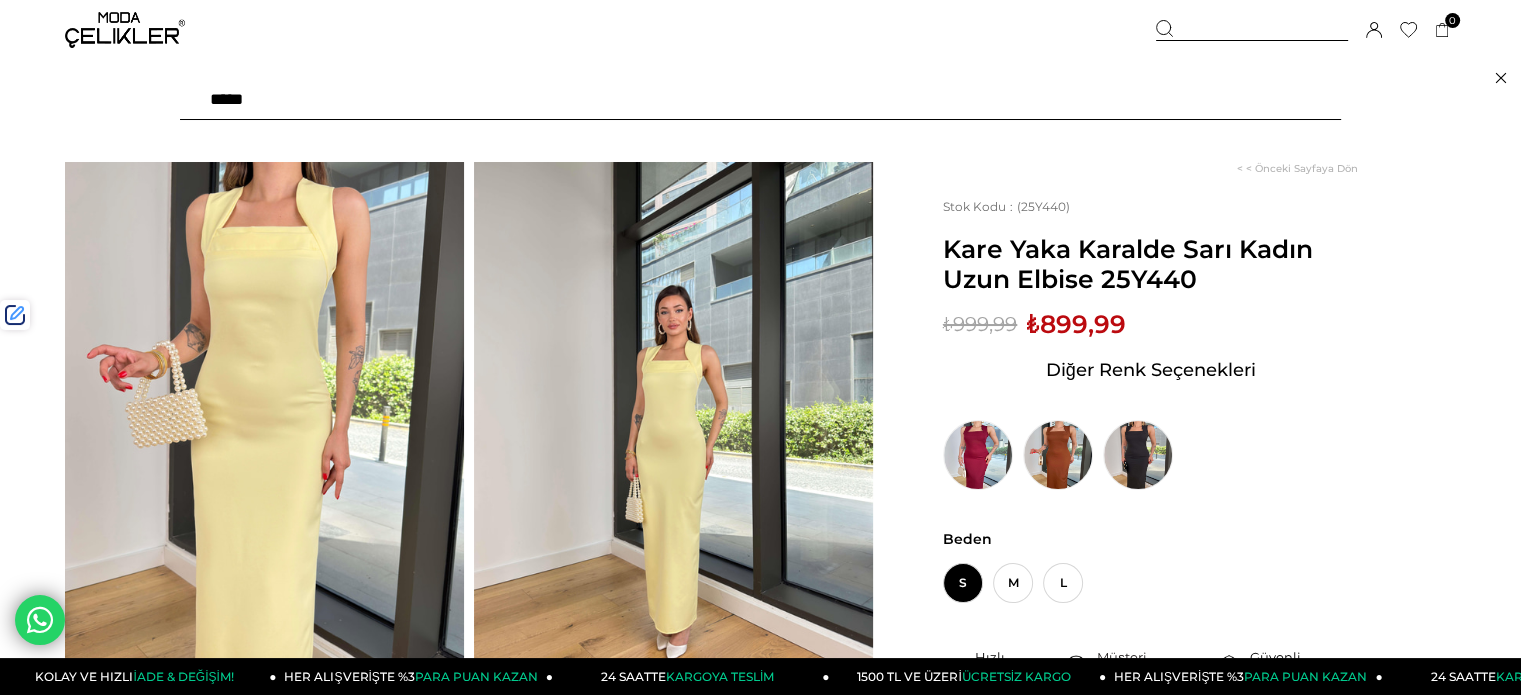 type on "******" 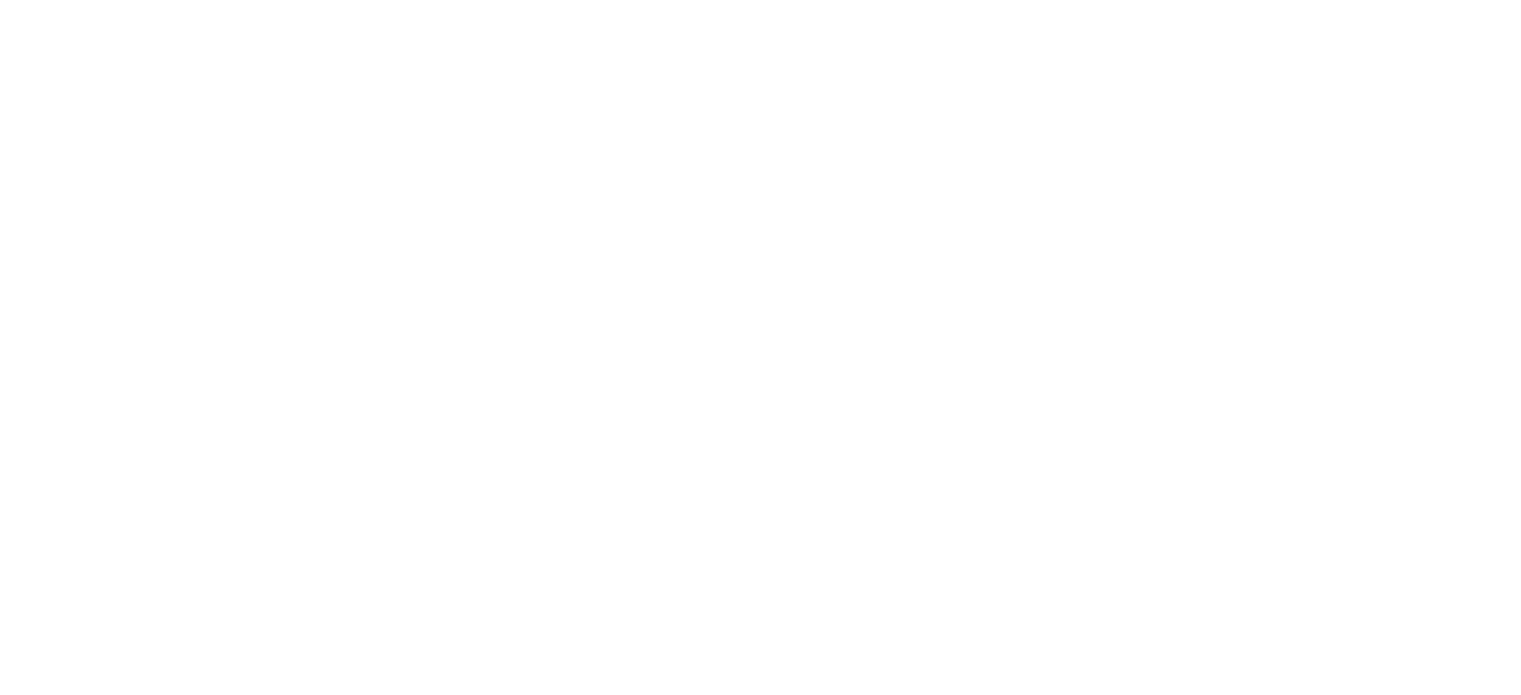 scroll, scrollTop: 0, scrollLeft: 0, axis: both 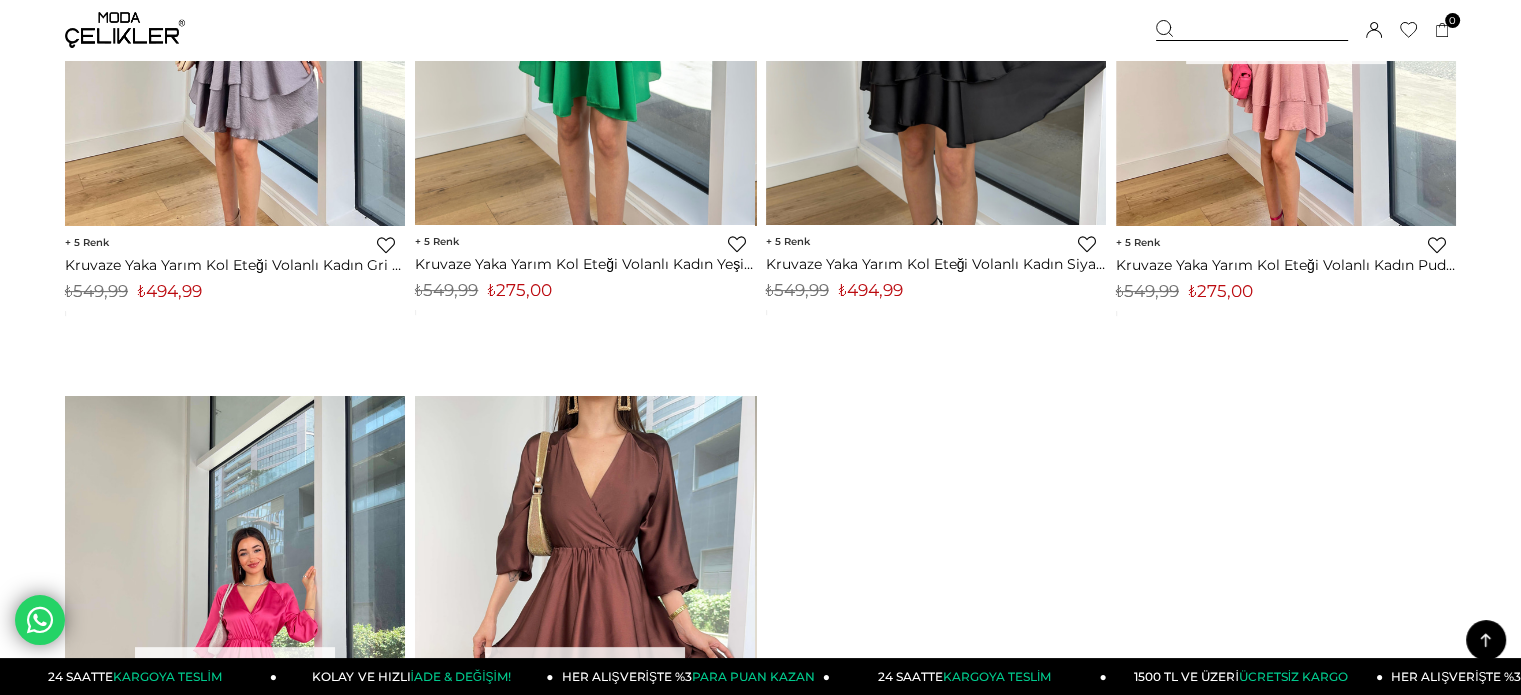 click on "₺494,99" at bounding box center (871, 290) 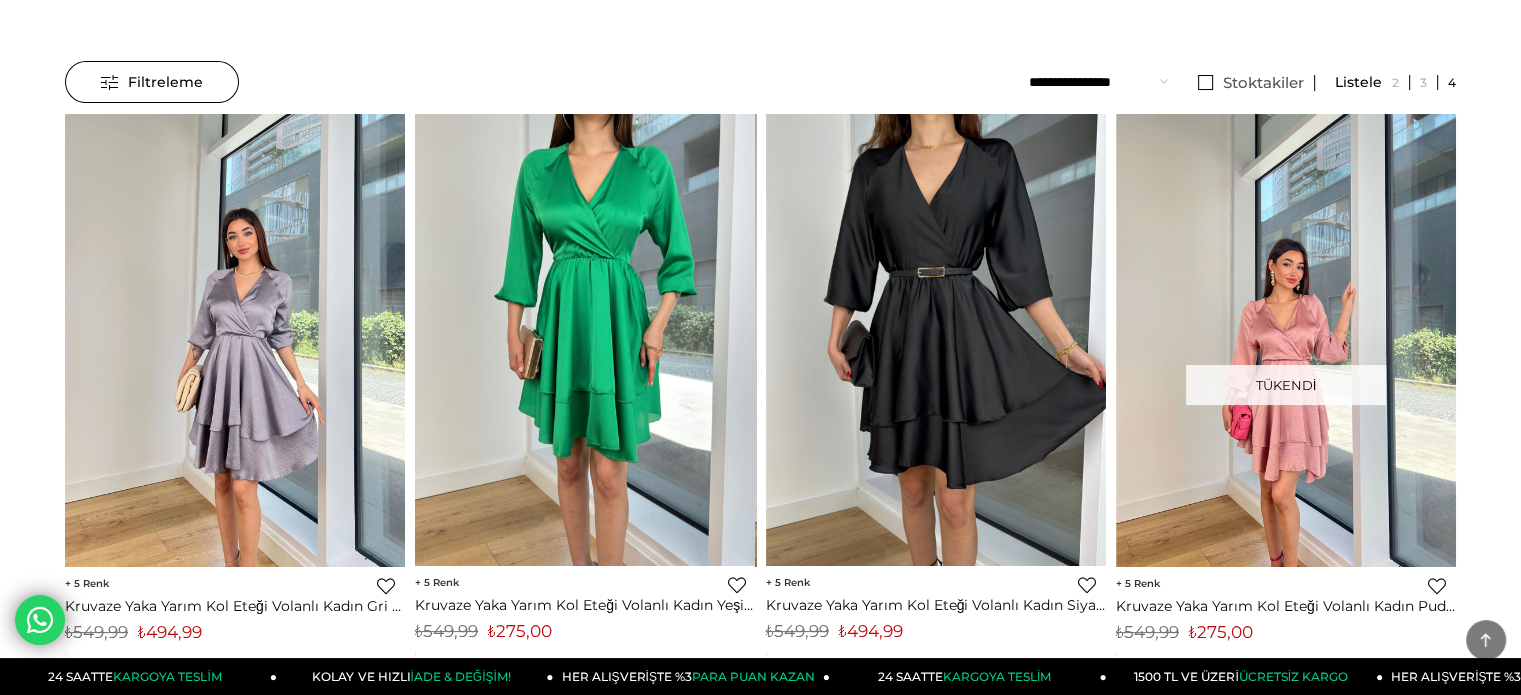 scroll, scrollTop: 0, scrollLeft: 0, axis: both 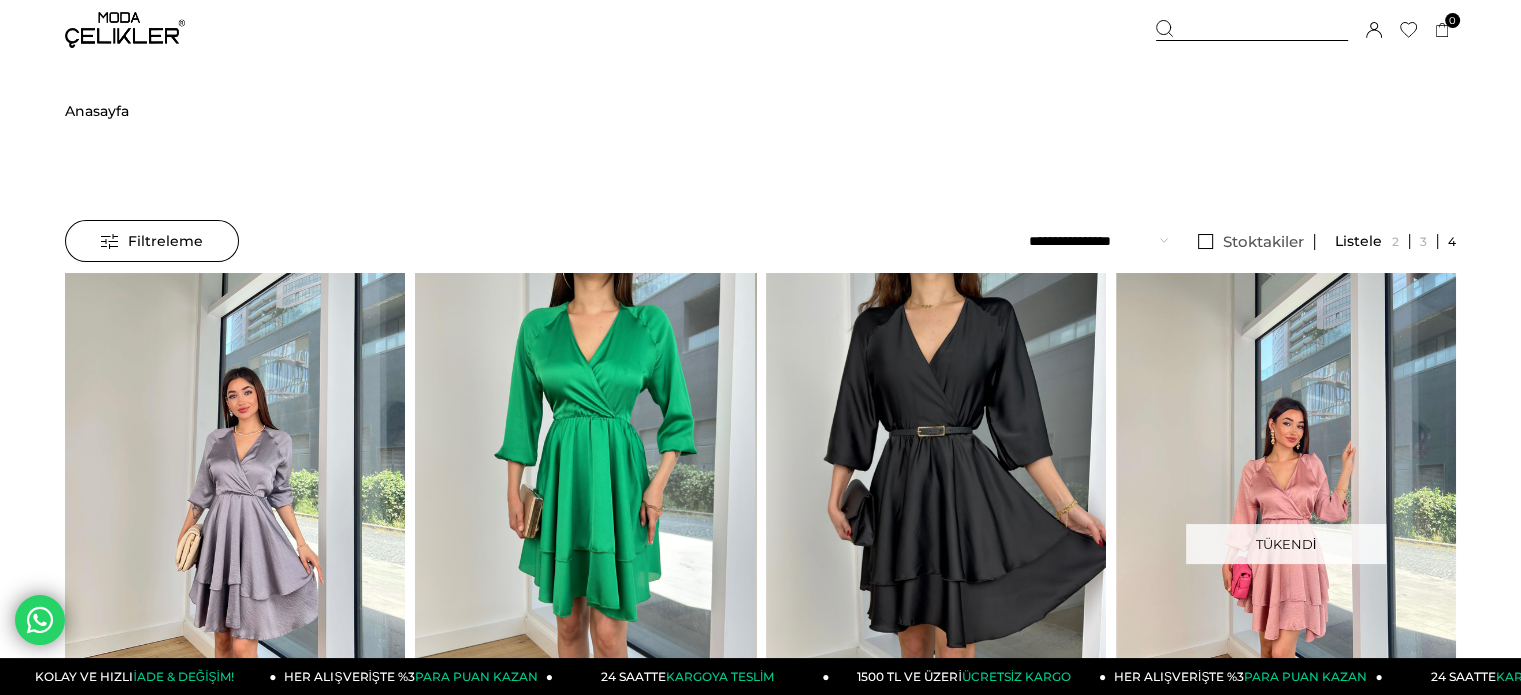 click at bounding box center (1252, 30) 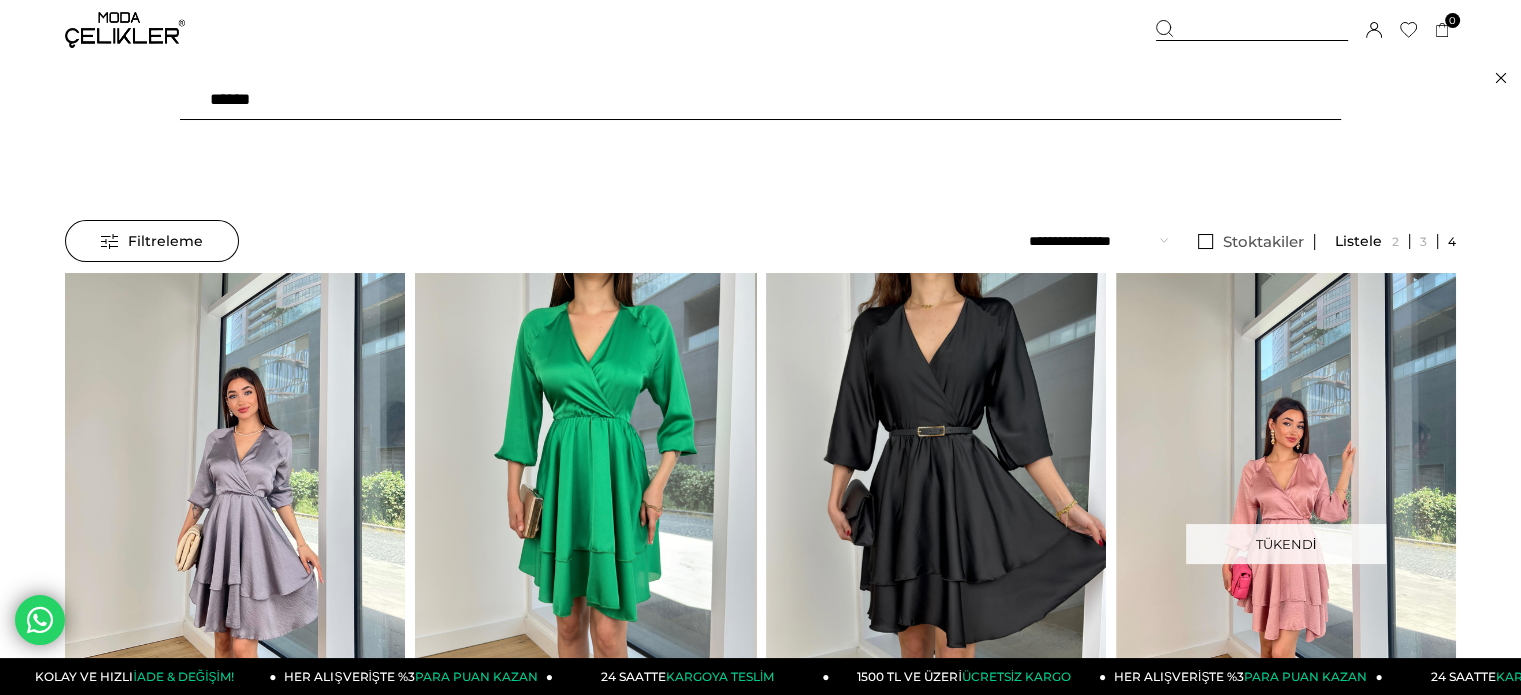 scroll, scrollTop: 100, scrollLeft: 0, axis: vertical 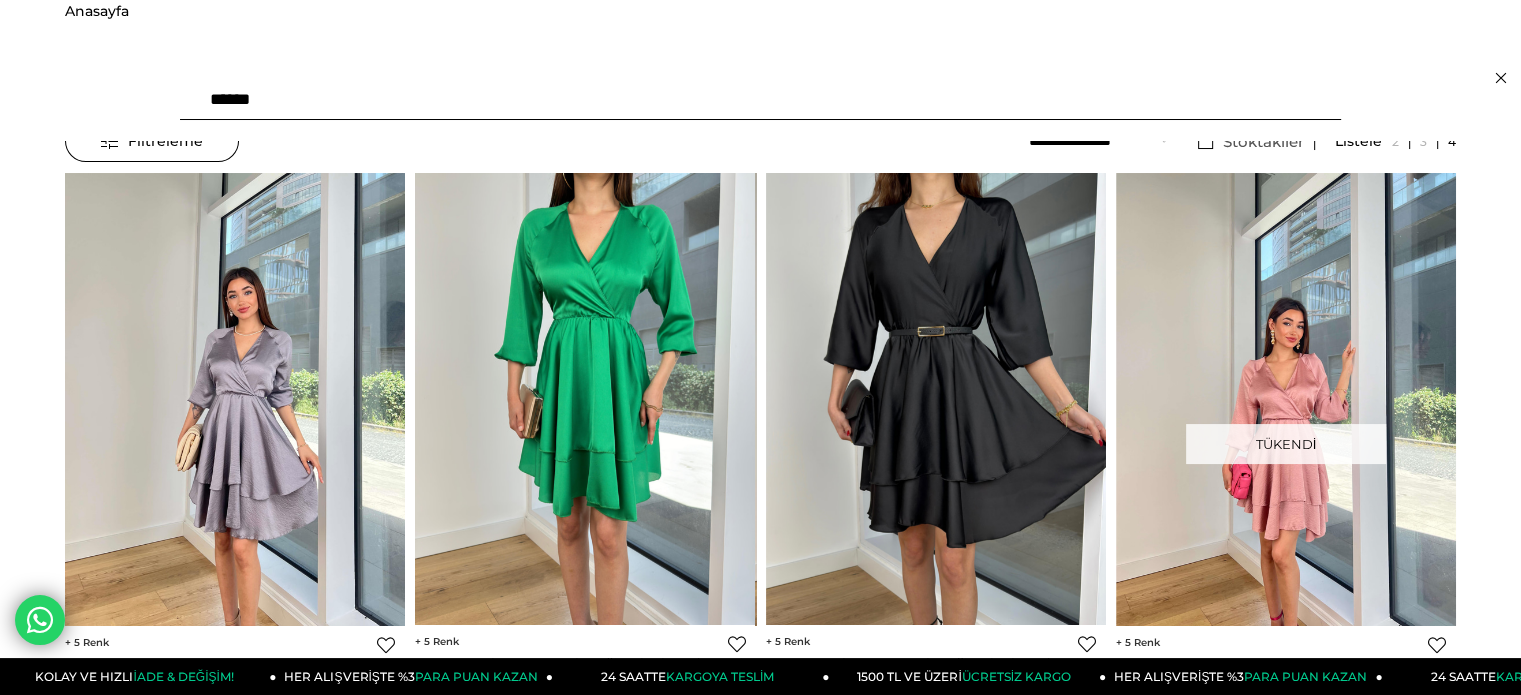 click on "******" at bounding box center (760, 100) 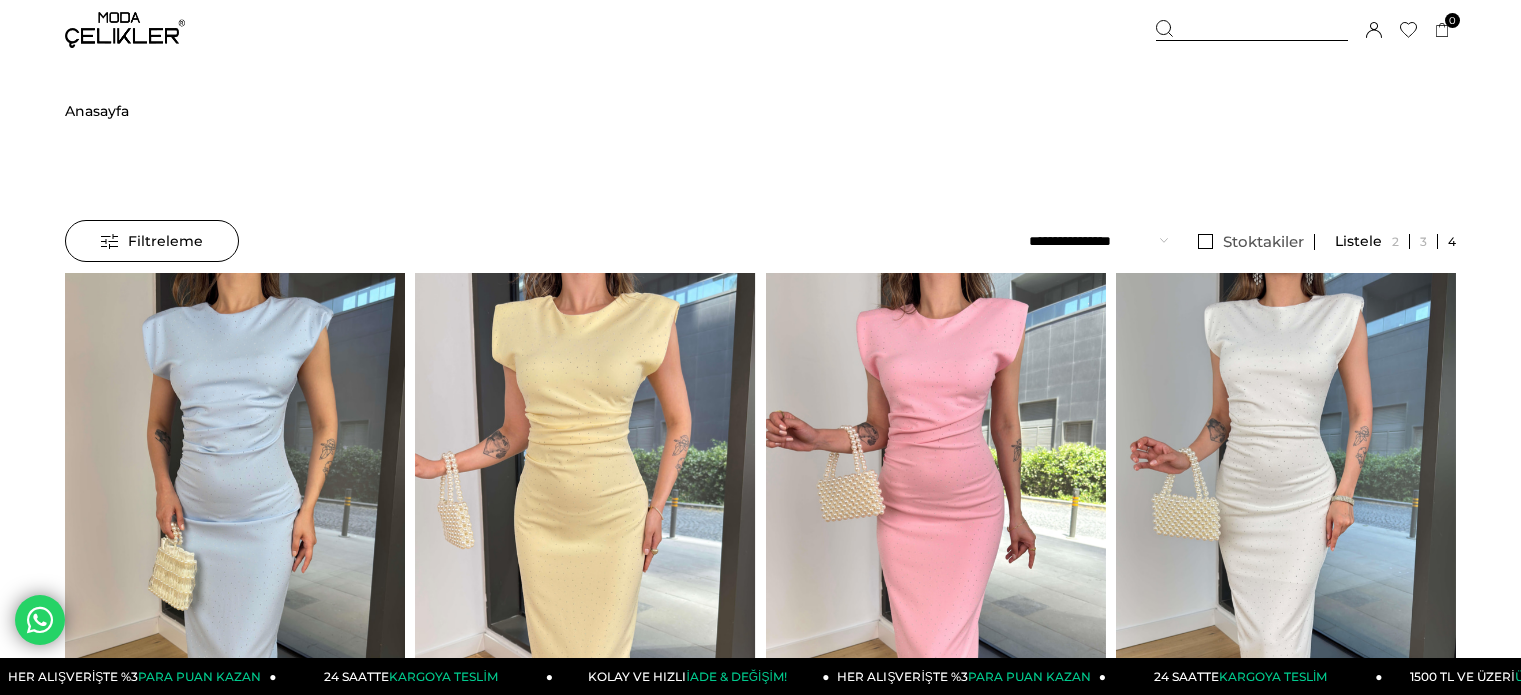 scroll, scrollTop: 0, scrollLeft: 0, axis: both 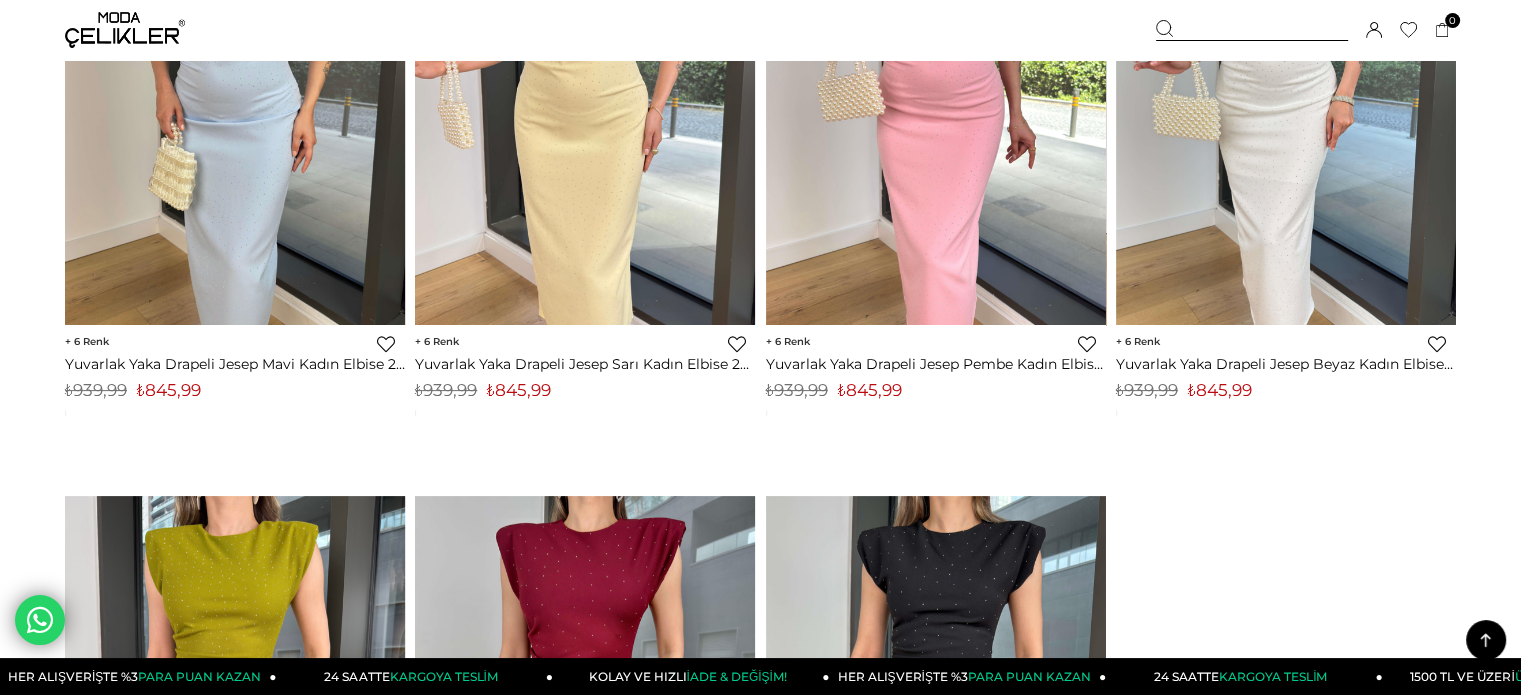 click on "₺845,99" at bounding box center [519, 390] 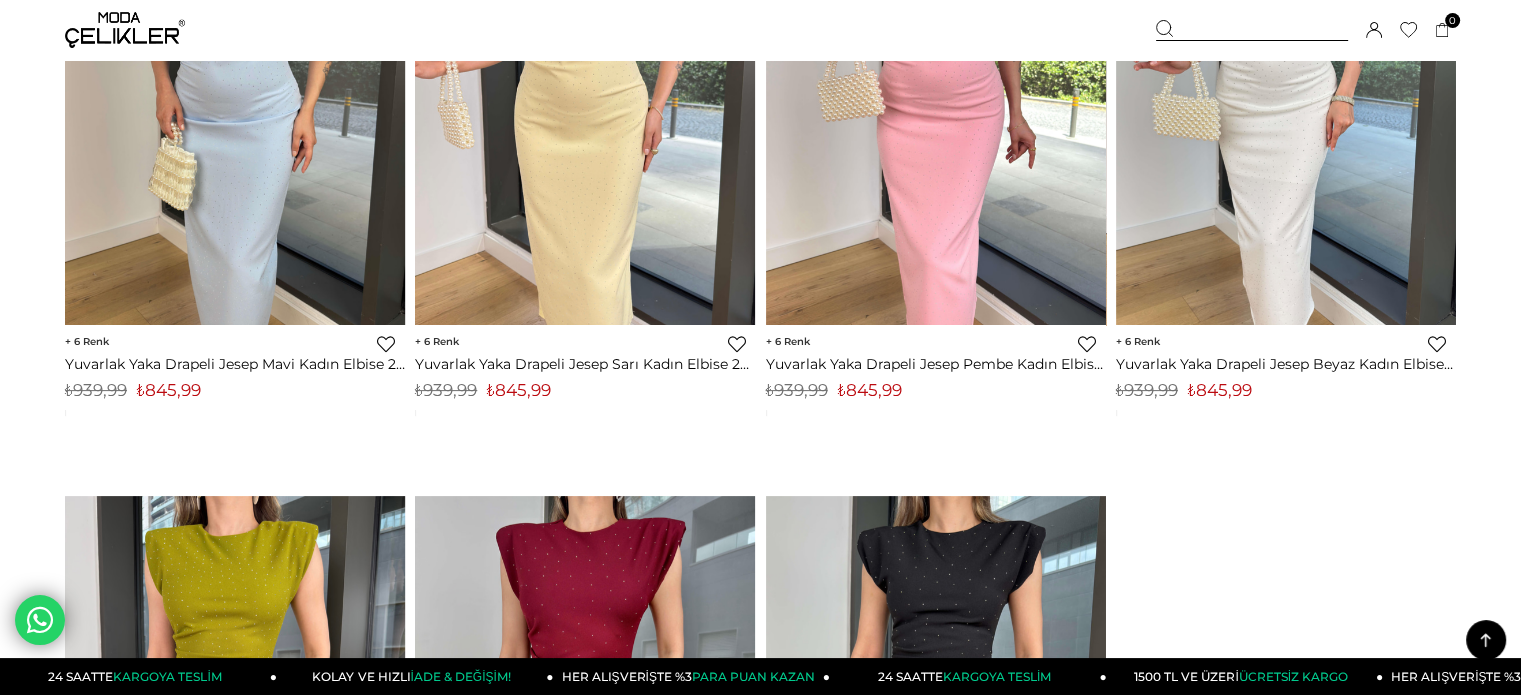 click at bounding box center [1252, 30] 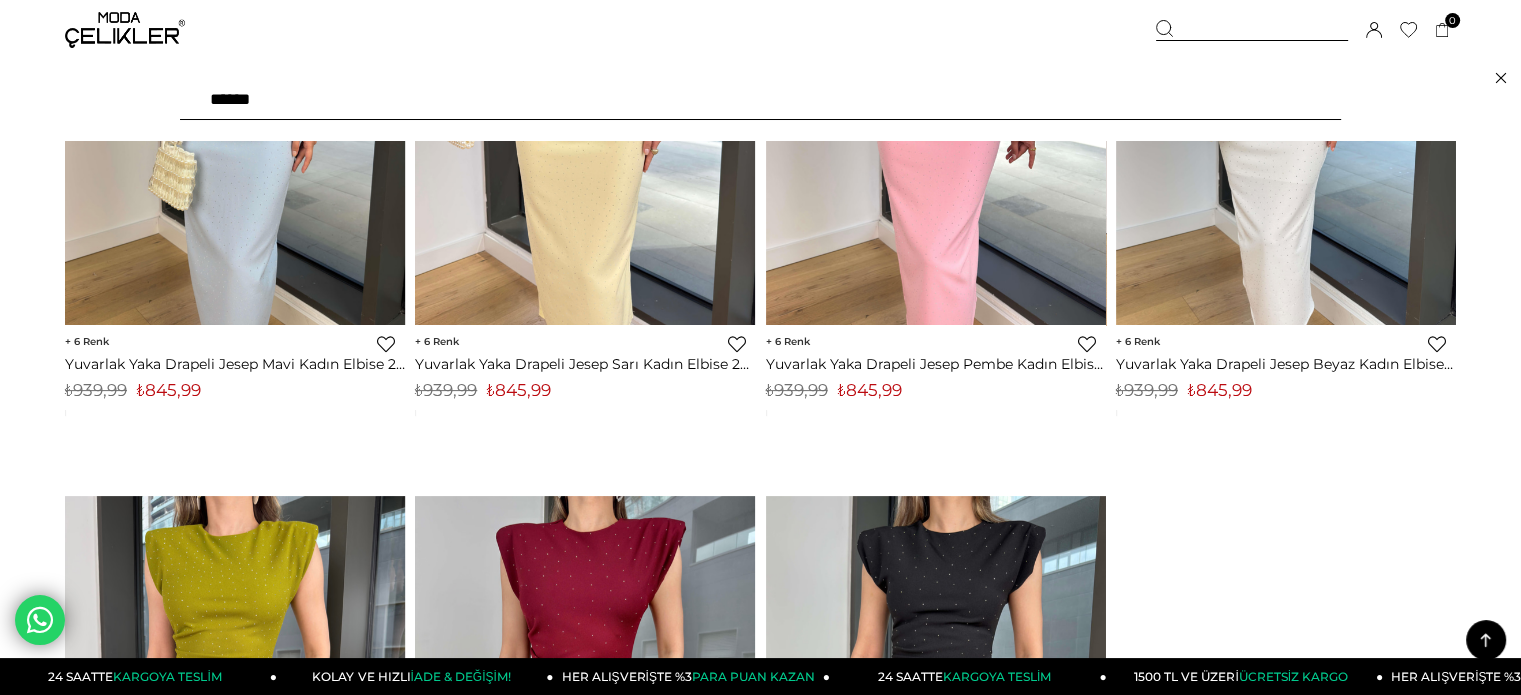 click on "******" at bounding box center [760, 100] 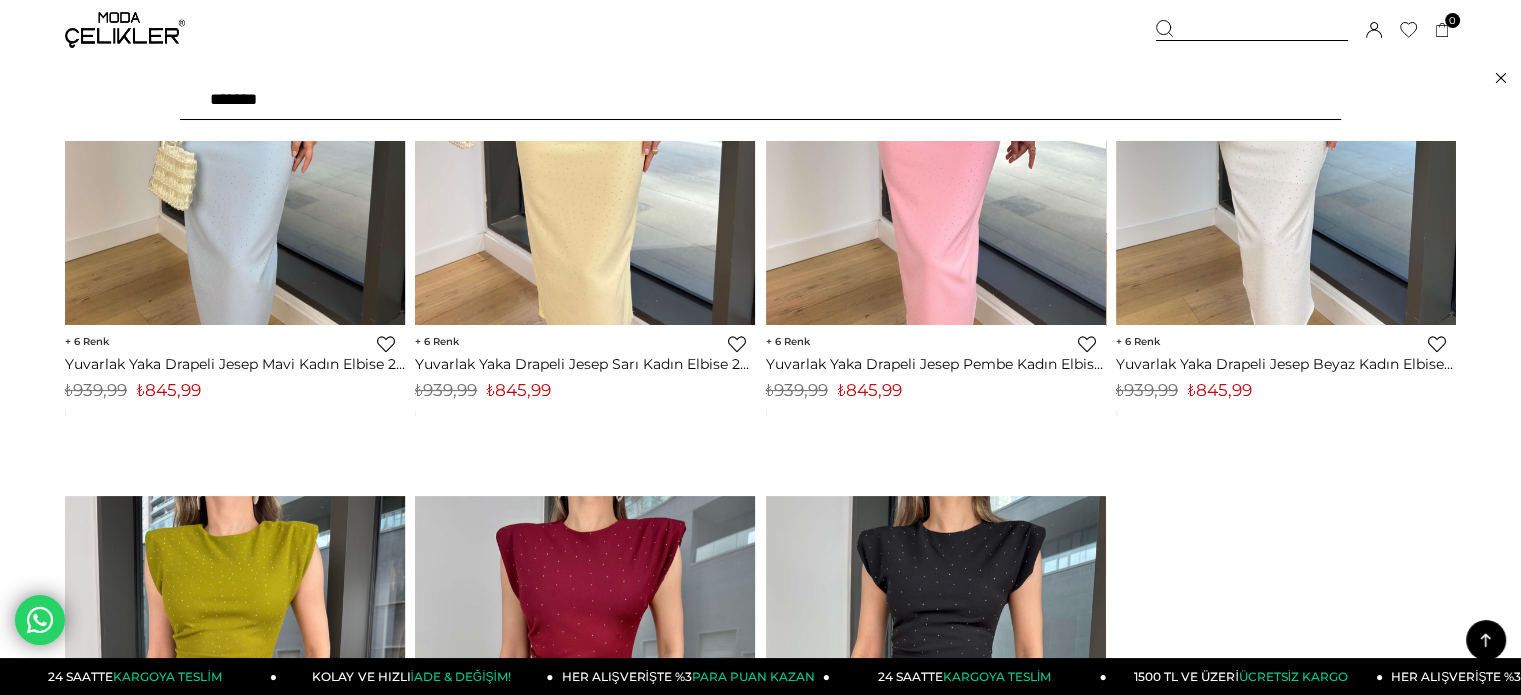 type on "******" 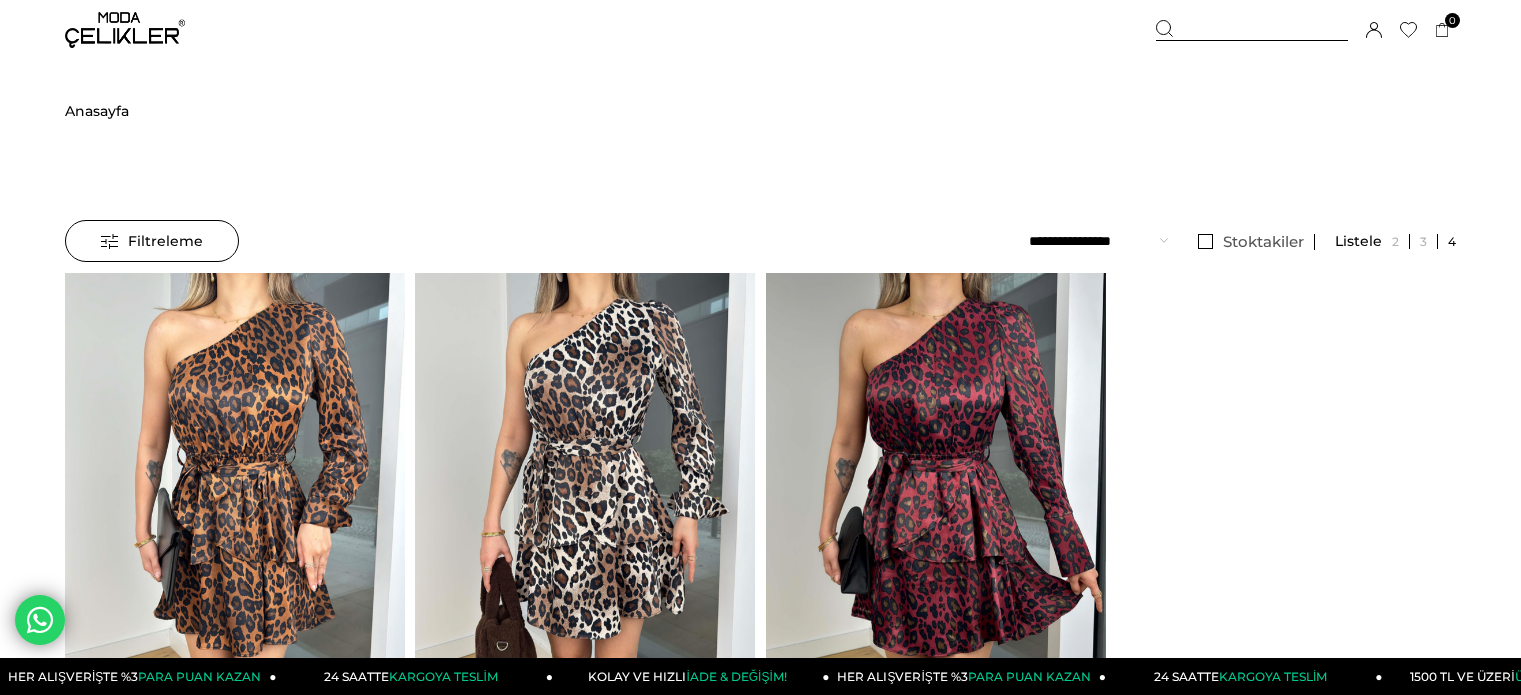 scroll, scrollTop: 0, scrollLeft: 0, axis: both 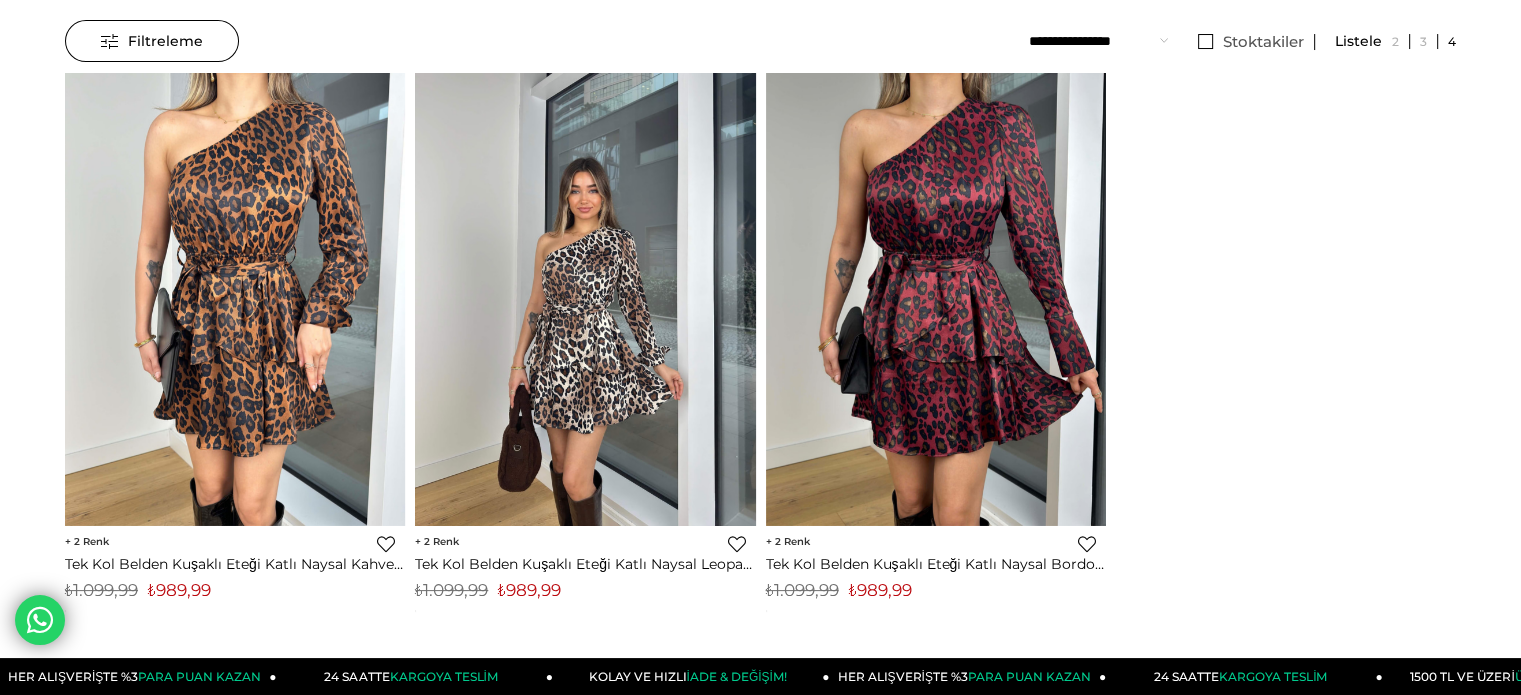 click at bounding box center [585, 299] 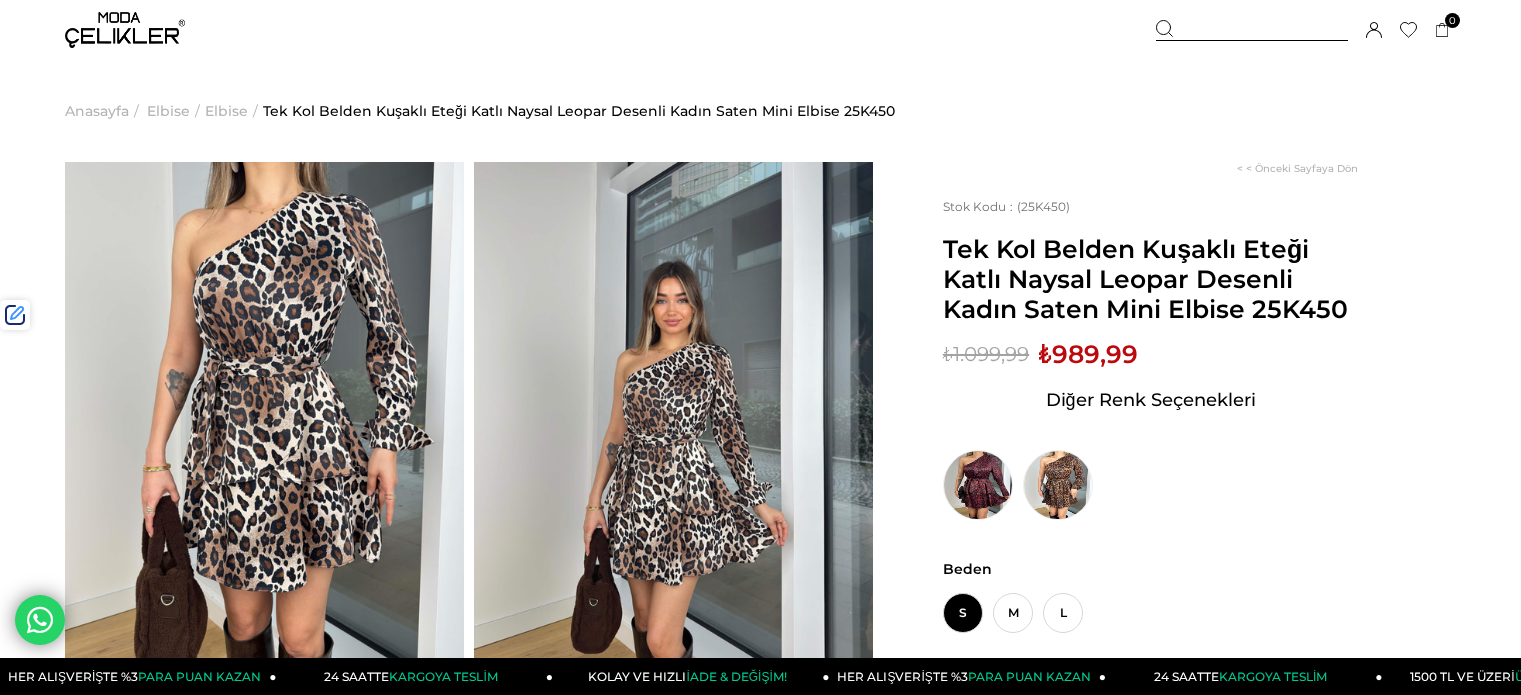 scroll, scrollTop: 0, scrollLeft: 0, axis: both 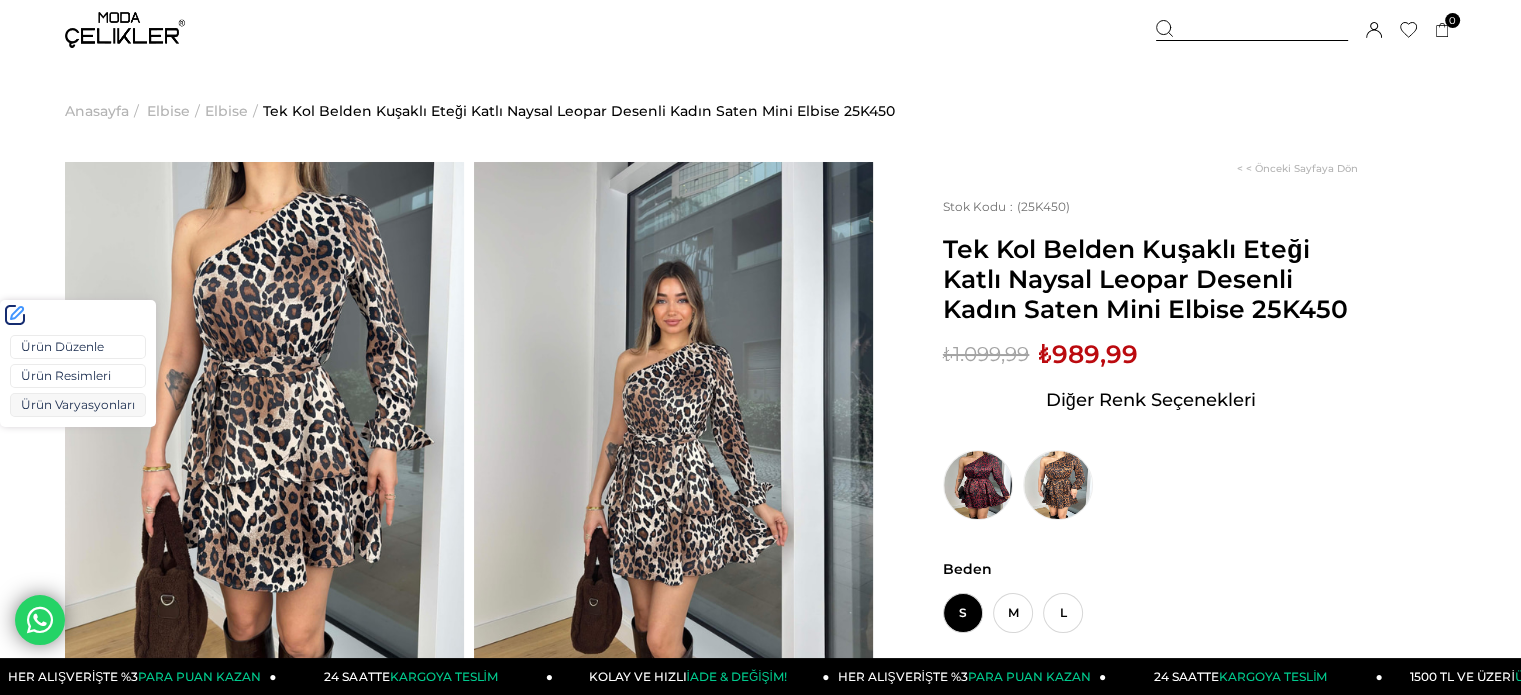 click on "Ürün Varyasyonları" at bounding box center [78, 405] 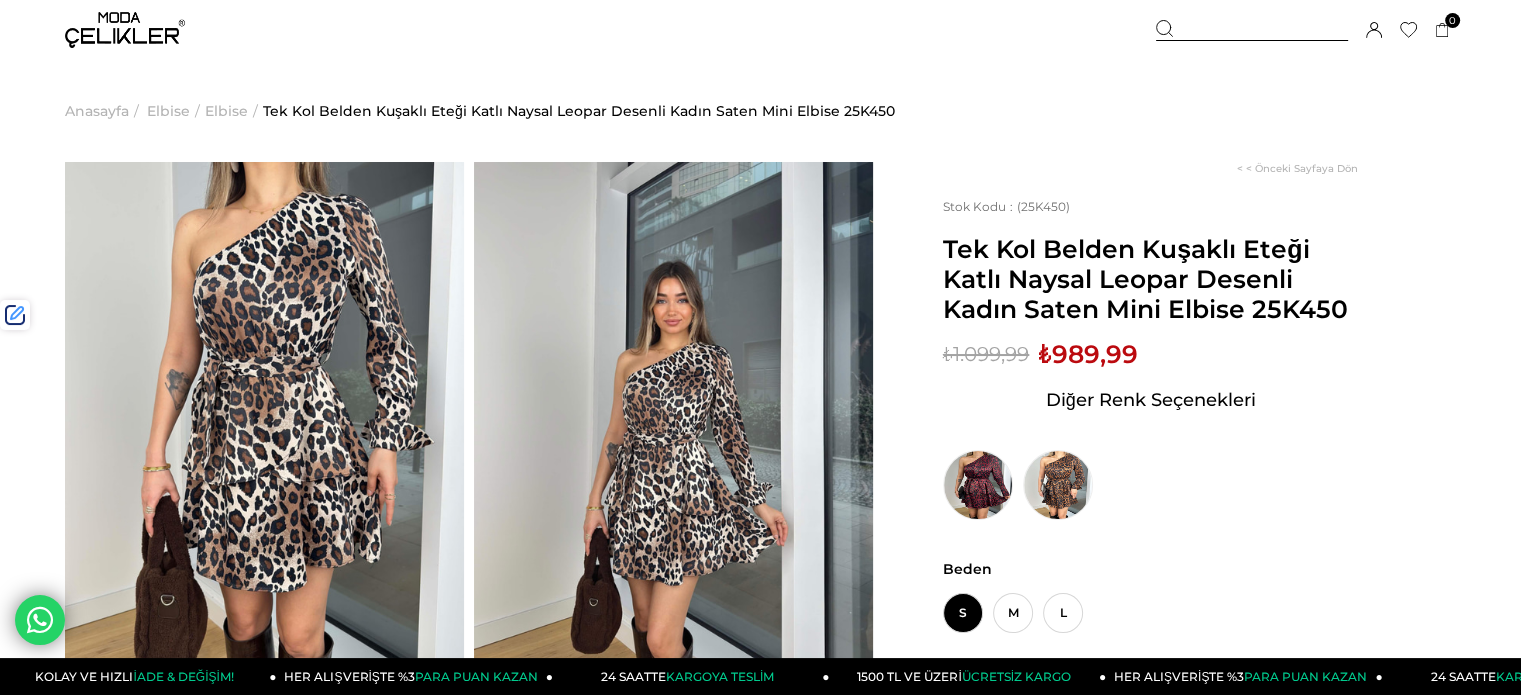 click at bounding box center [1252, 30] 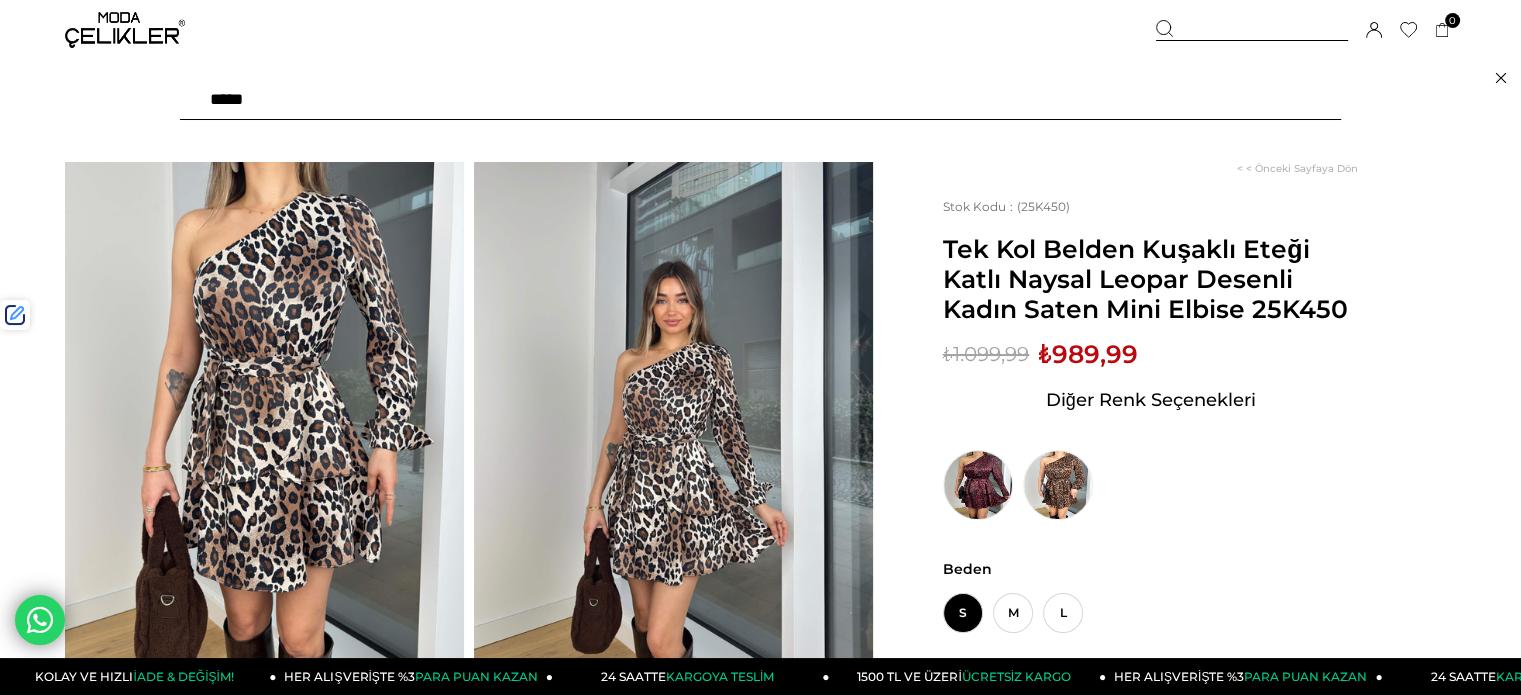 click at bounding box center (760, 100) 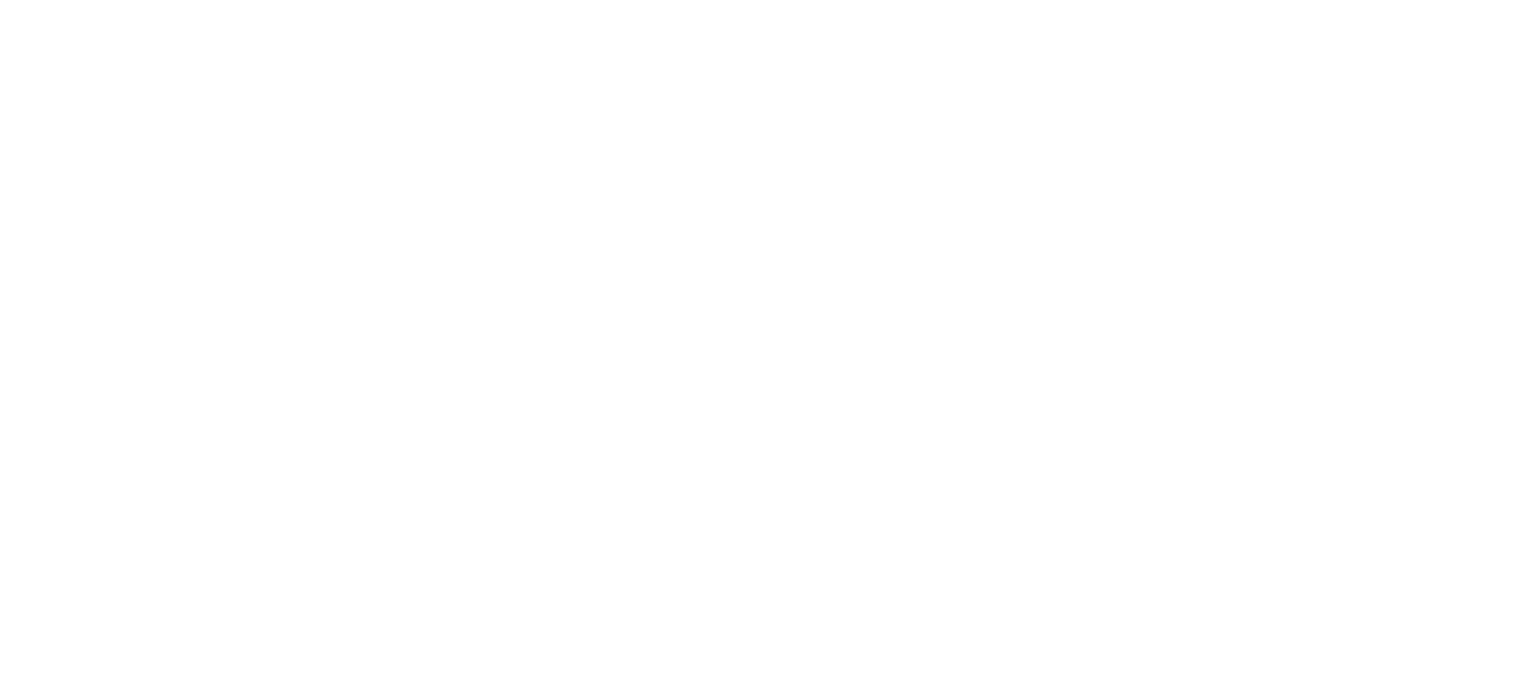 scroll, scrollTop: 0, scrollLeft: 0, axis: both 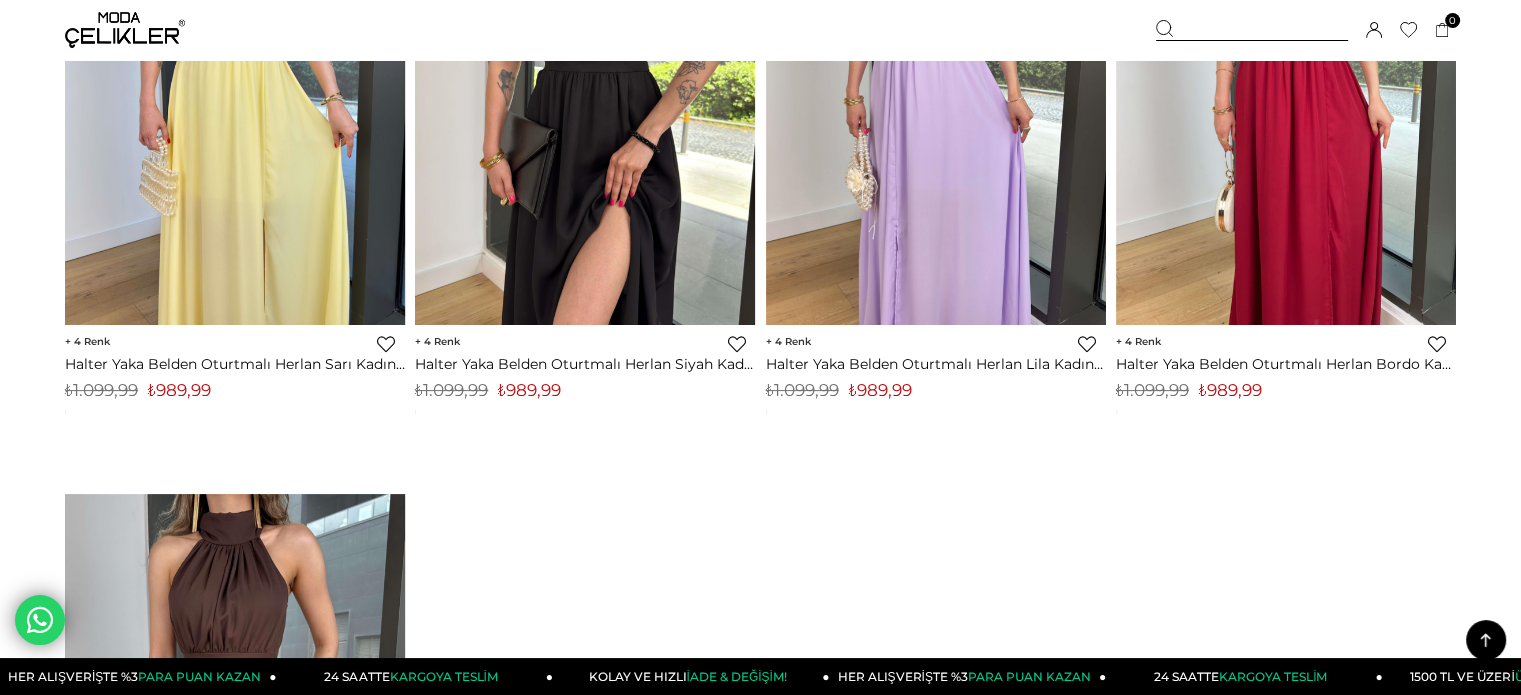 click on "₺989,99" at bounding box center [880, 390] 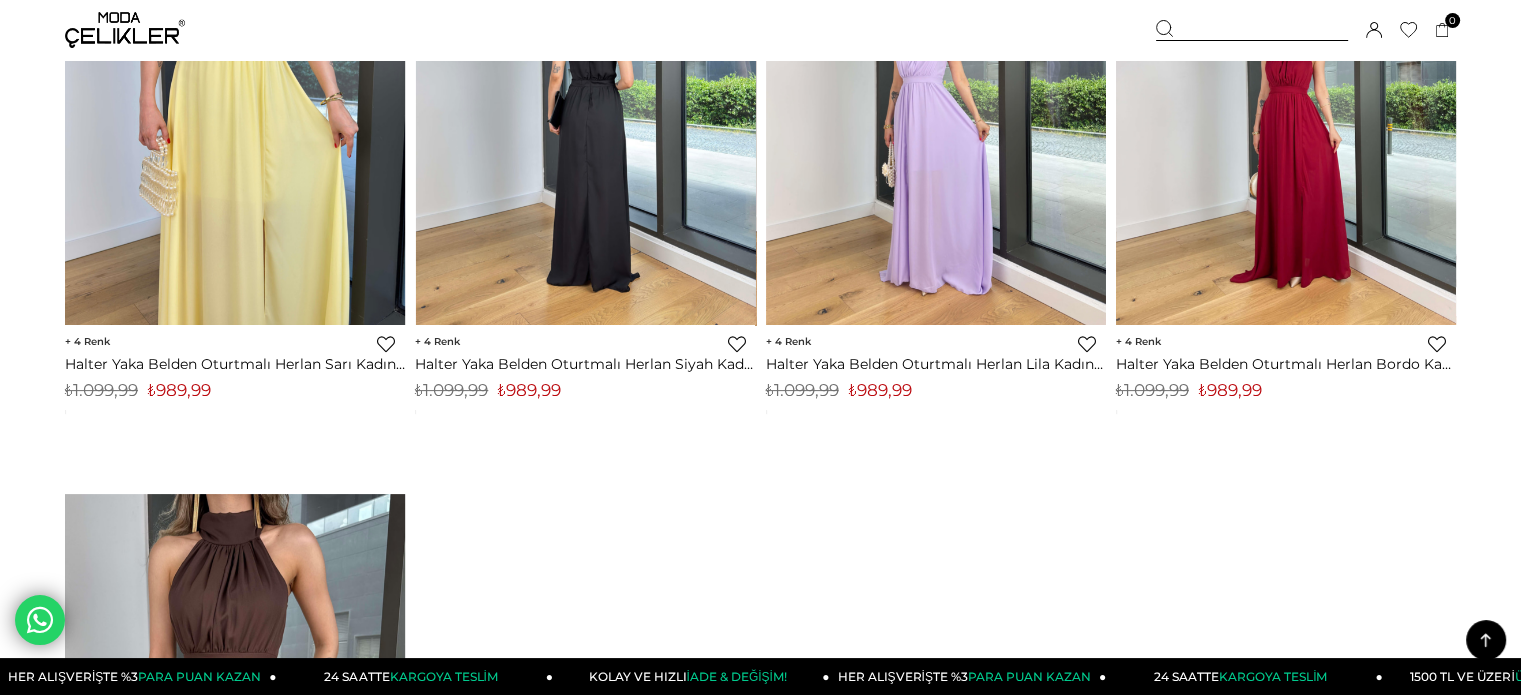 click at bounding box center (1286, 99) 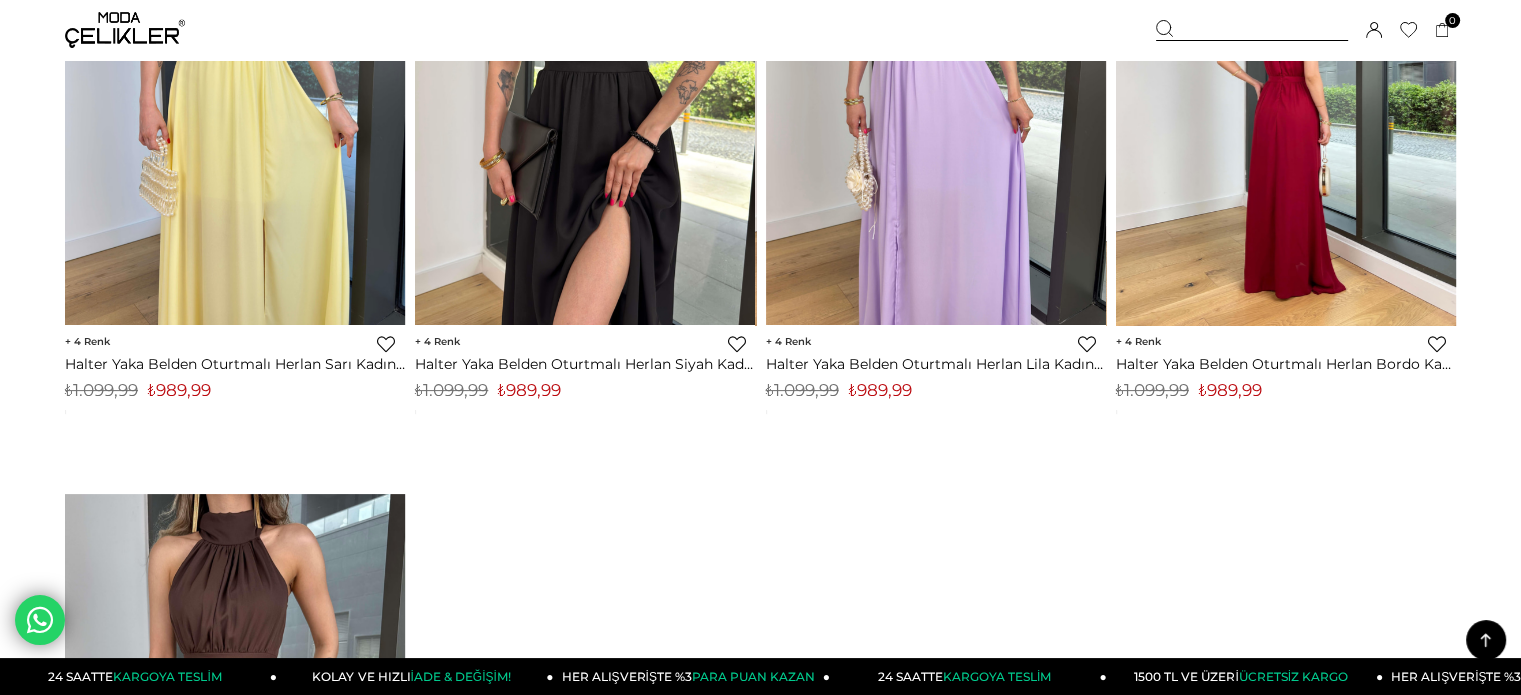 click at bounding box center [946, 99] 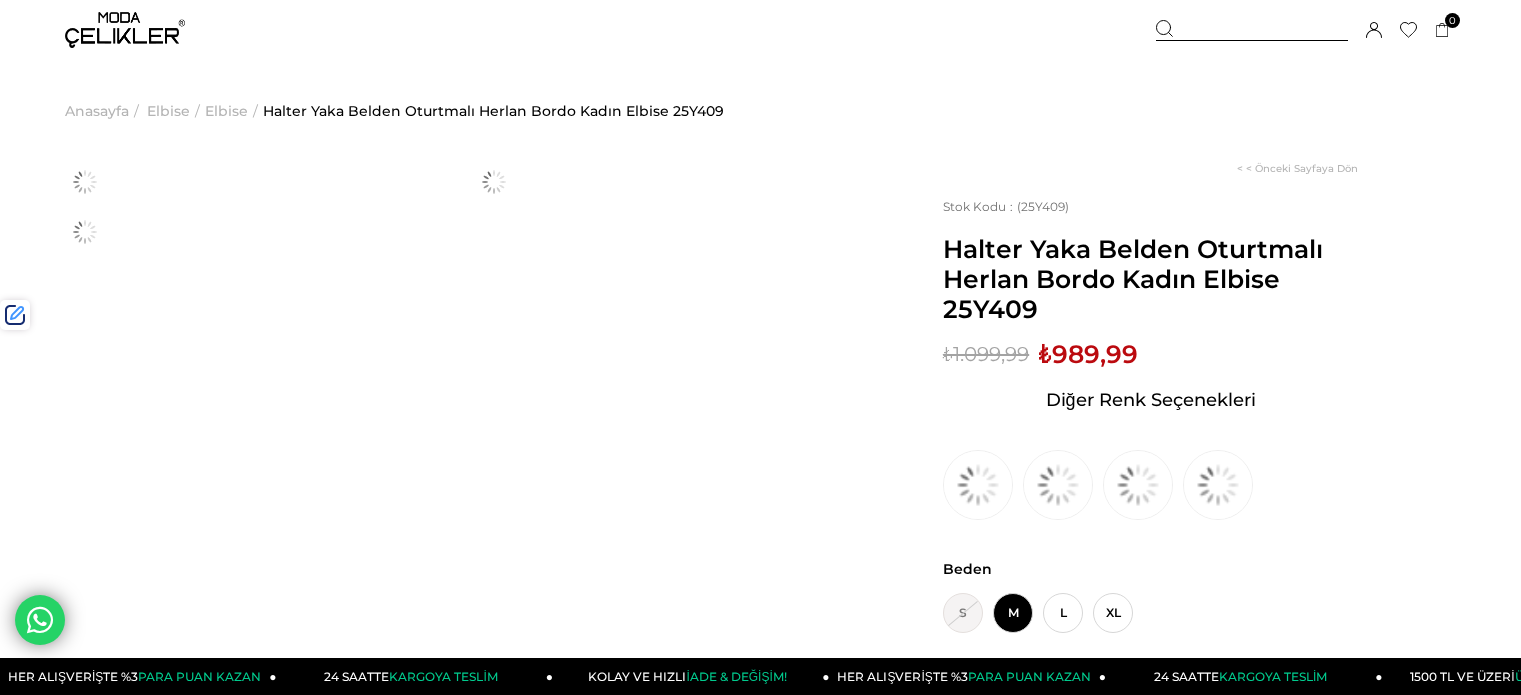 scroll, scrollTop: 0, scrollLeft: 0, axis: both 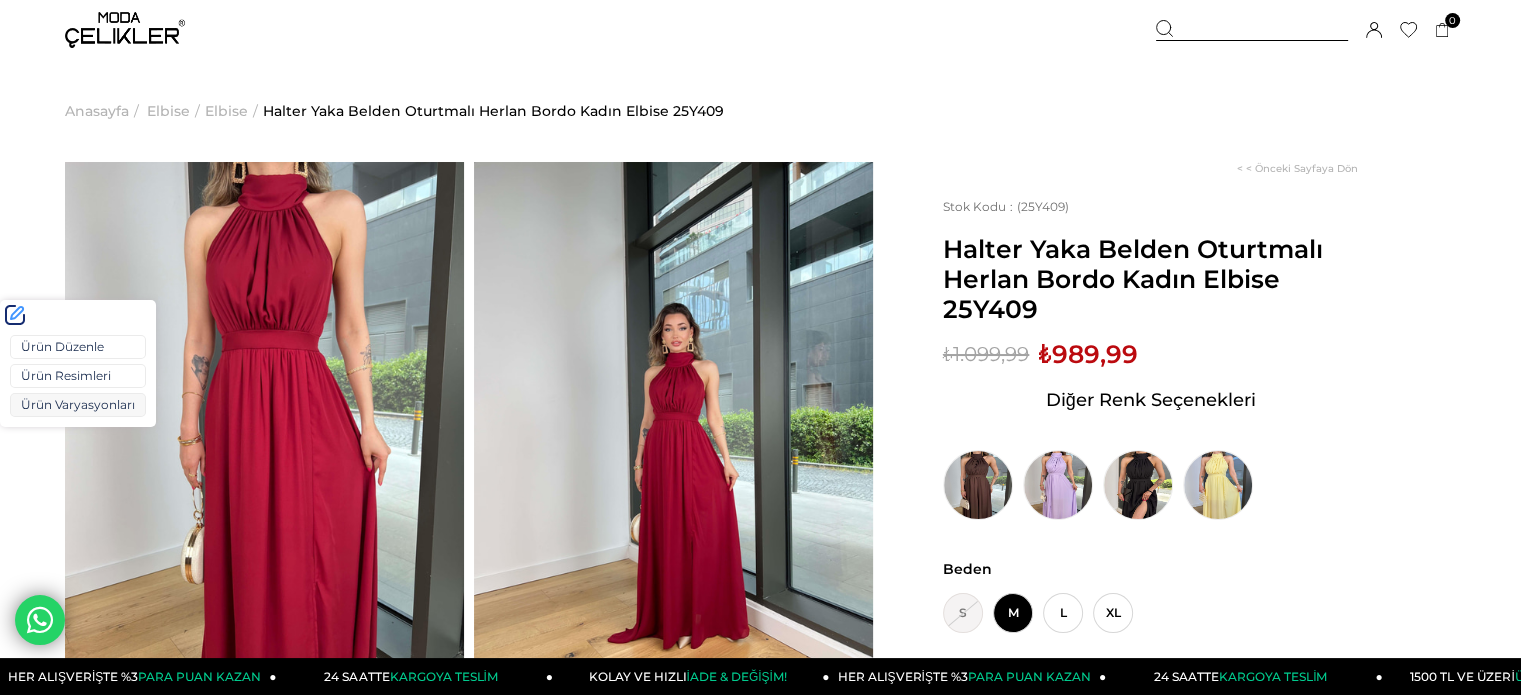 click on "Ürün Varyasyonları" at bounding box center (78, 405) 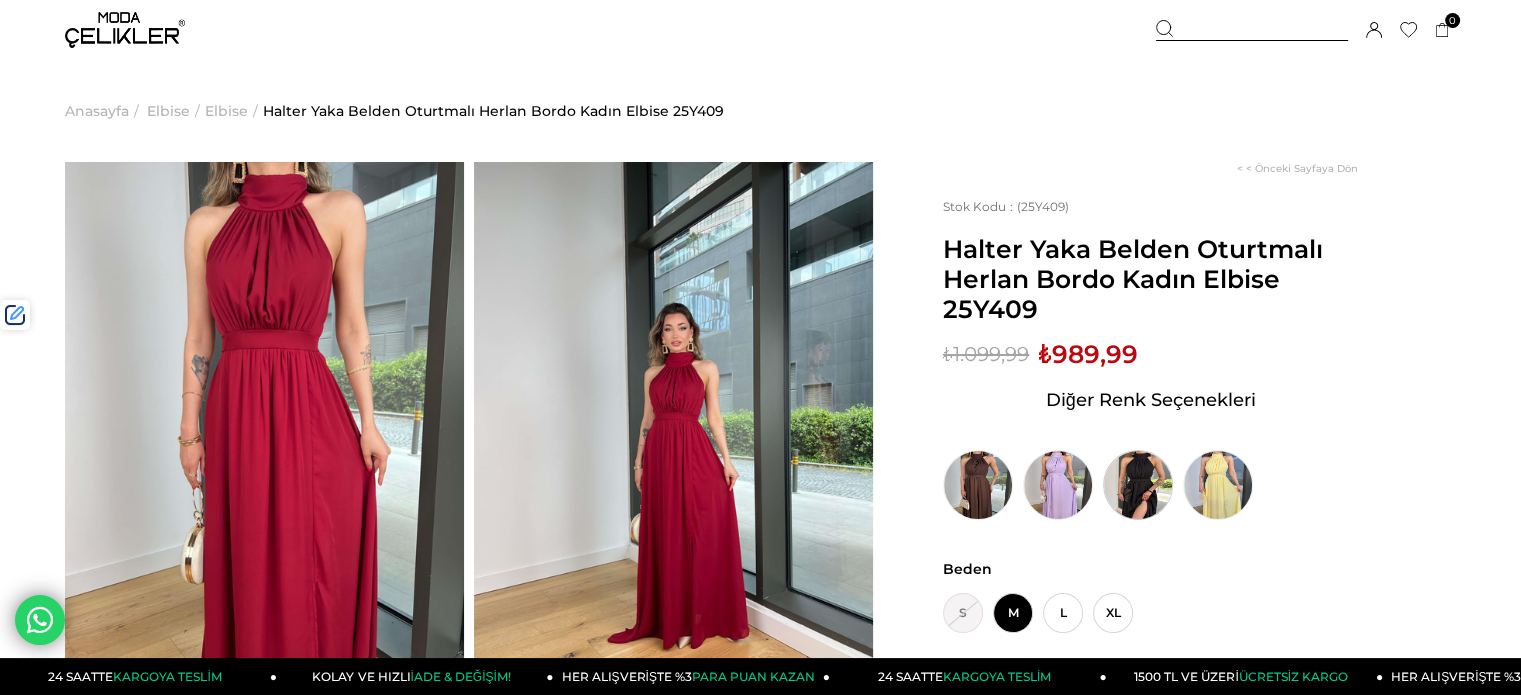 click at bounding box center (1138, 485) 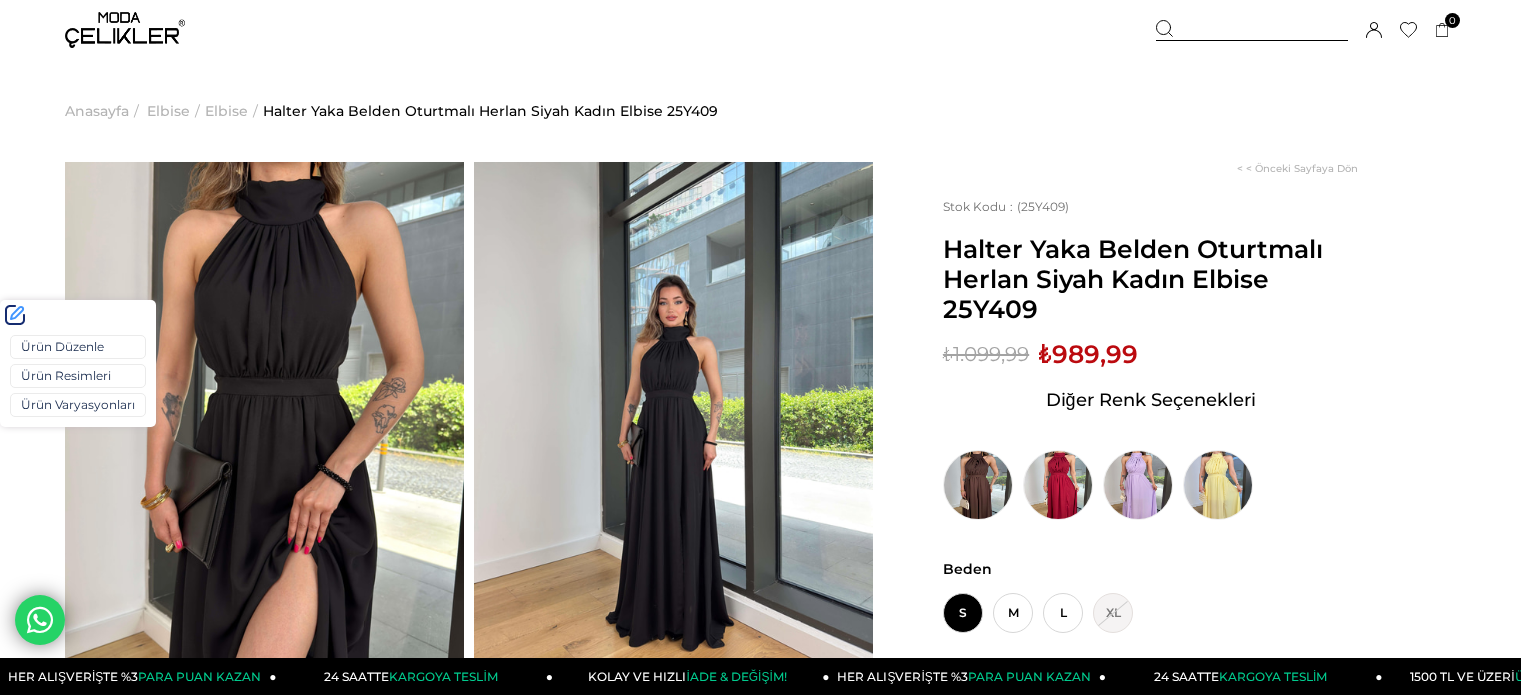 scroll, scrollTop: 0, scrollLeft: 0, axis: both 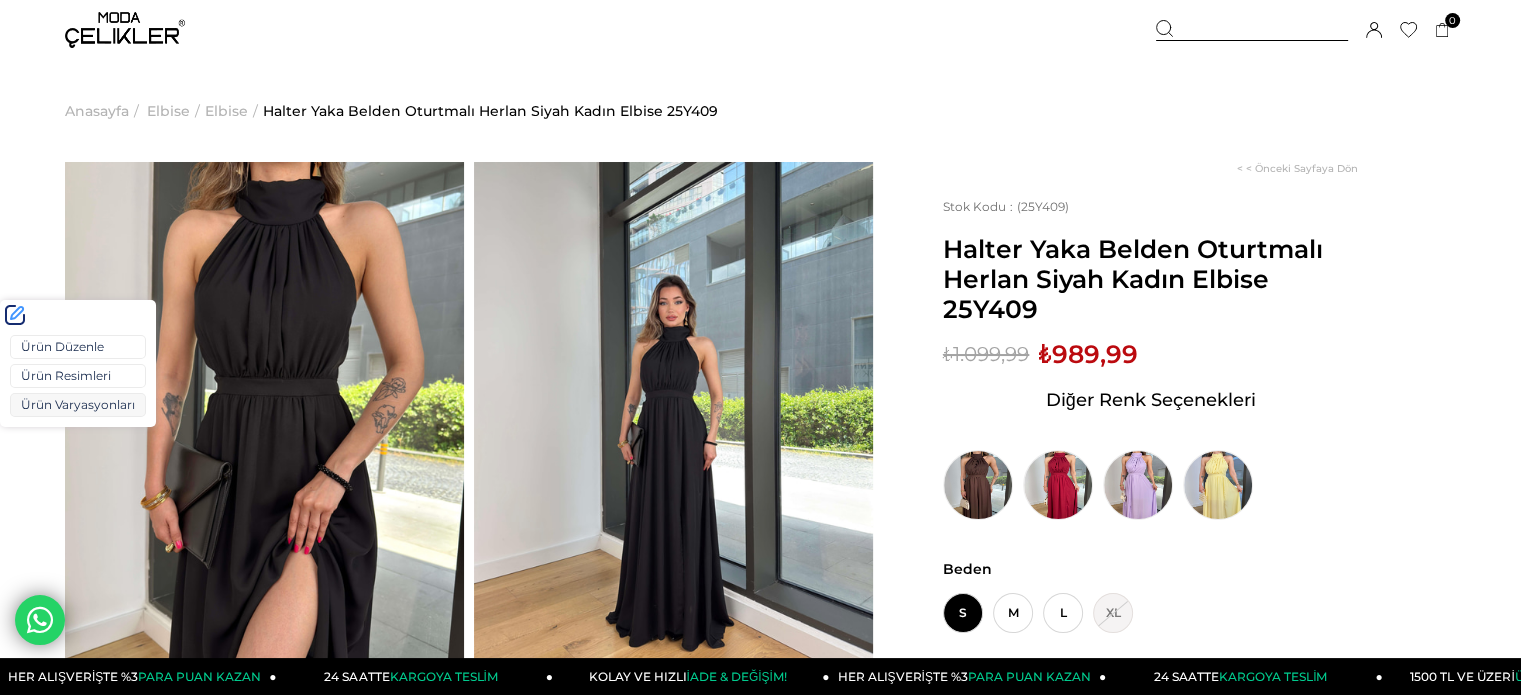 click on "Ürün Varyasyonları" at bounding box center (78, 405) 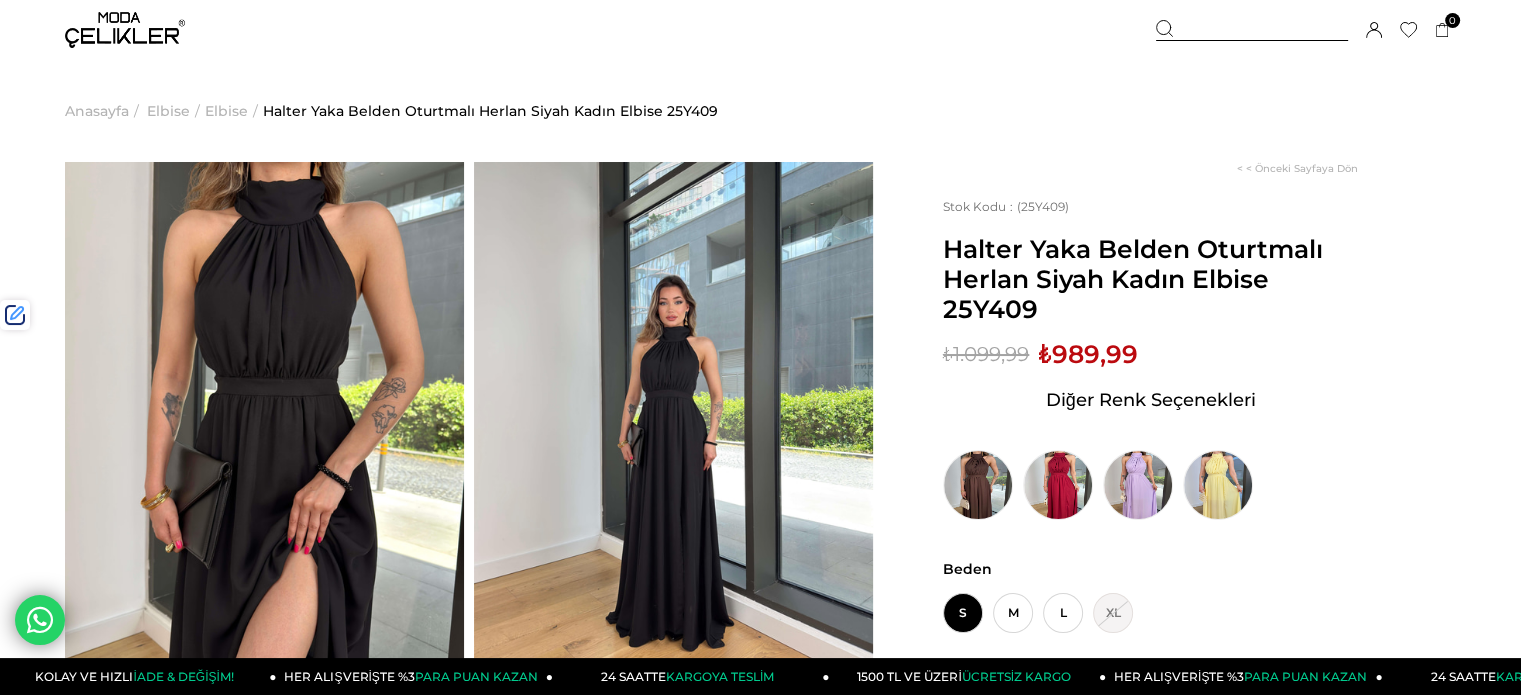 click at bounding box center (1252, 30) 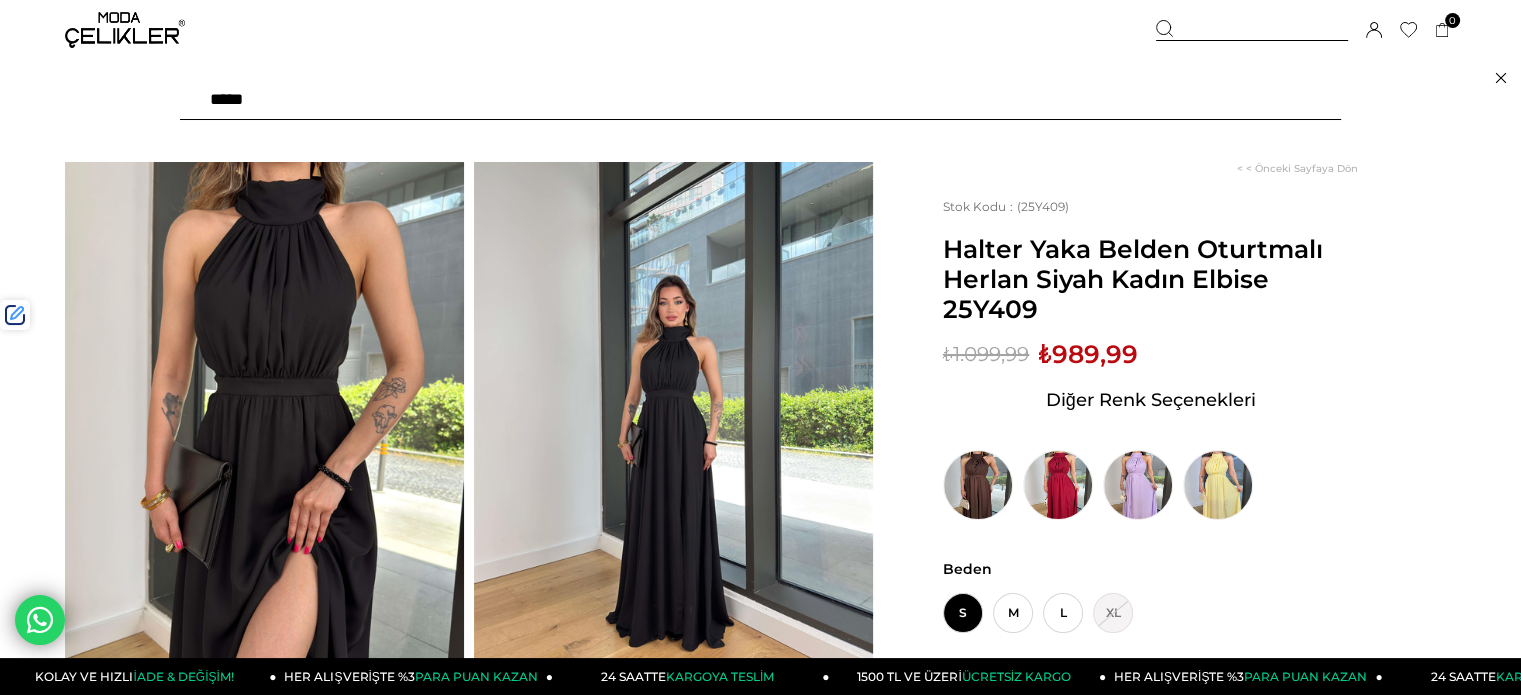 click at bounding box center (760, 100) 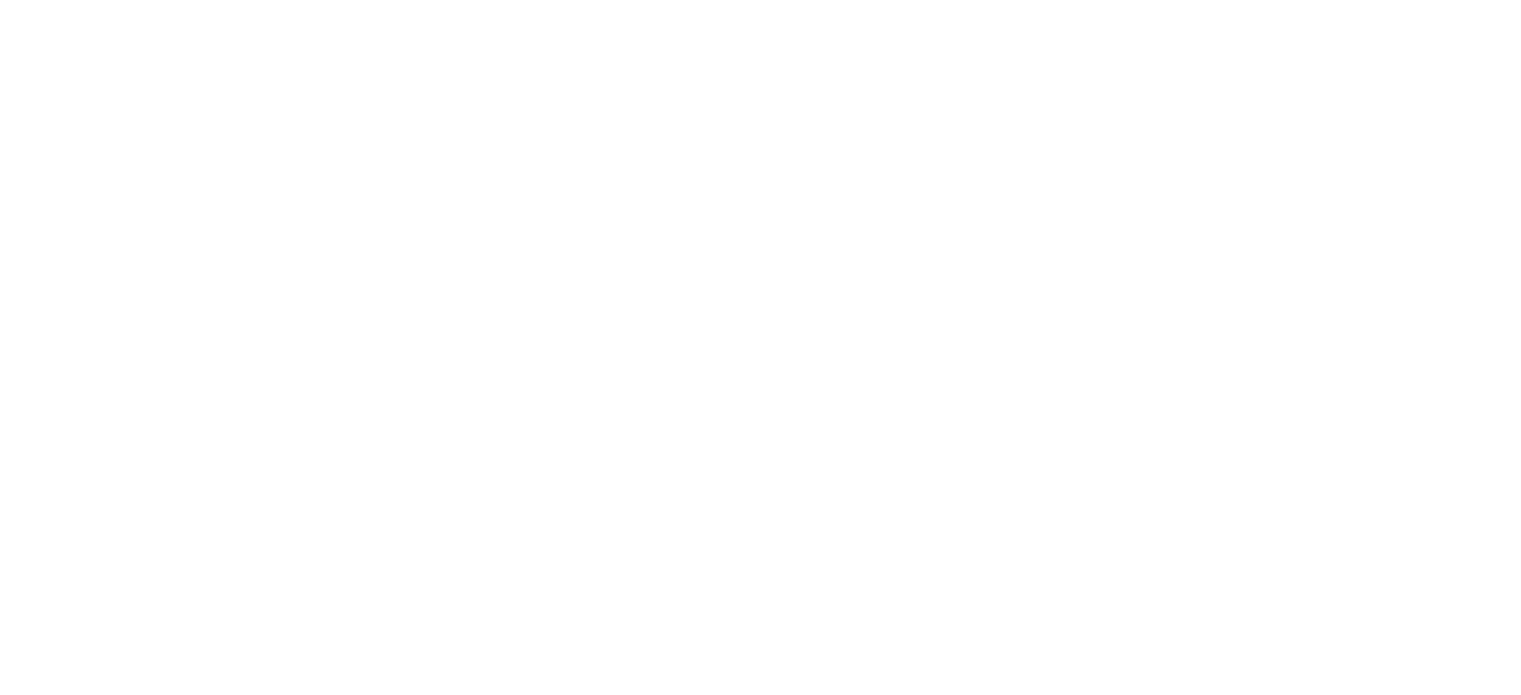 scroll, scrollTop: 0, scrollLeft: 0, axis: both 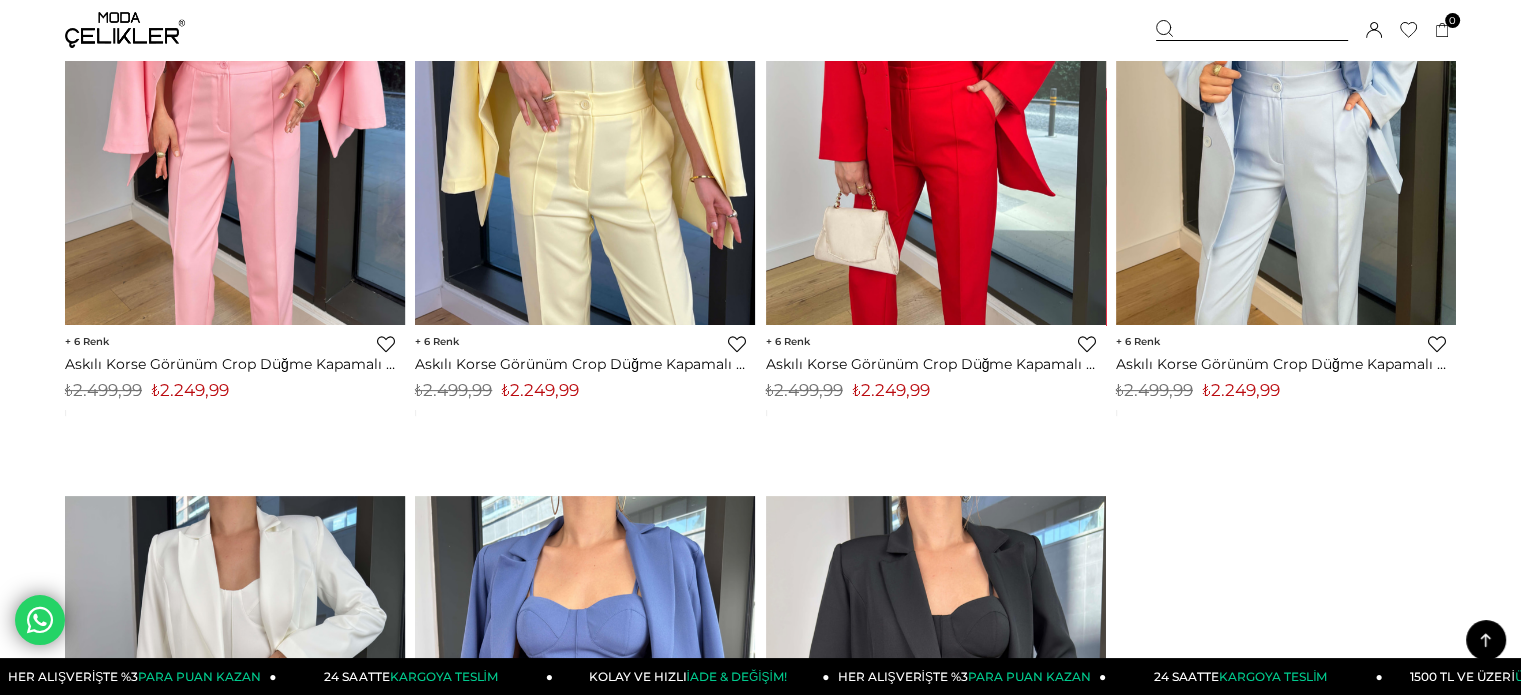 click on "₺2.249,99" at bounding box center [891, 390] 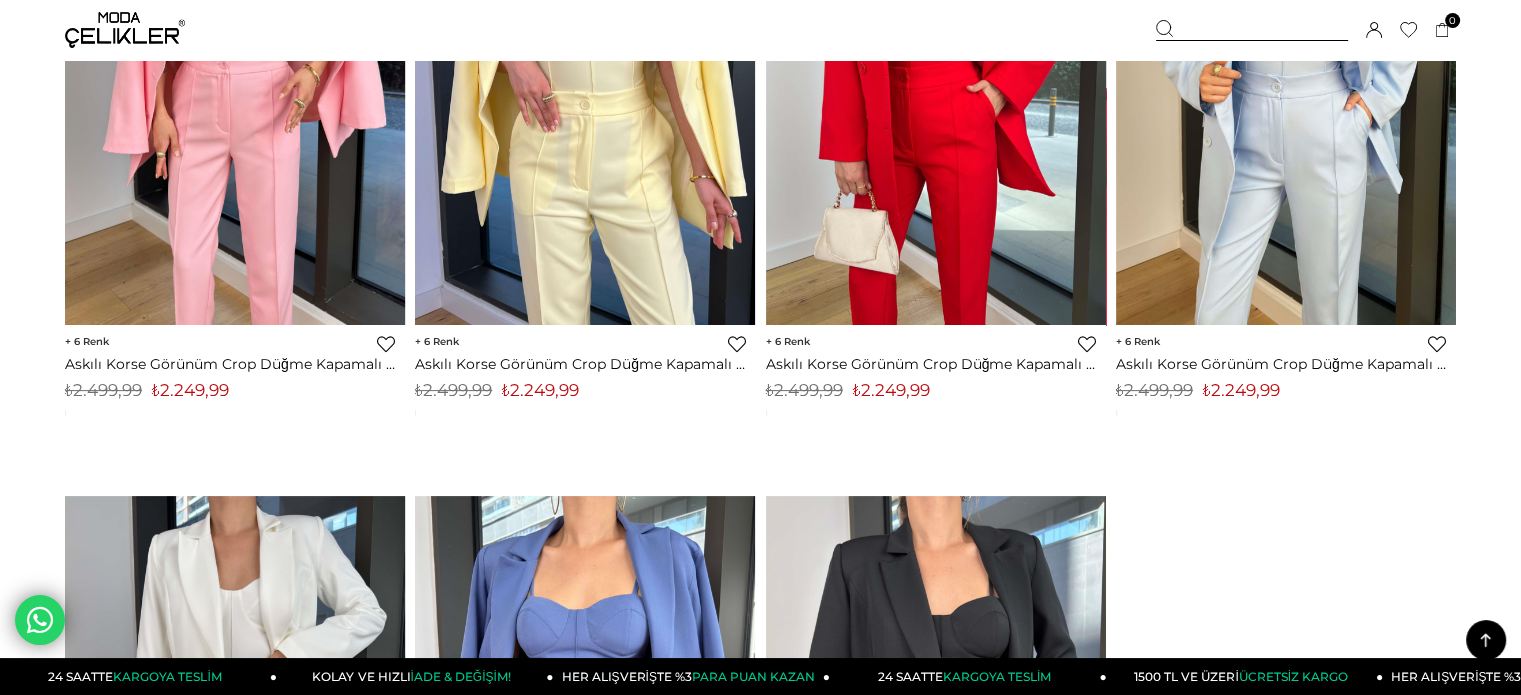 click on "₺2.249,99" at bounding box center [891, 390] 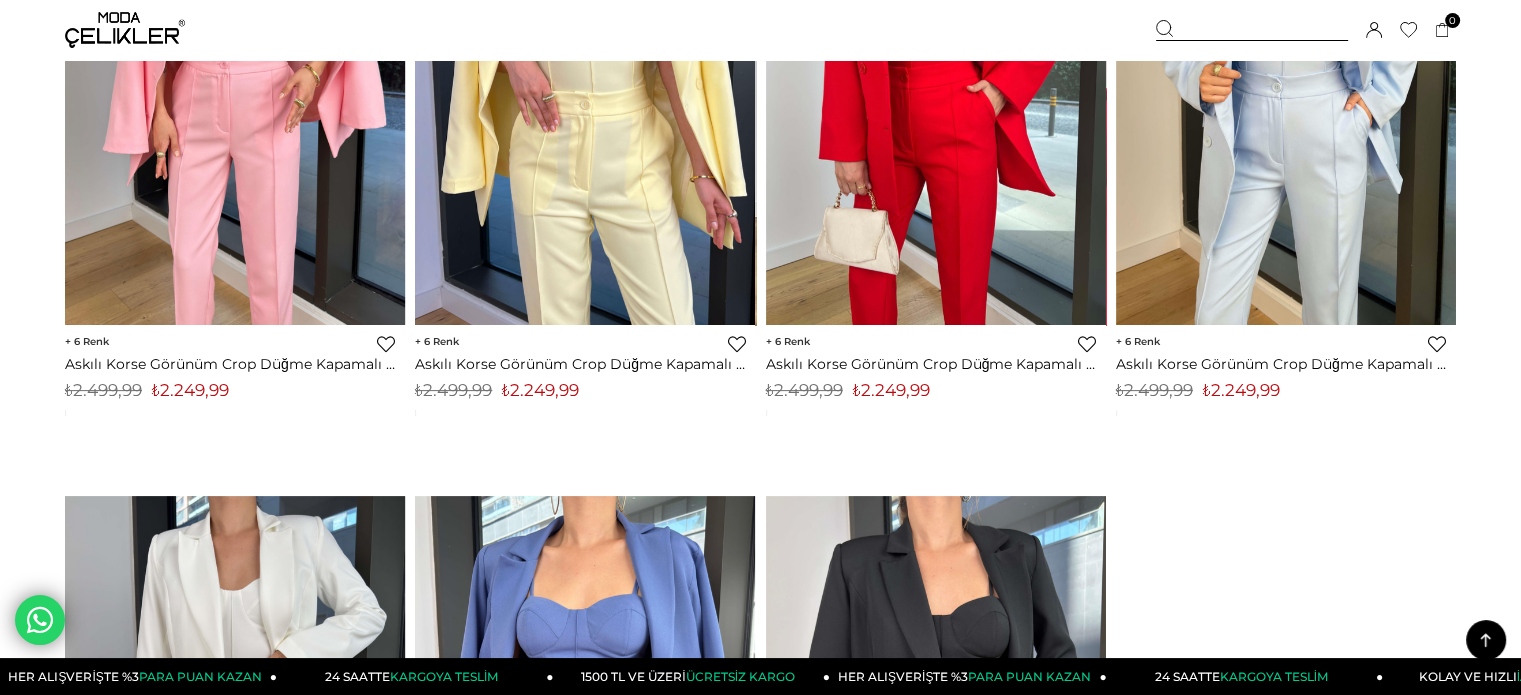 drag, startPoint x: 1211, startPoint y: 28, endPoint x: 1198, endPoint y: 48, distance: 23.853722 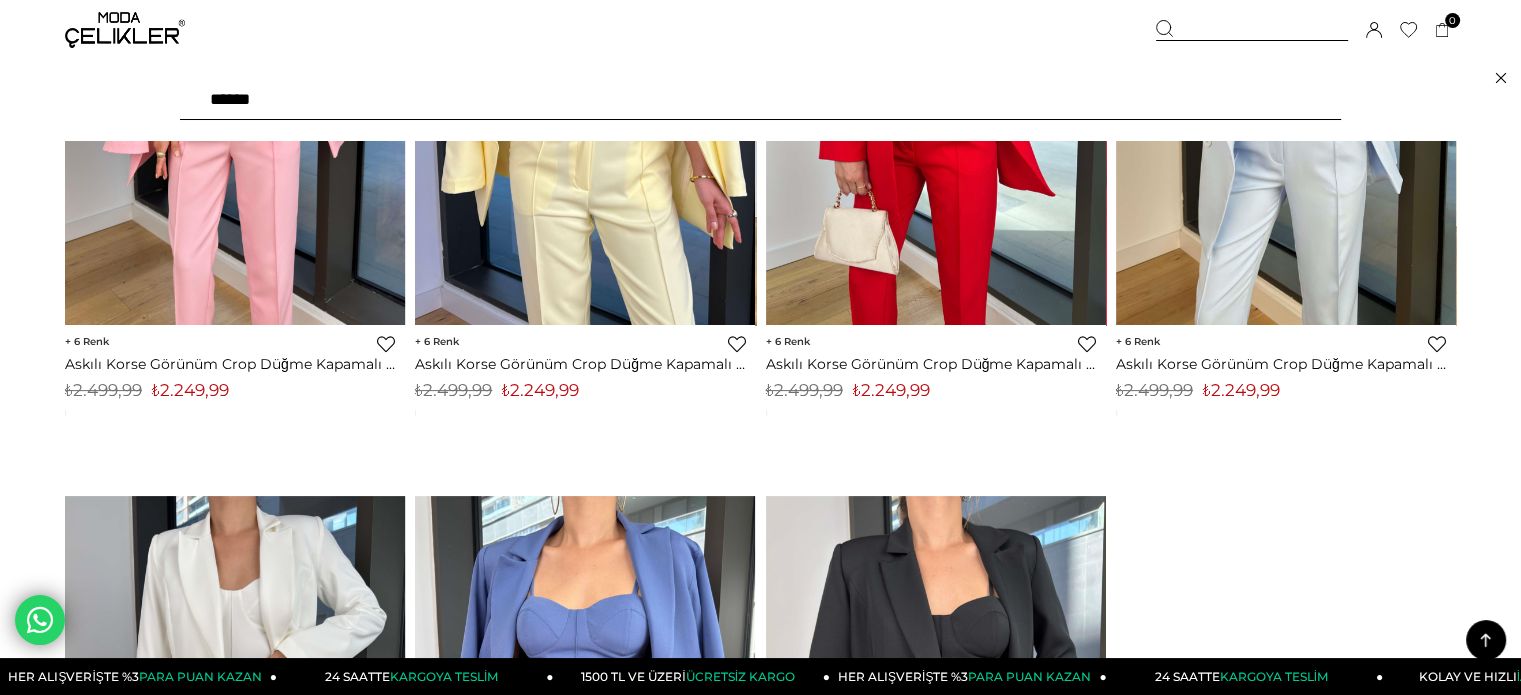 click on "******" at bounding box center (760, 100) 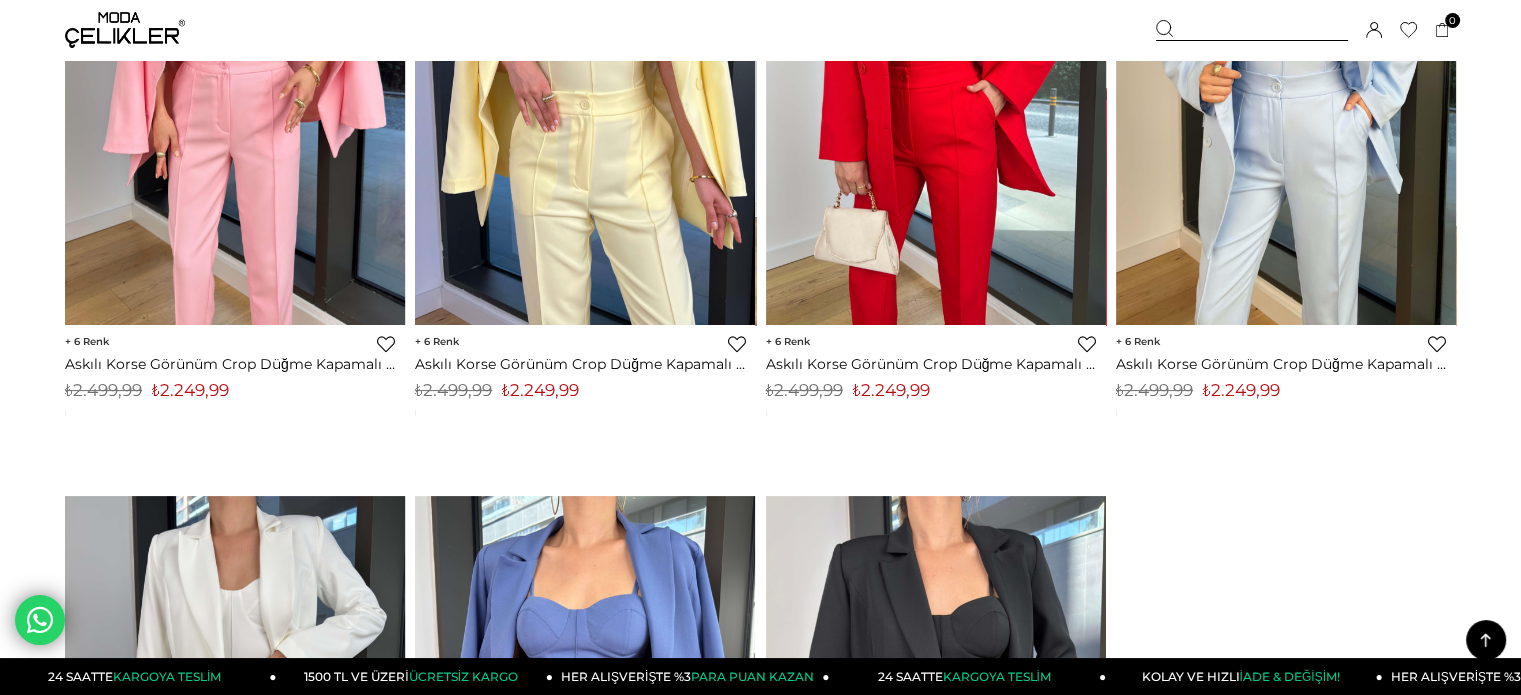 type on "****" 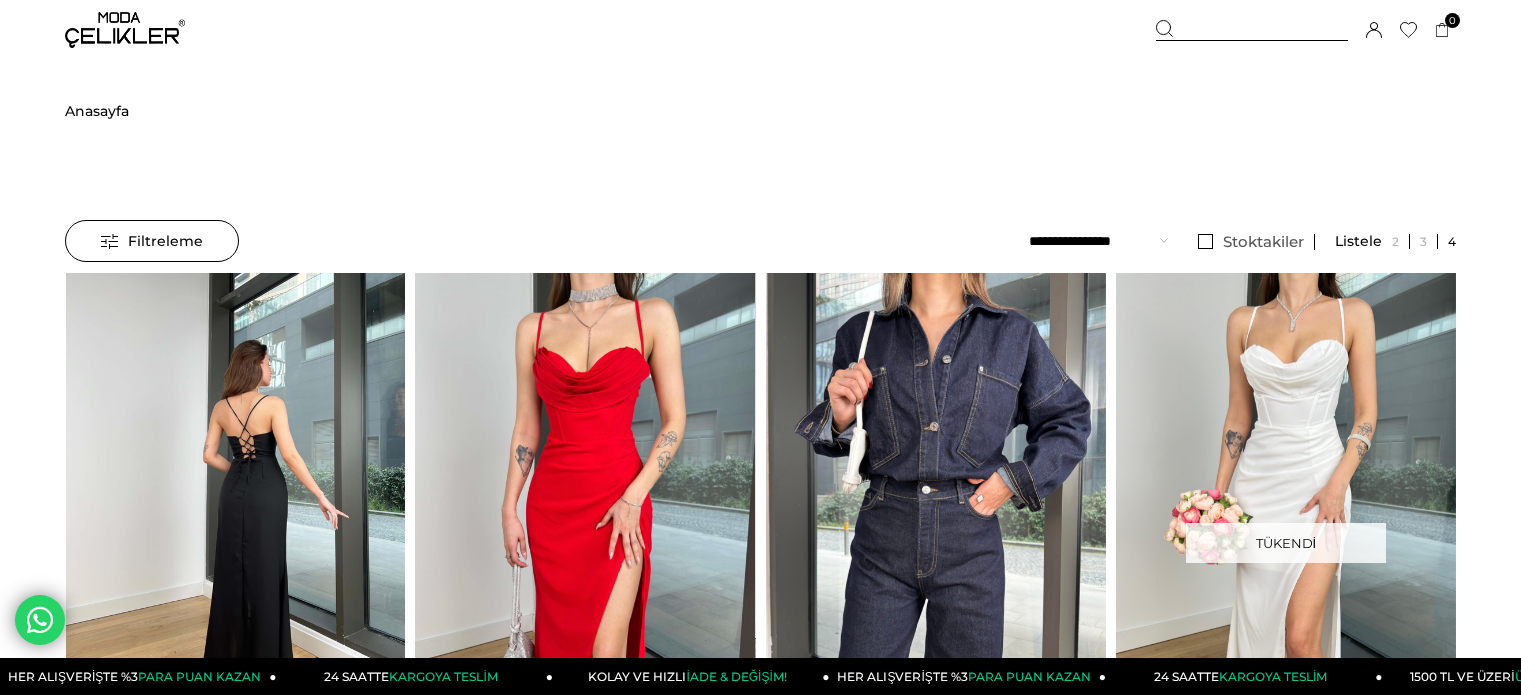 scroll, scrollTop: 0, scrollLeft: 0, axis: both 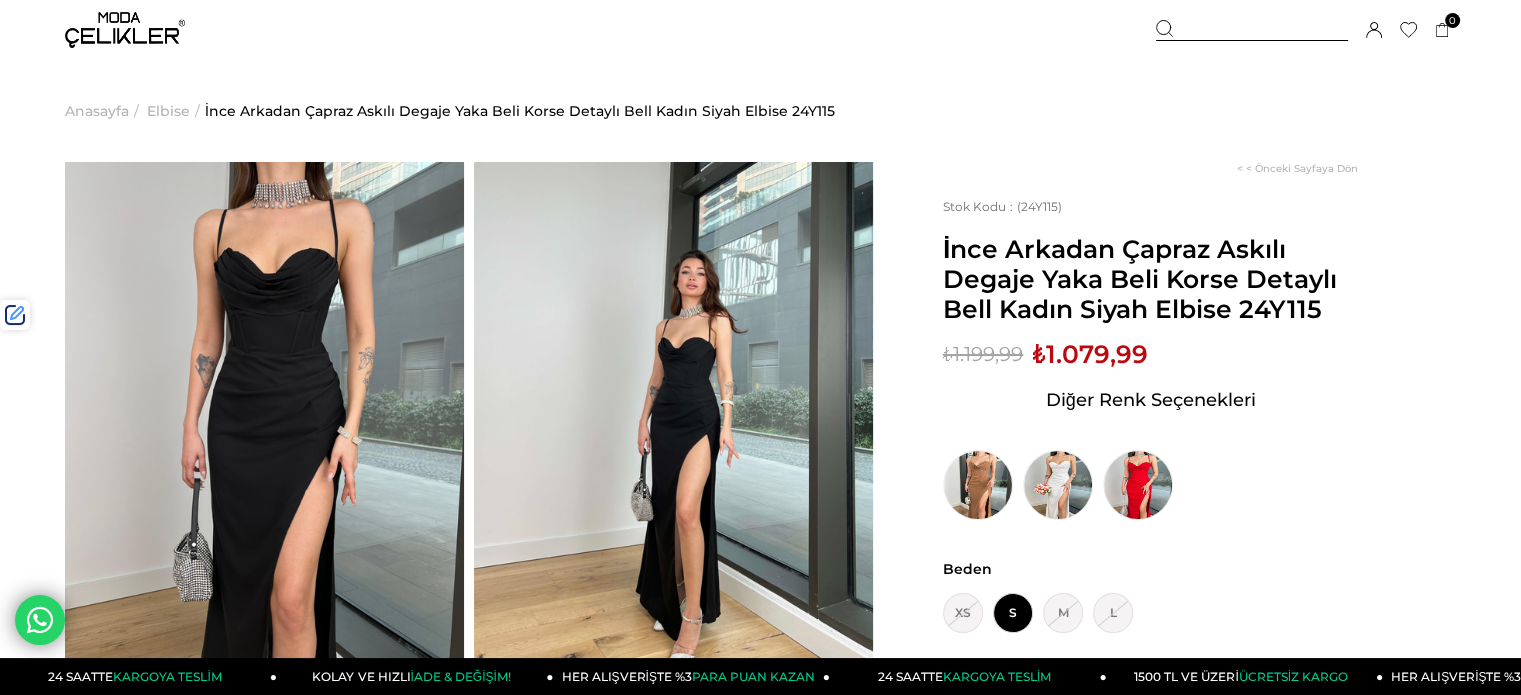 click at bounding box center [1252, 30] 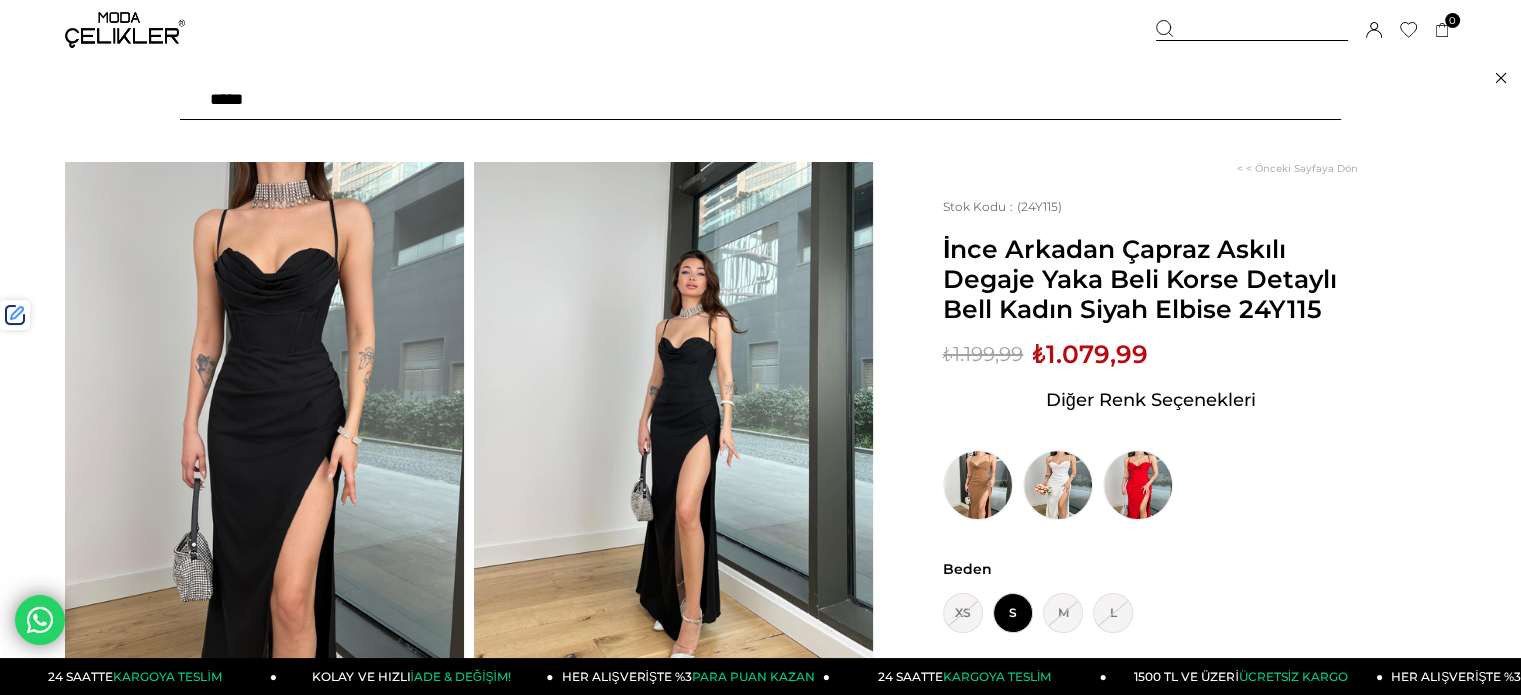 click at bounding box center [760, 100] 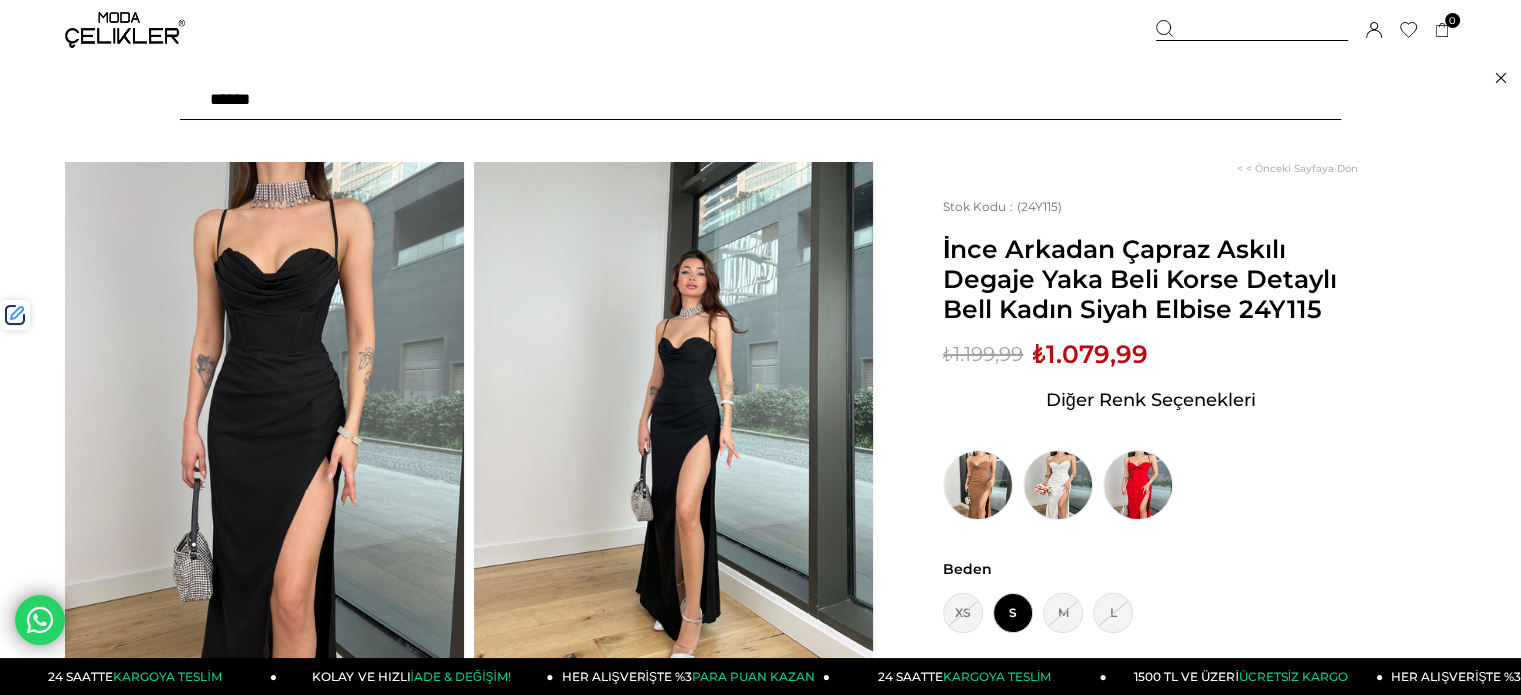 type on "*******" 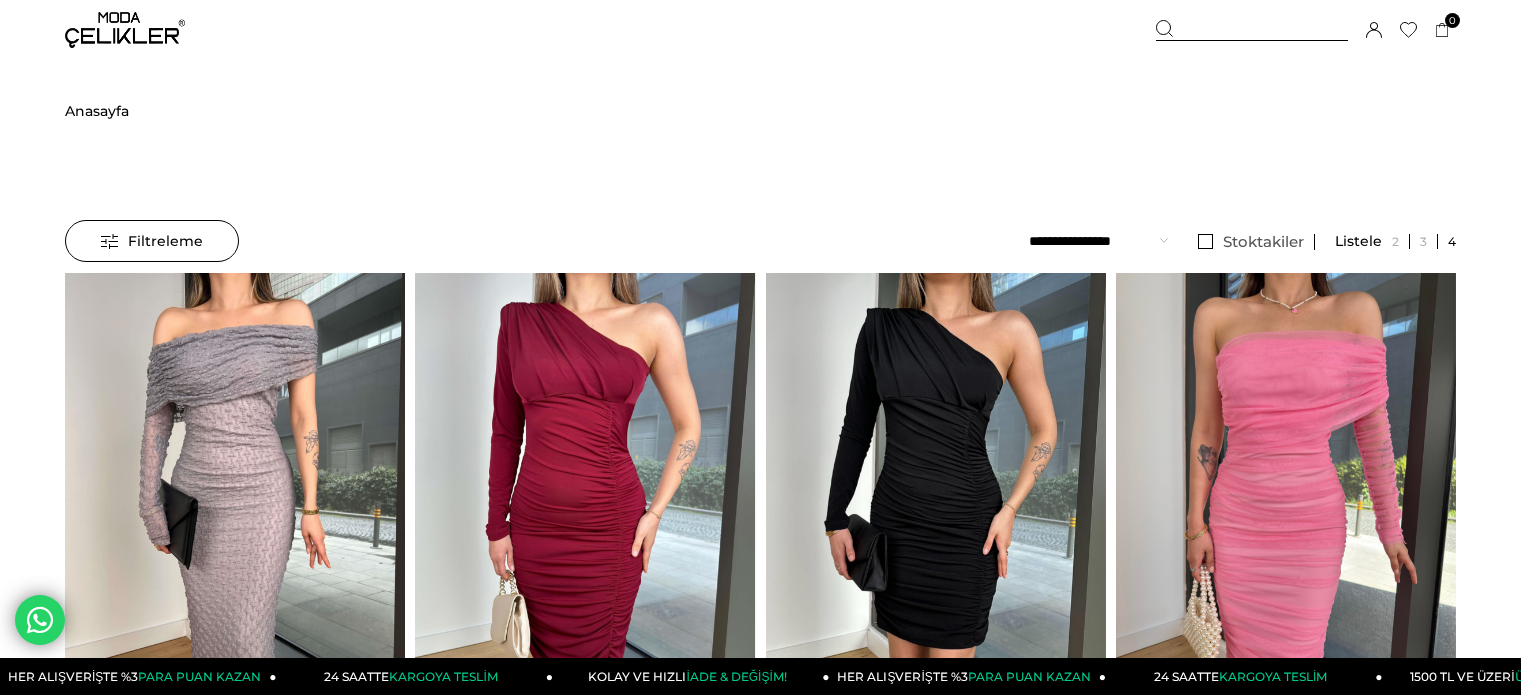 scroll, scrollTop: 0, scrollLeft: 0, axis: both 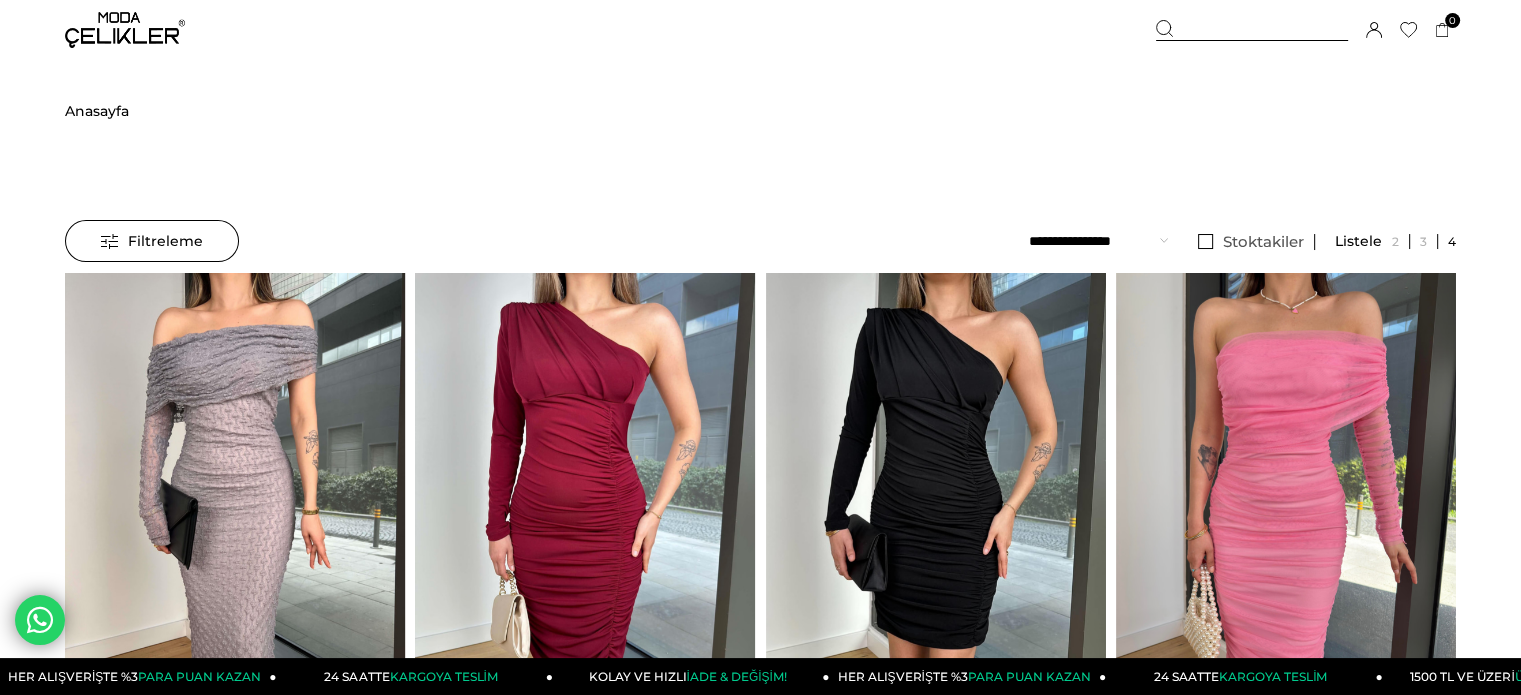 click at bounding box center [1252, 30] 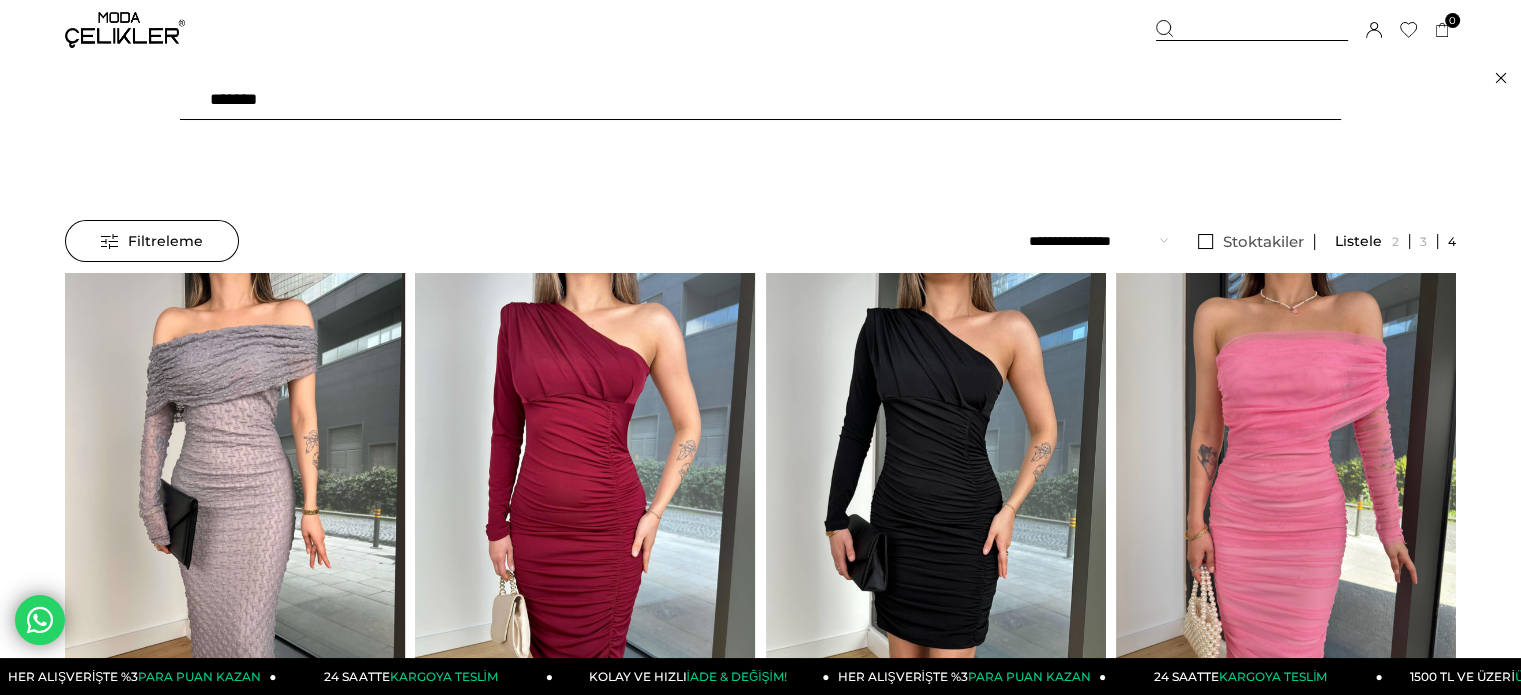 click on "*******" at bounding box center (760, 100) 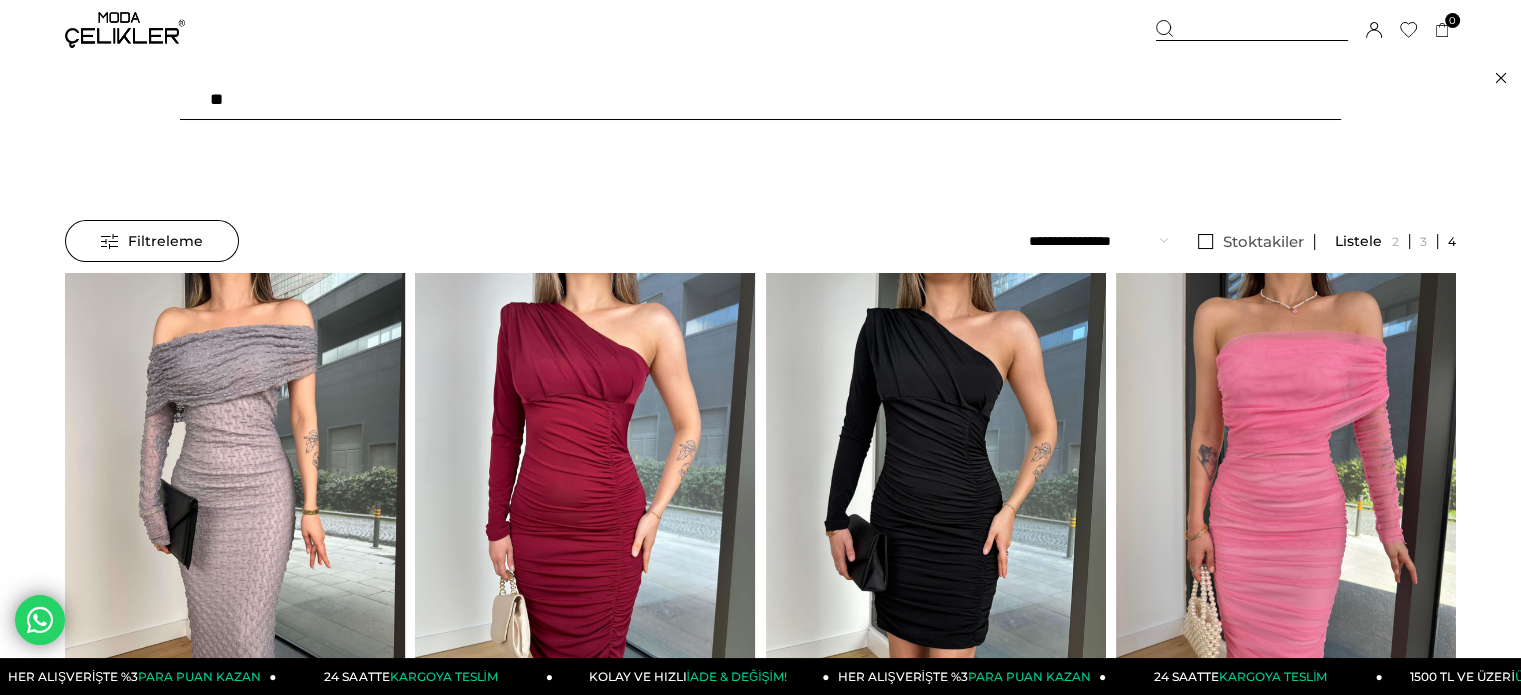 type on "*" 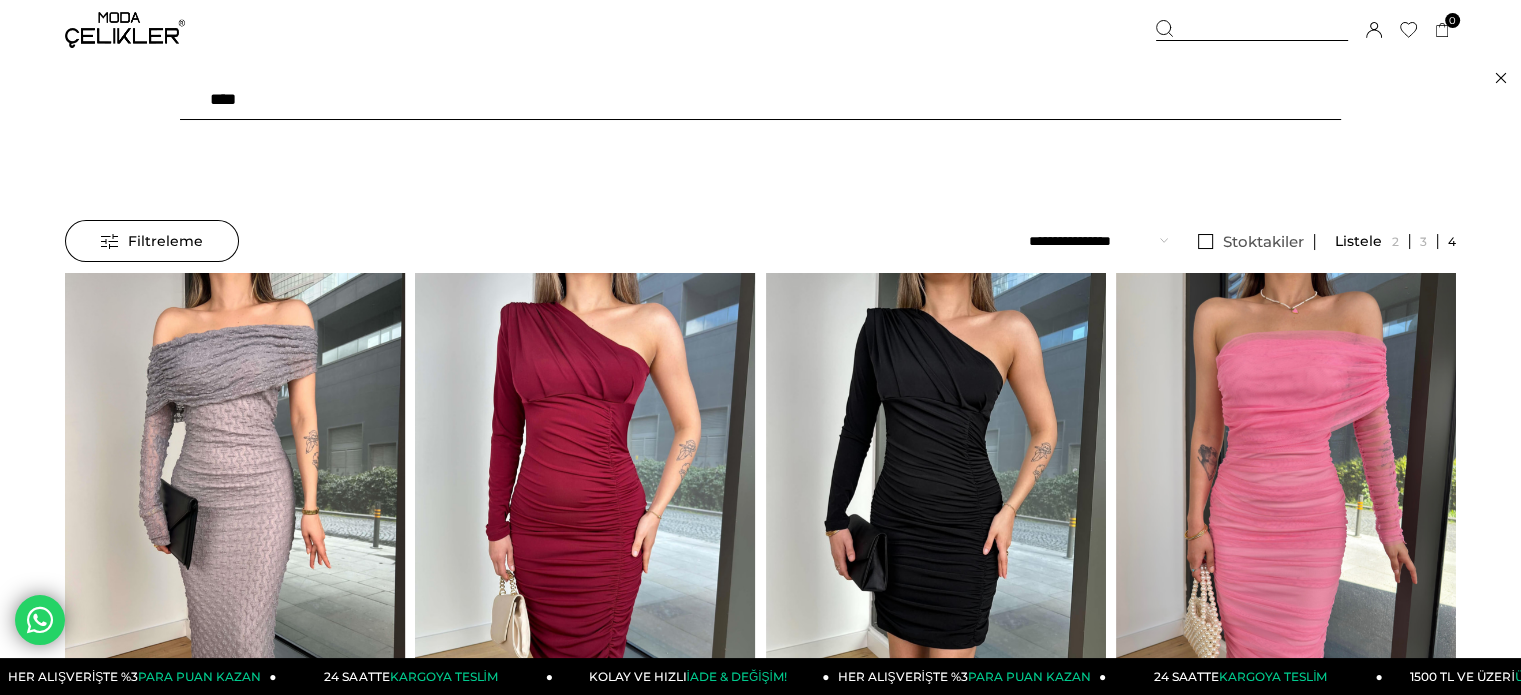 type on "*****" 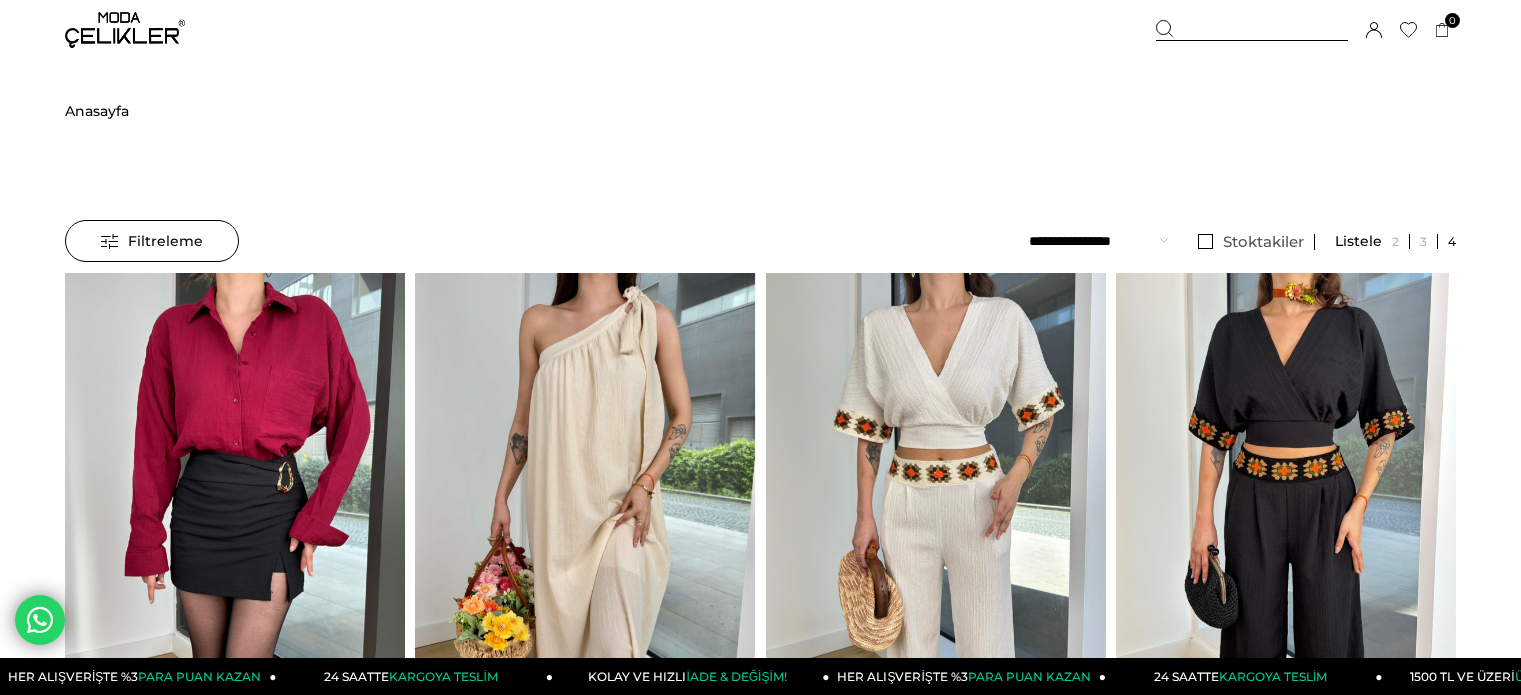 scroll, scrollTop: 0, scrollLeft: 0, axis: both 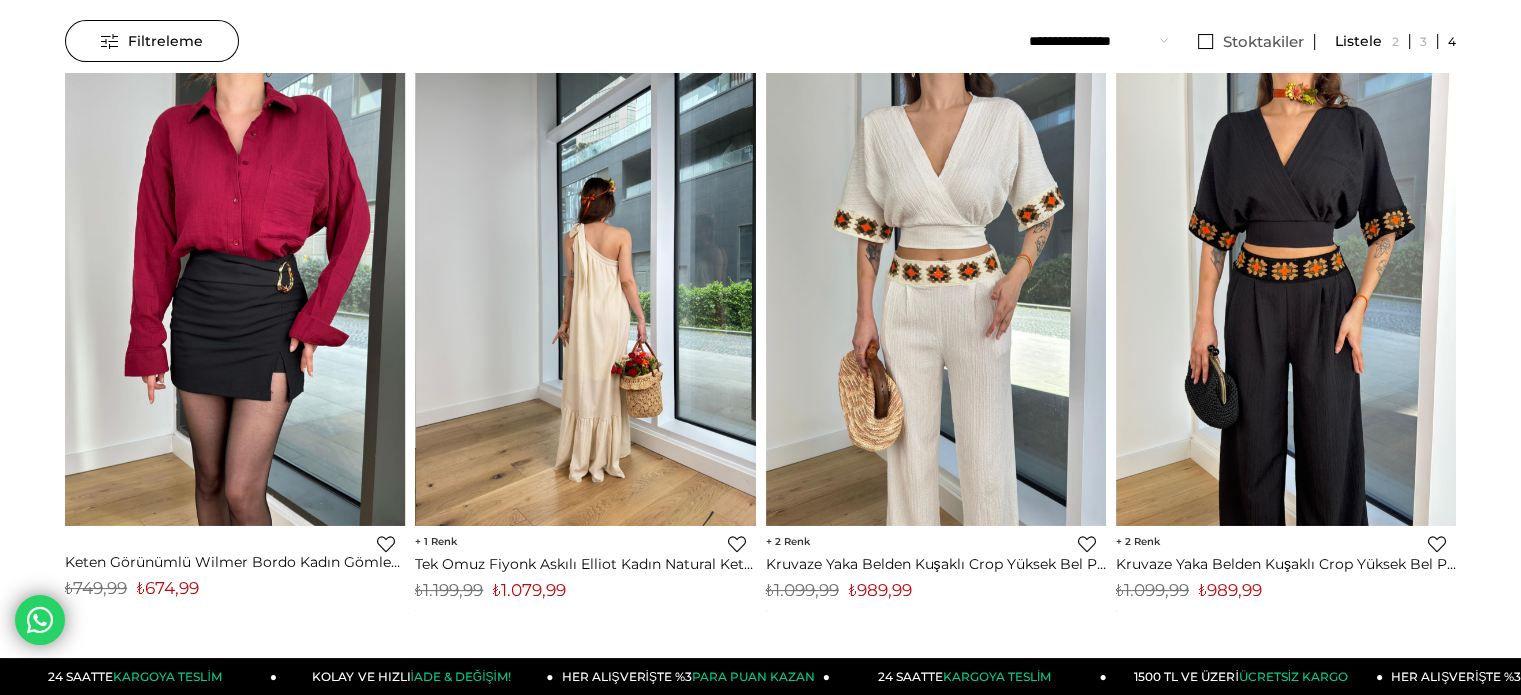 click at bounding box center [586, 299] 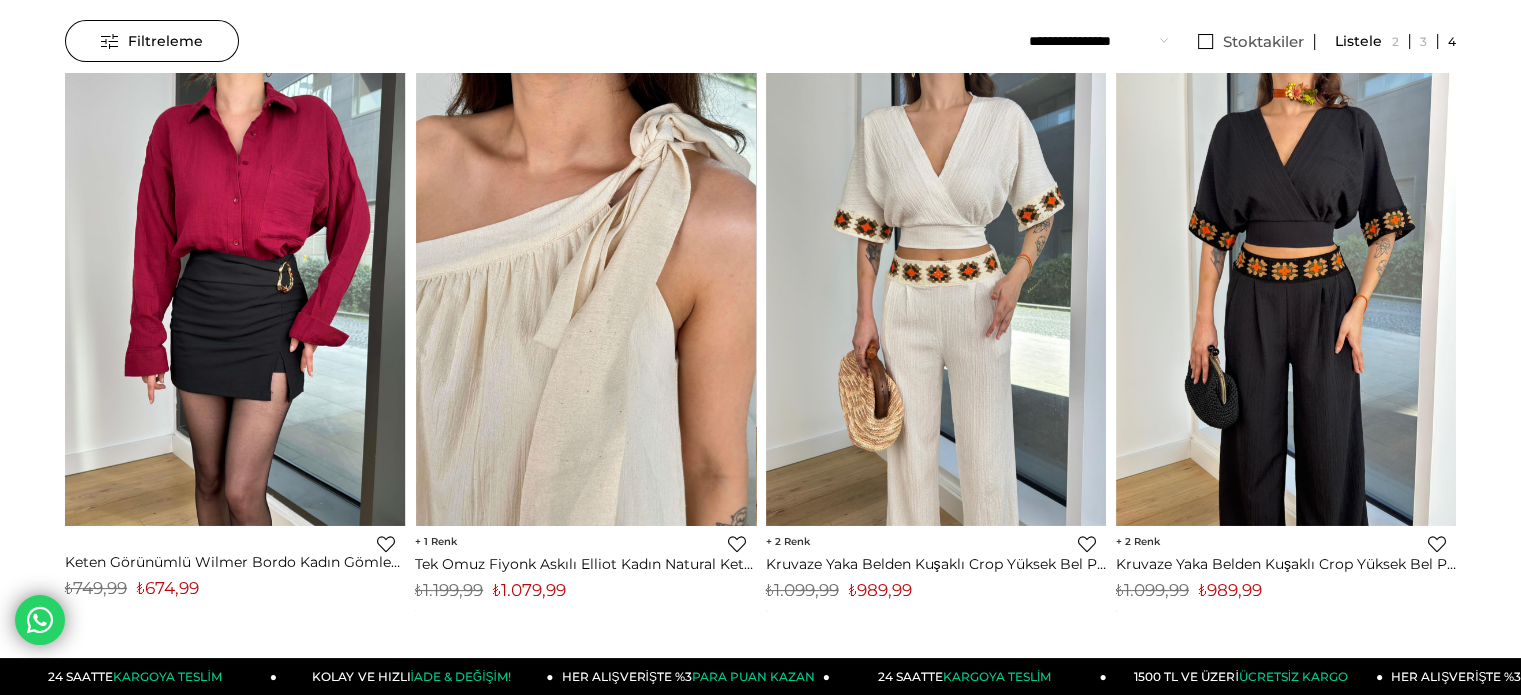 click at bounding box center [415, 299] 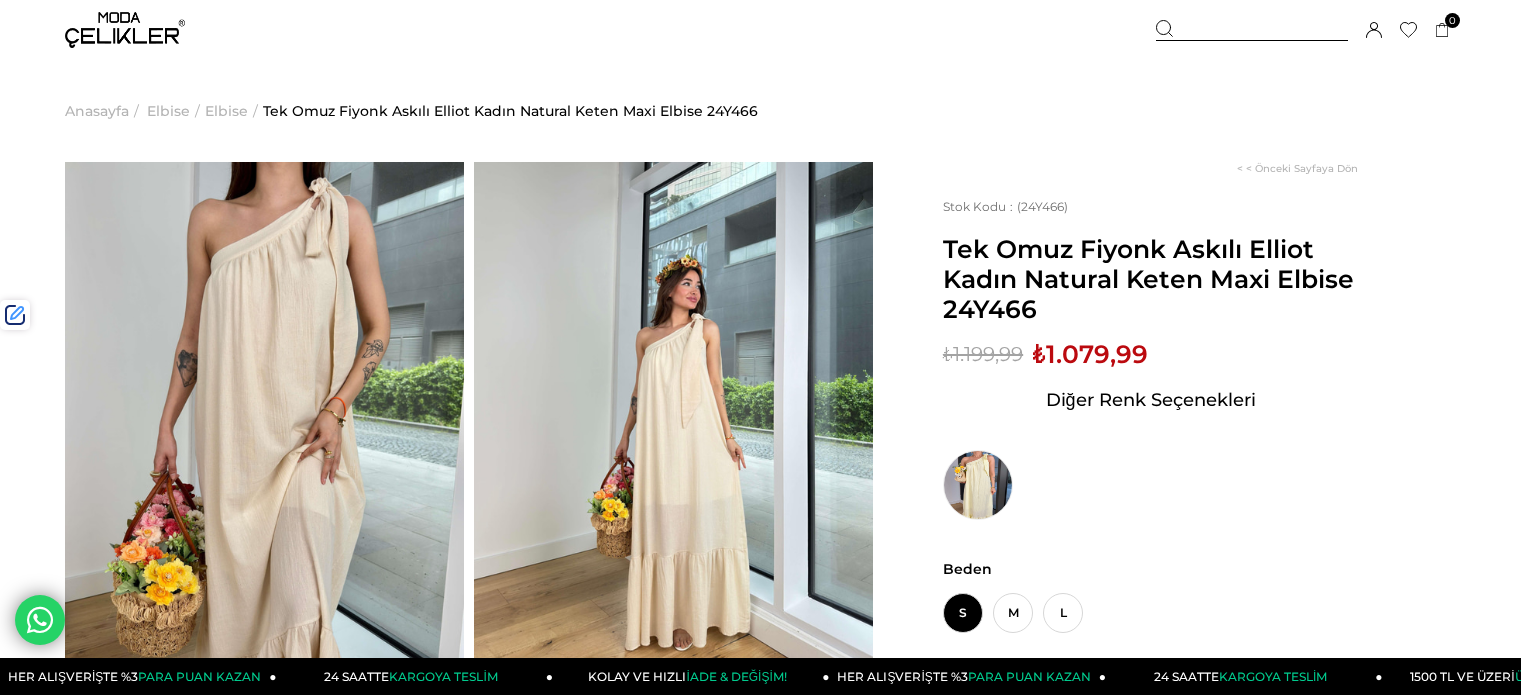 scroll, scrollTop: 0, scrollLeft: 0, axis: both 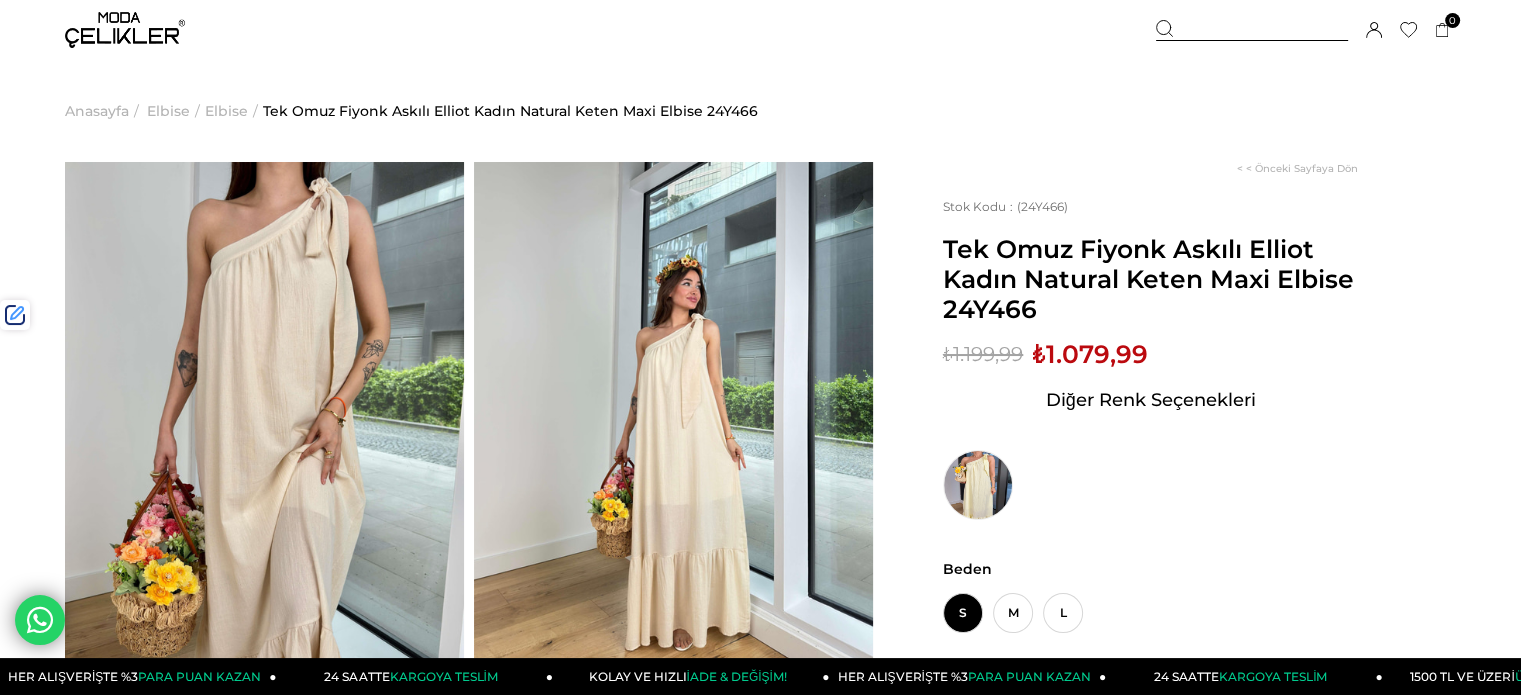 click at bounding box center (978, 485) 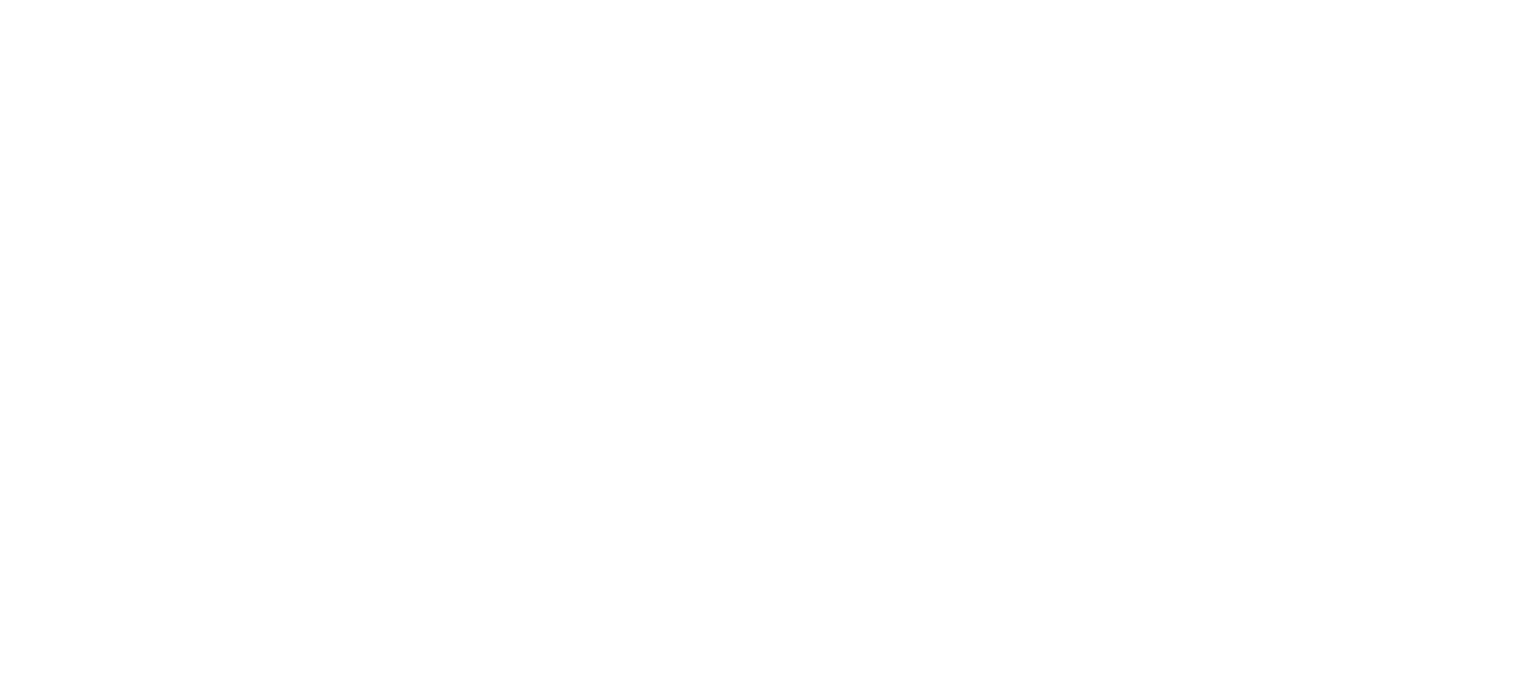 scroll, scrollTop: 0, scrollLeft: 0, axis: both 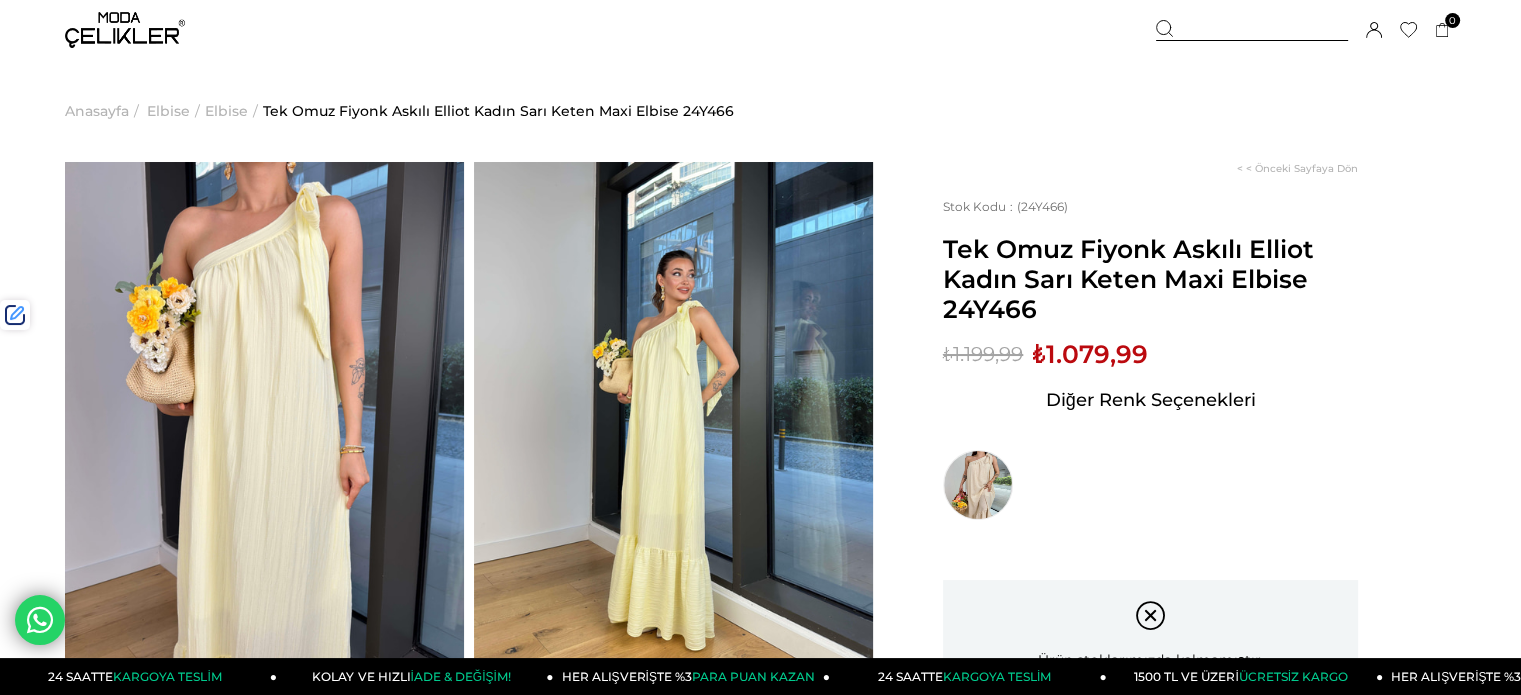 click at bounding box center (1252, 30) 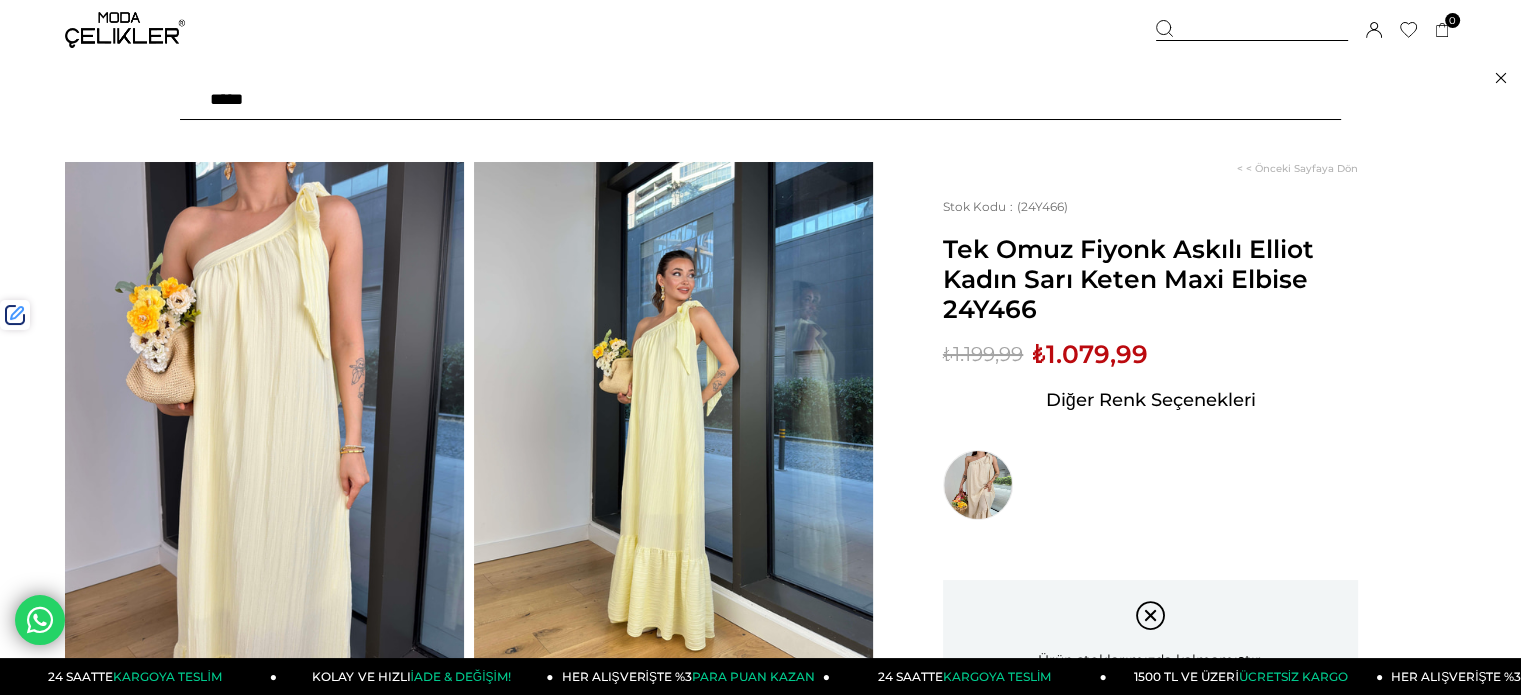 click at bounding box center [760, 100] 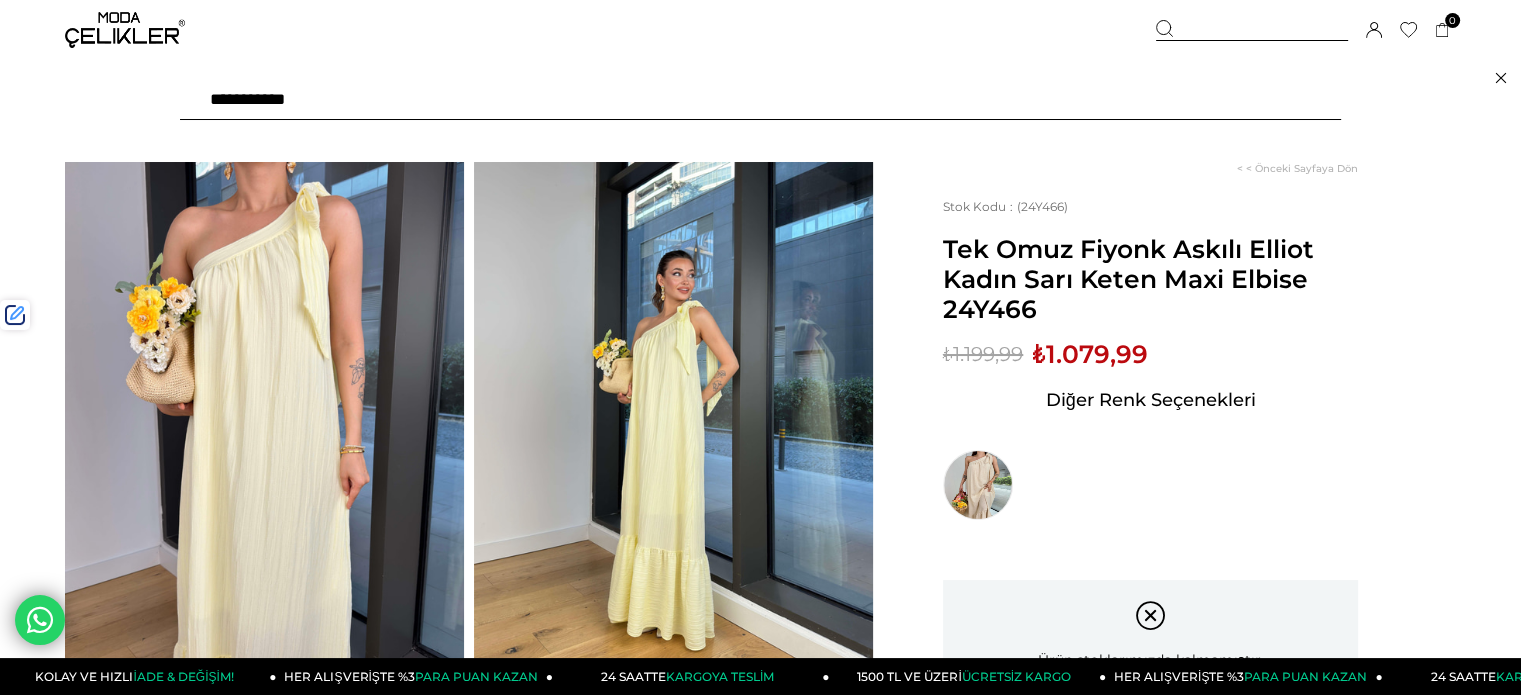 type on "**********" 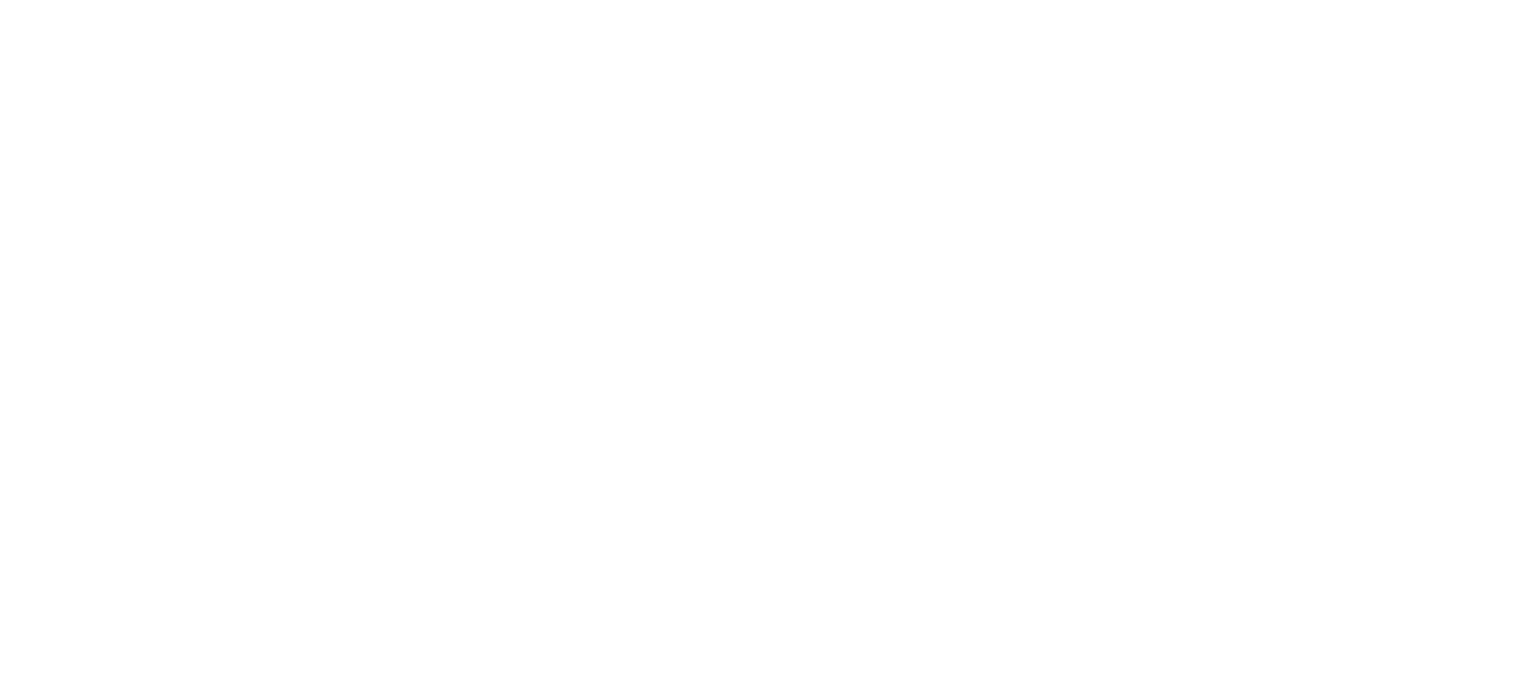 scroll, scrollTop: 0, scrollLeft: 0, axis: both 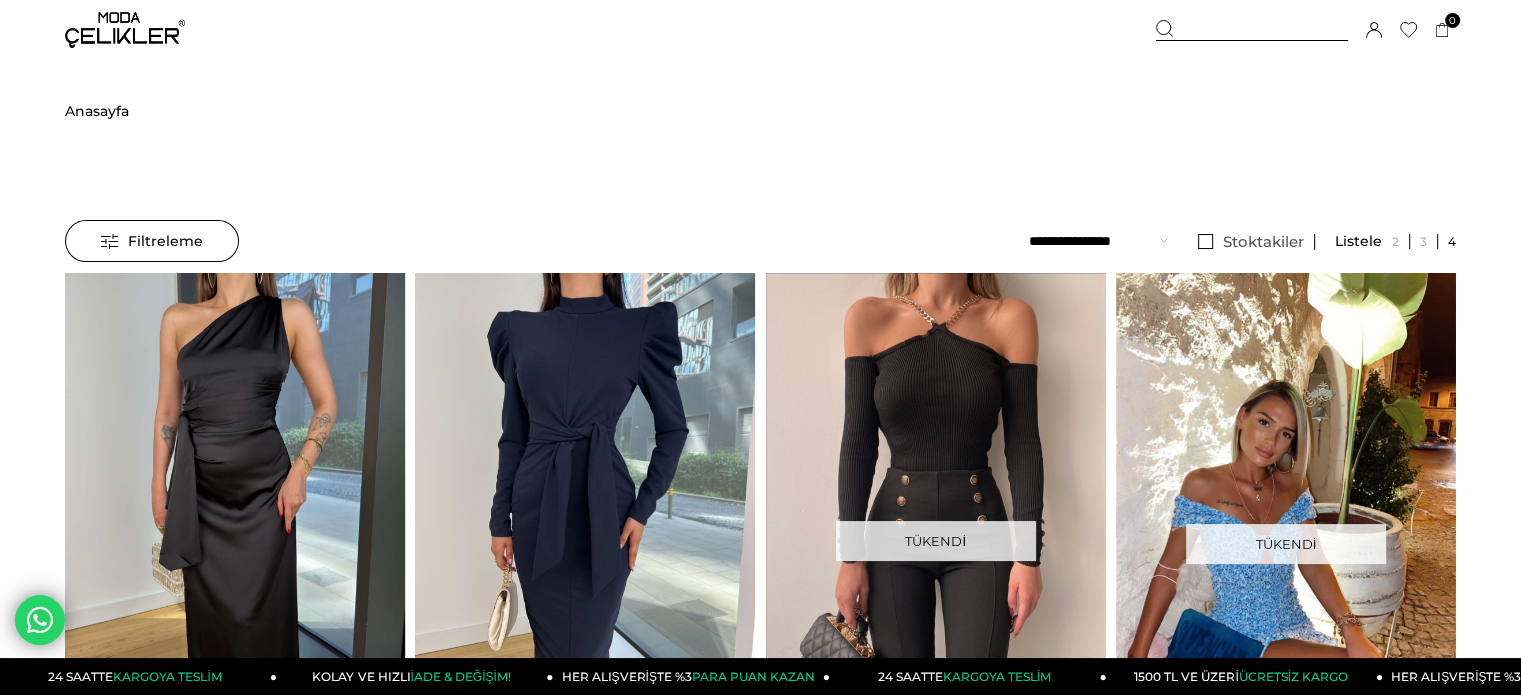 drag, startPoint x: 1206, startPoint y: 23, endPoint x: 1186, endPoint y: 53, distance: 36.05551 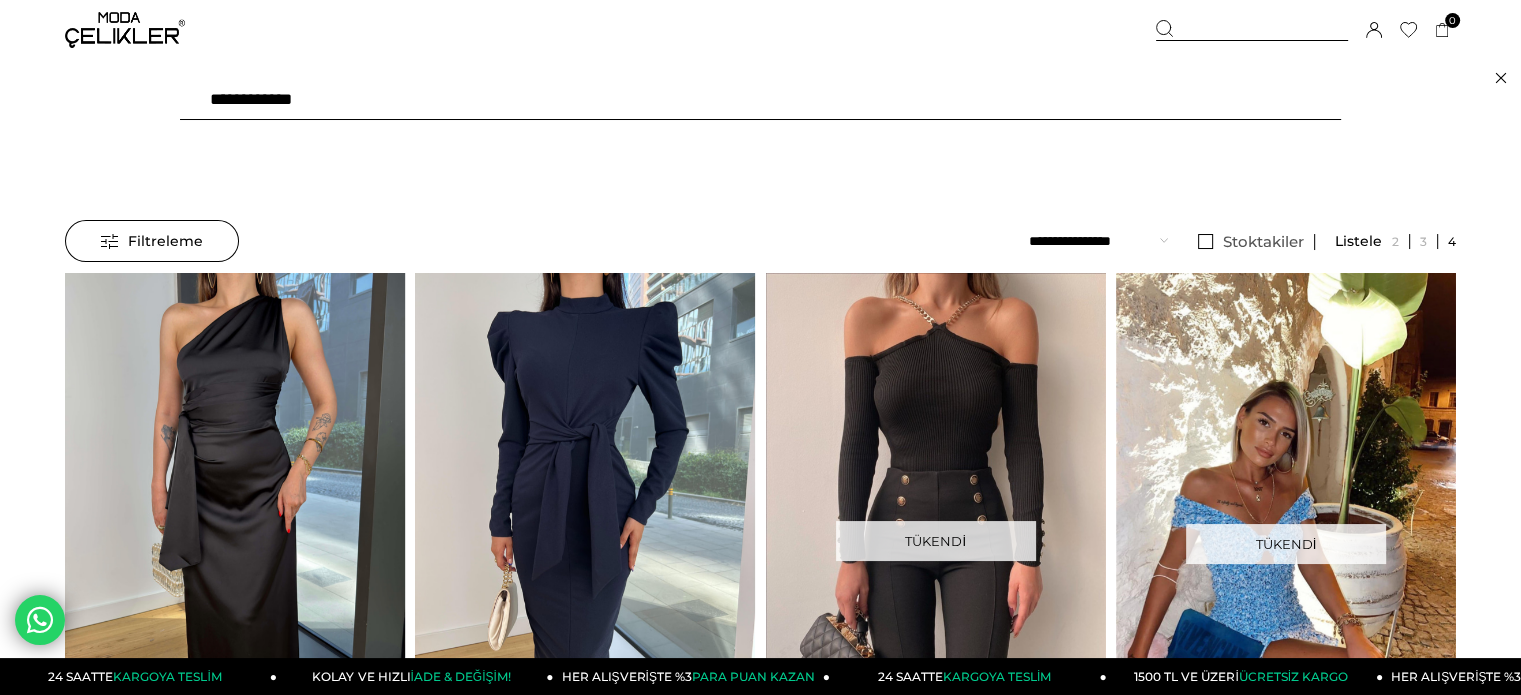 click on "**********" at bounding box center [760, 100] 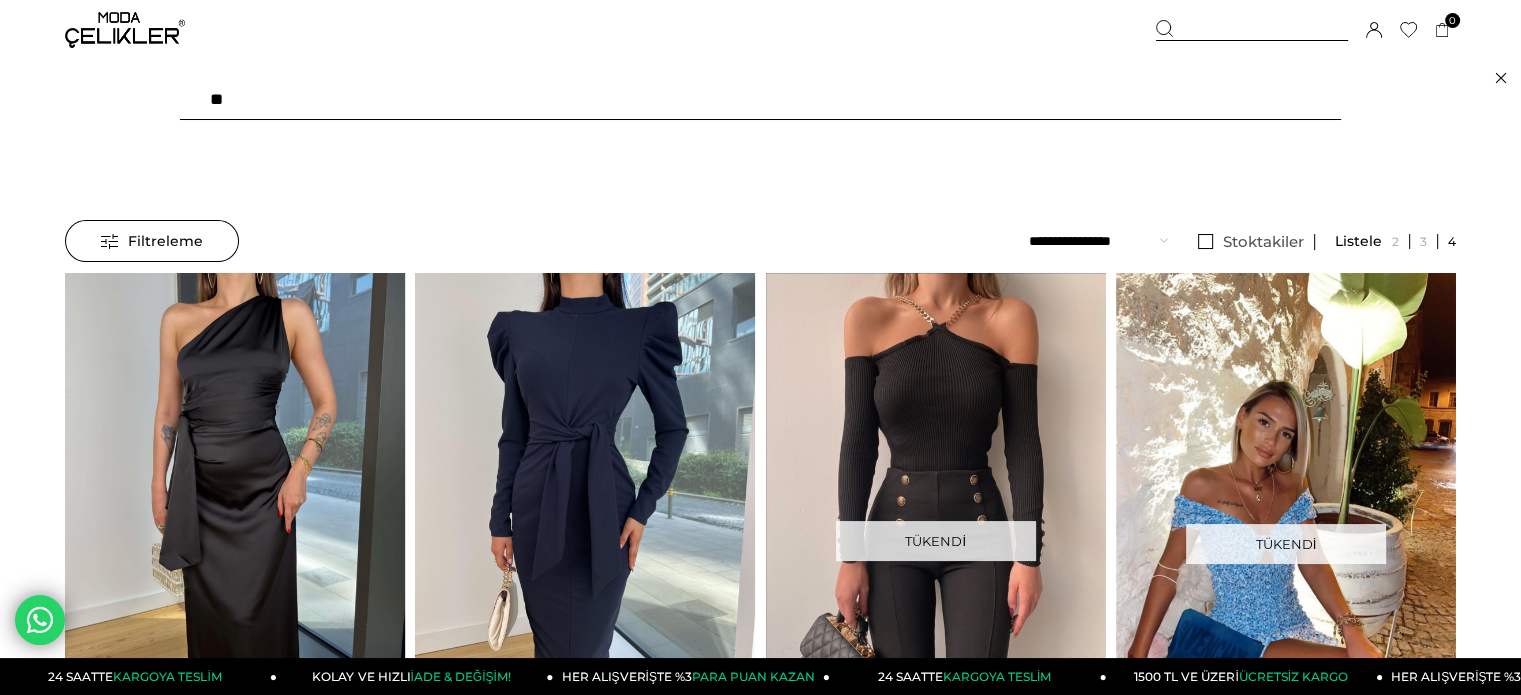 type on "*" 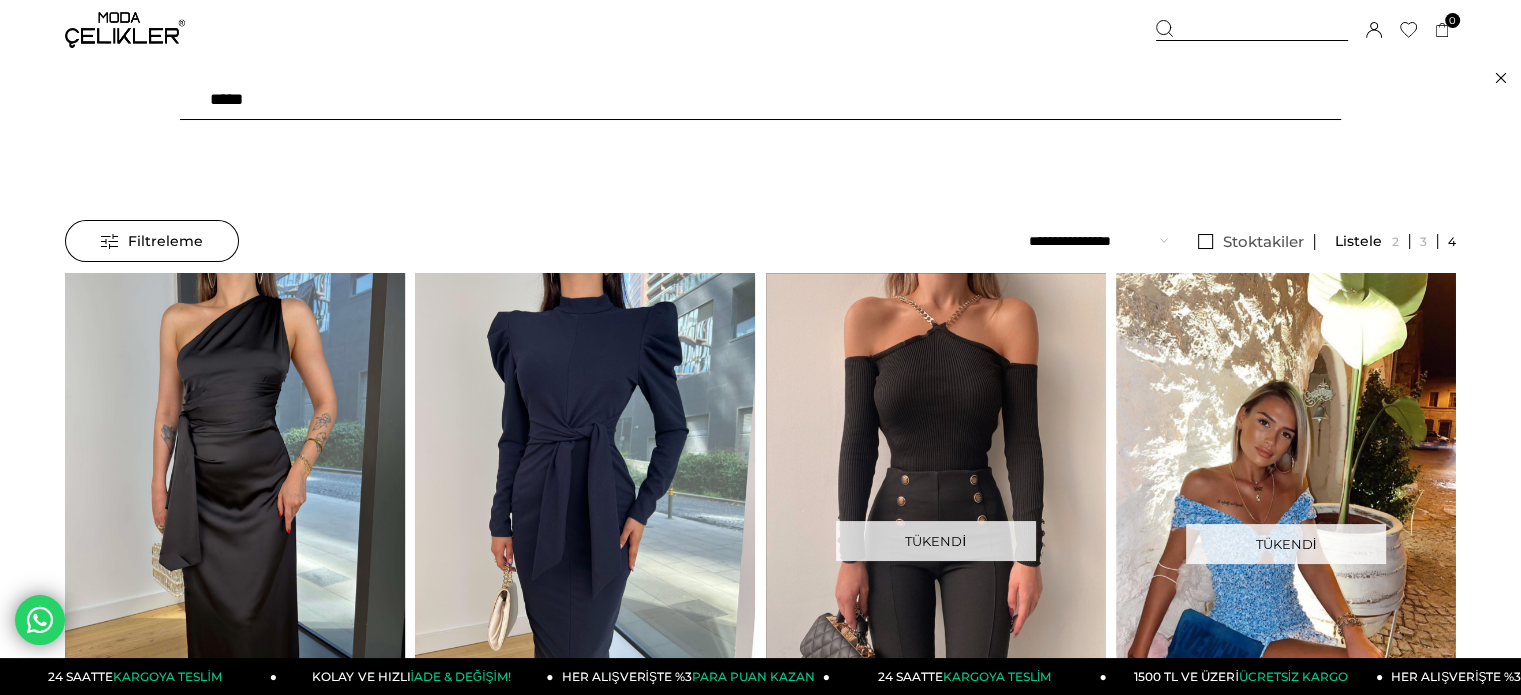 type on "******" 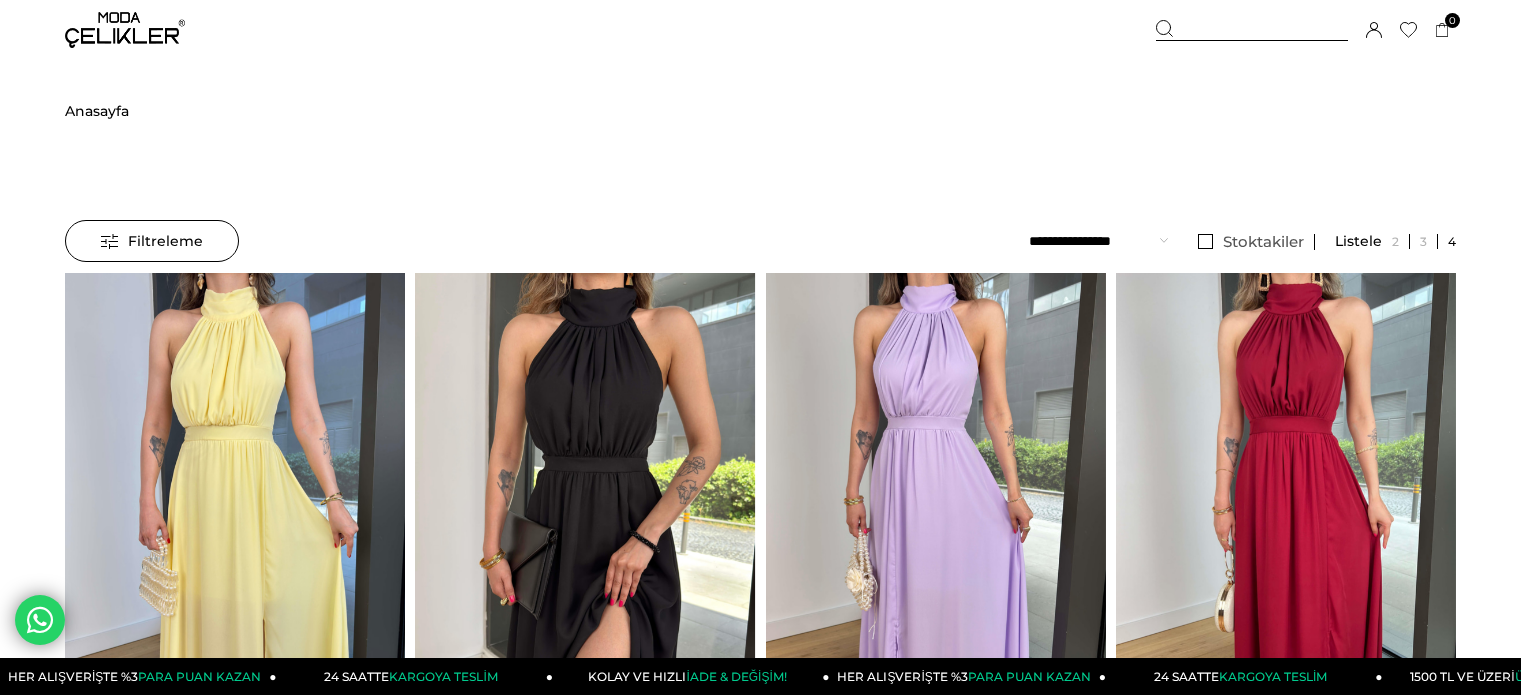 scroll, scrollTop: 0, scrollLeft: 0, axis: both 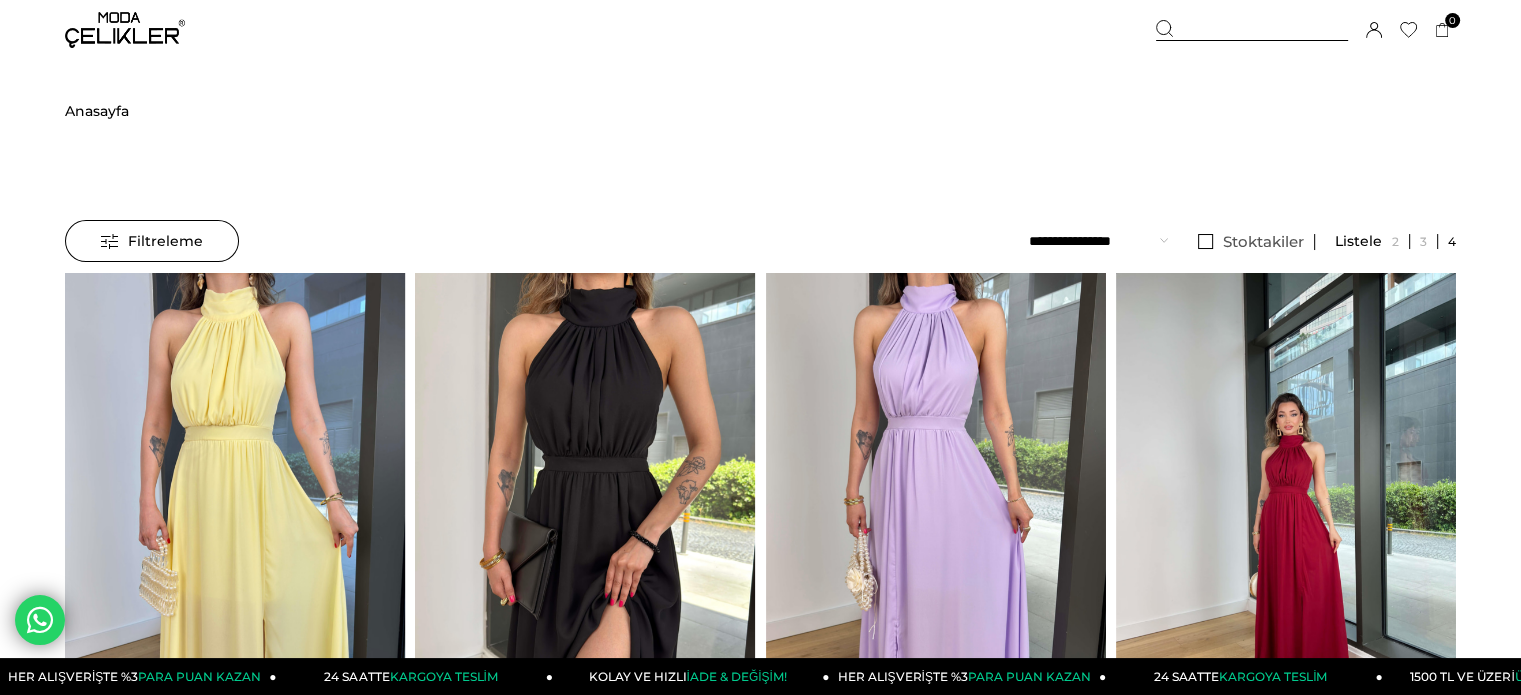 click at bounding box center [936, 499] 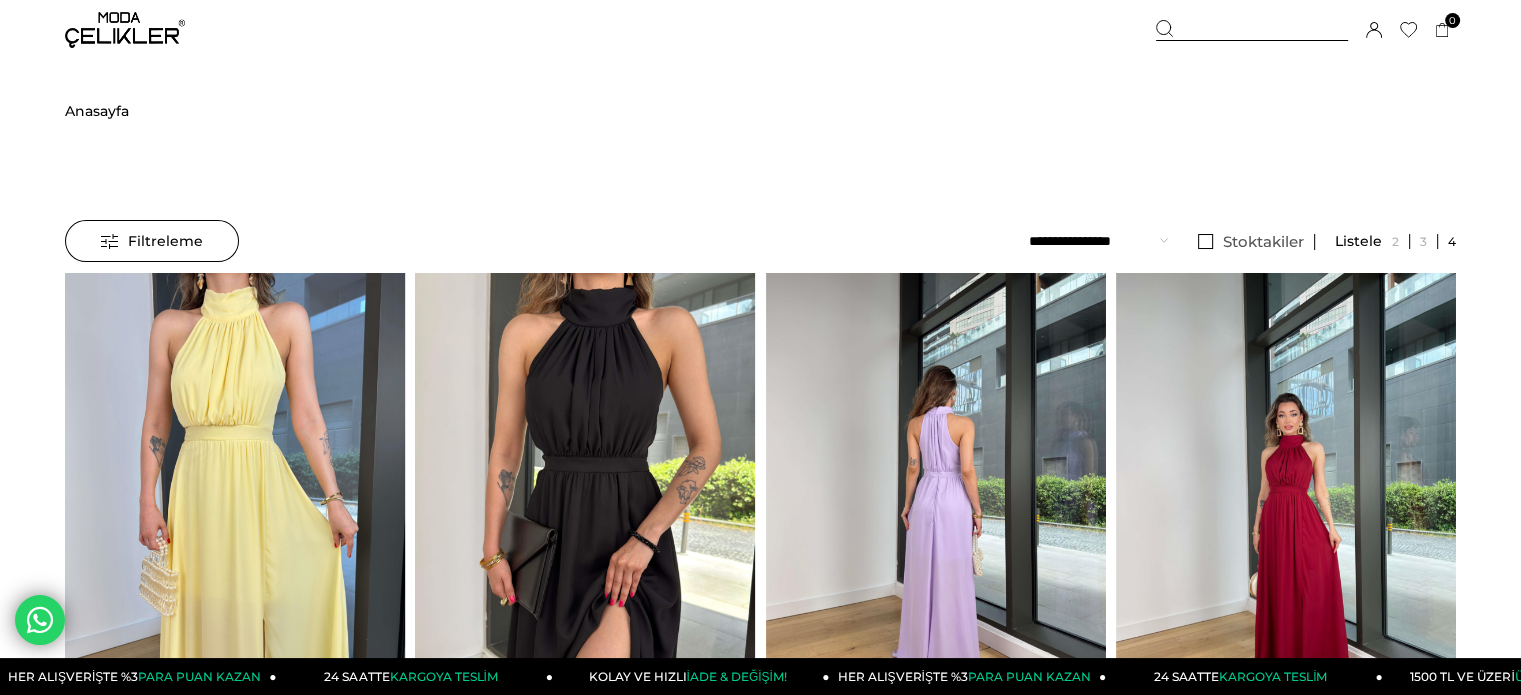 click at bounding box center [936, 499] 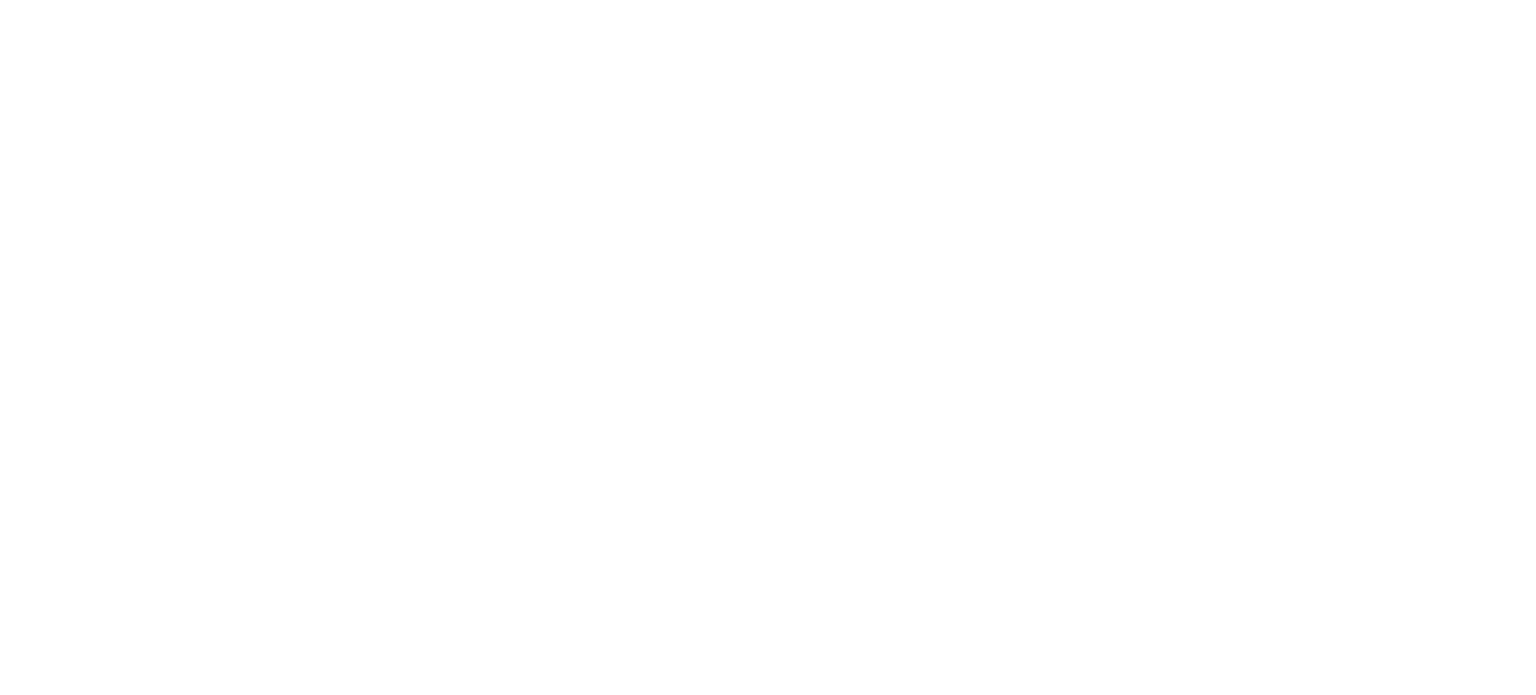 scroll, scrollTop: 0, scrollLeft: 0, axis: both 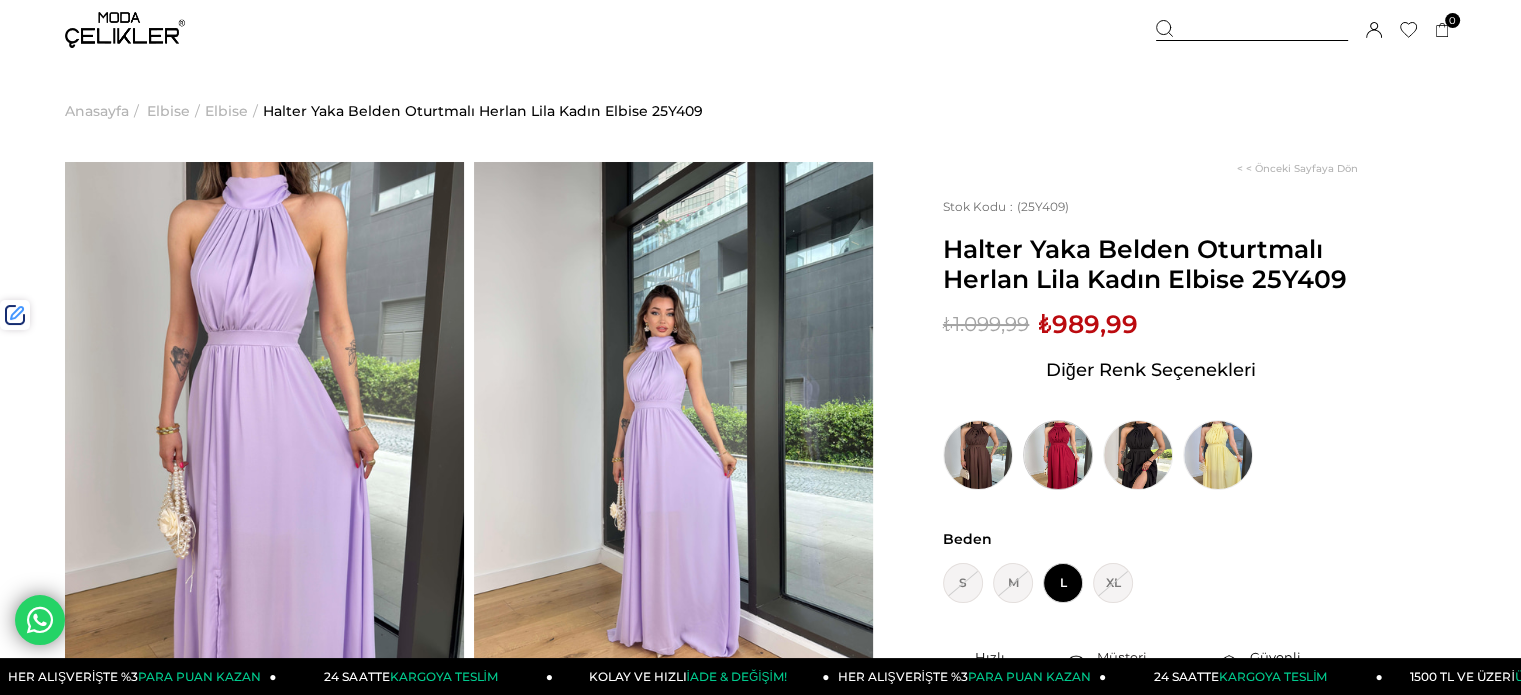 click at bounding box center (1058, 455) 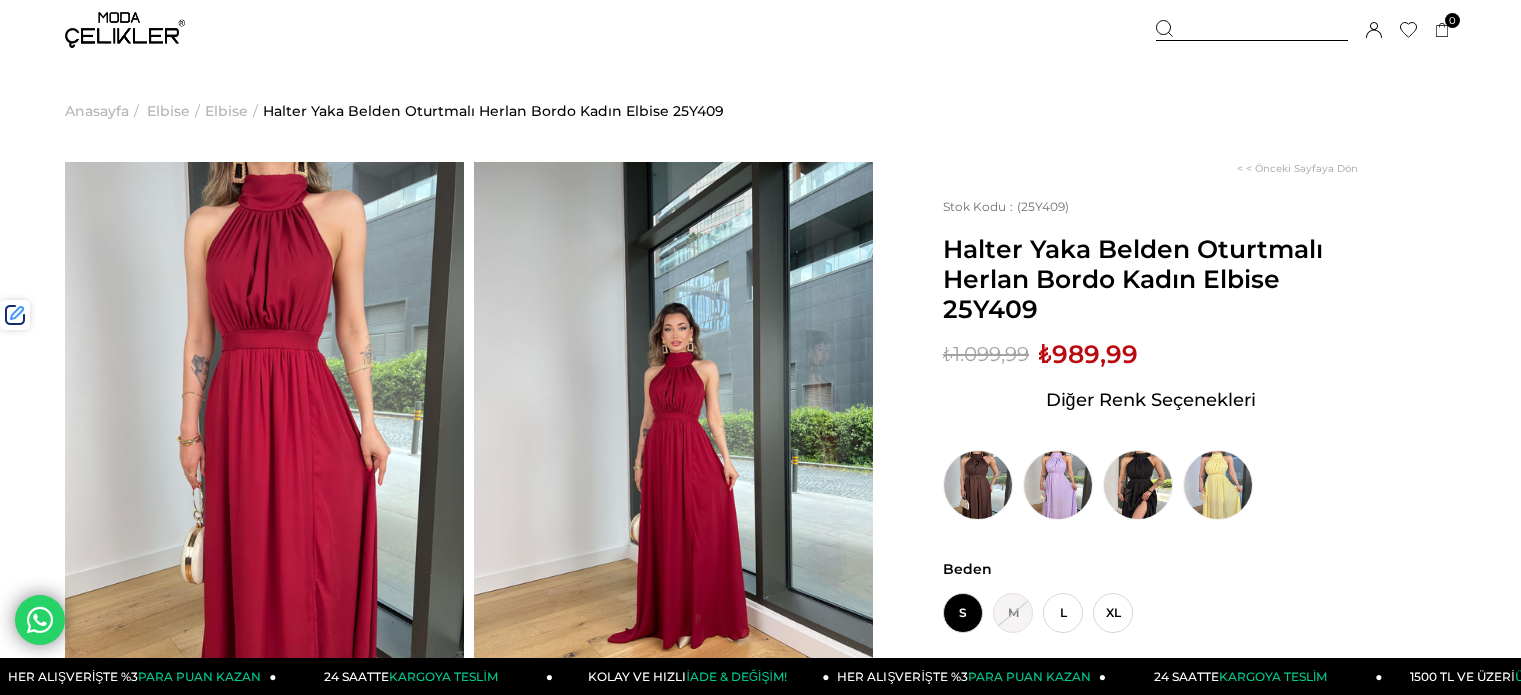 scroll, scrollTop: 0, scrollLeft: 0, axis: both 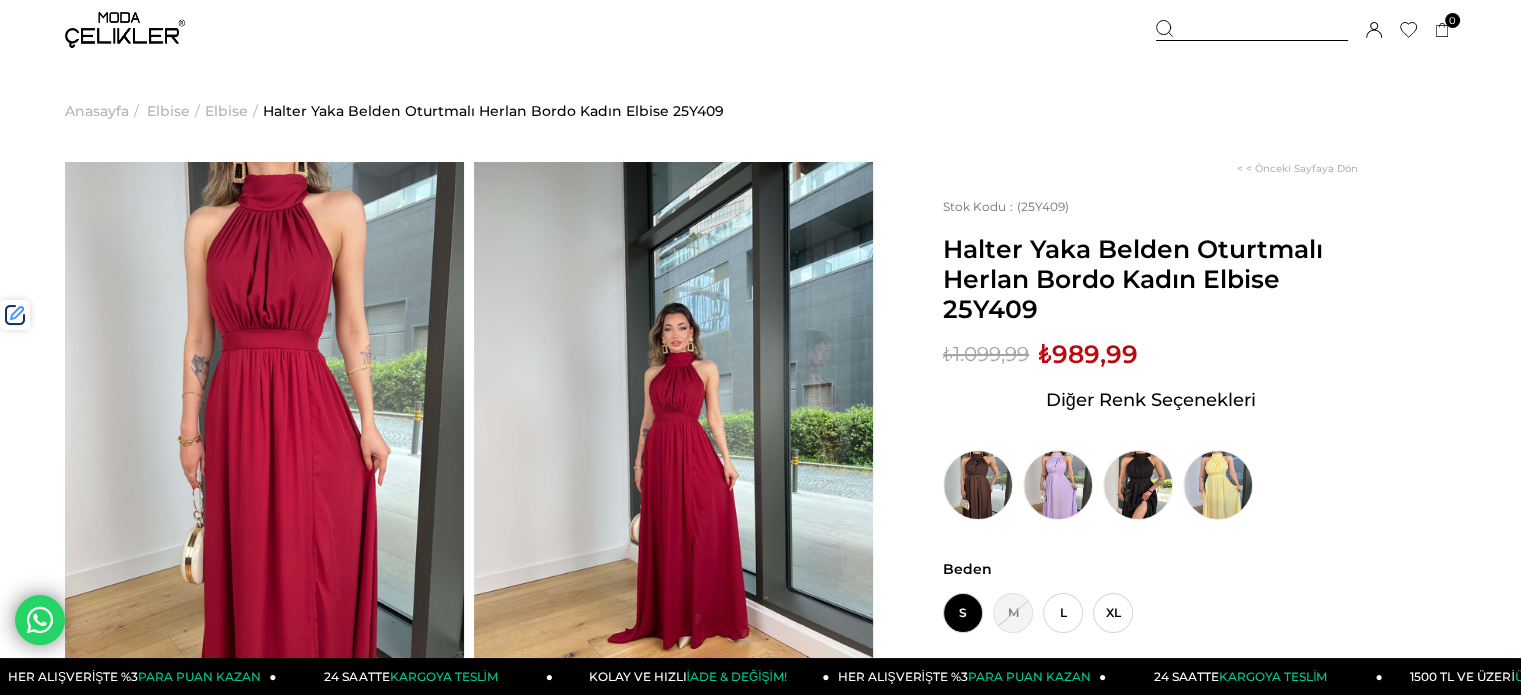 click at bounding box center (1252, 30) 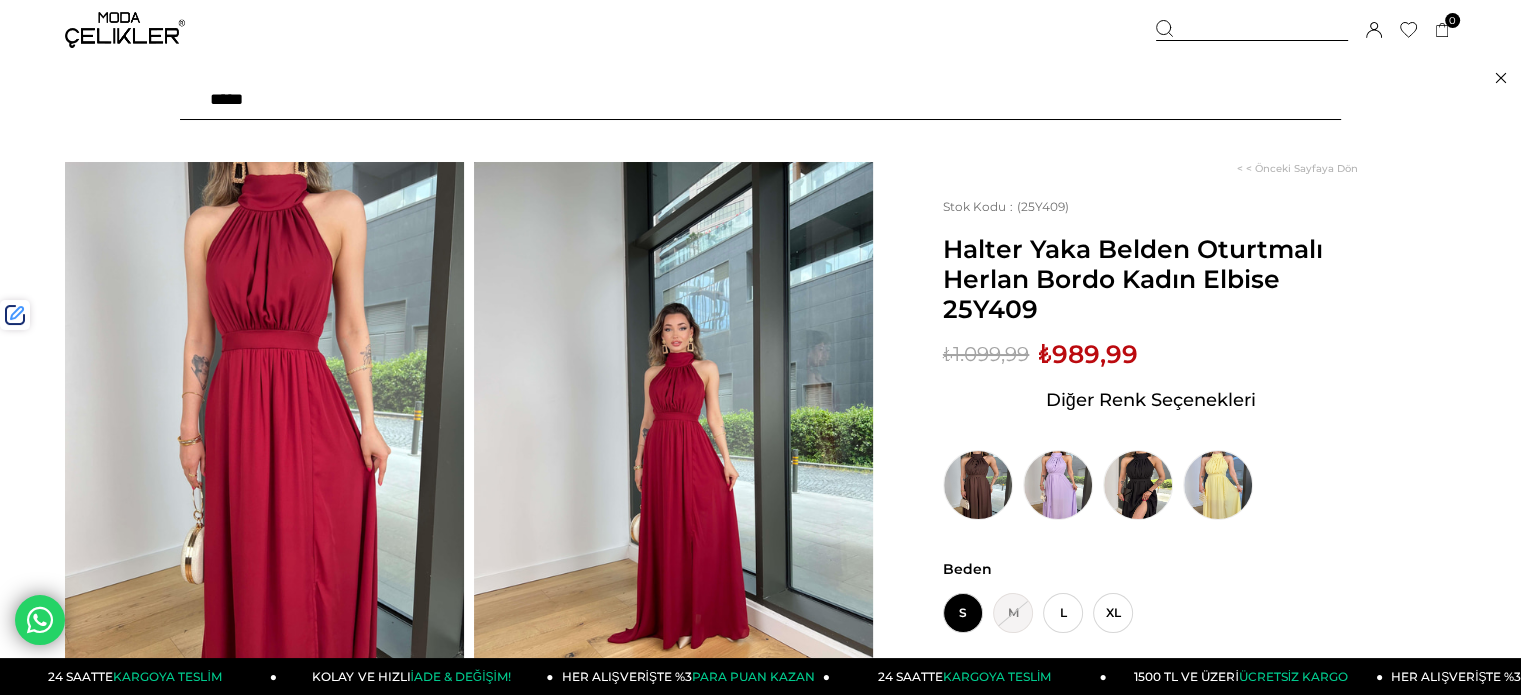 click at bounding box center [760, 100] 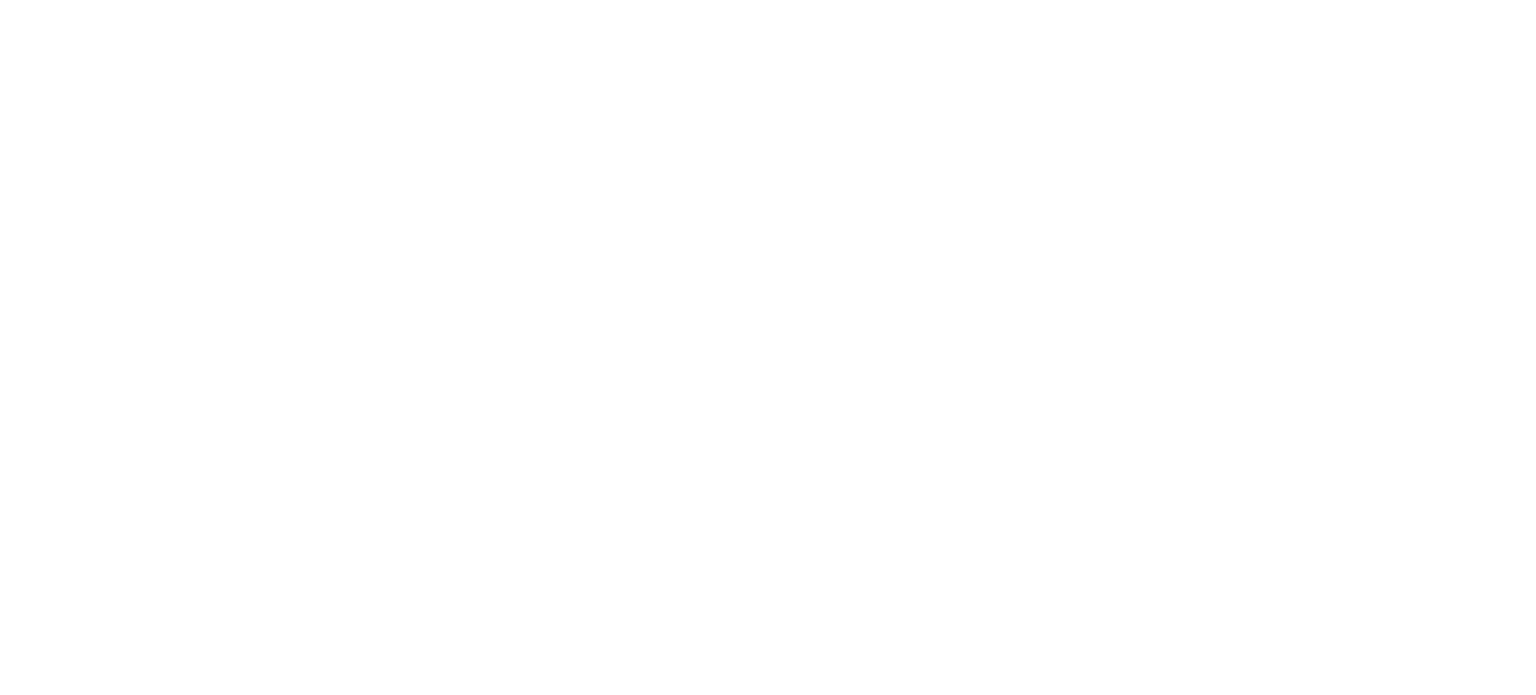 scroll, scrollTop: 0, scrollLeft: 0, axis: both 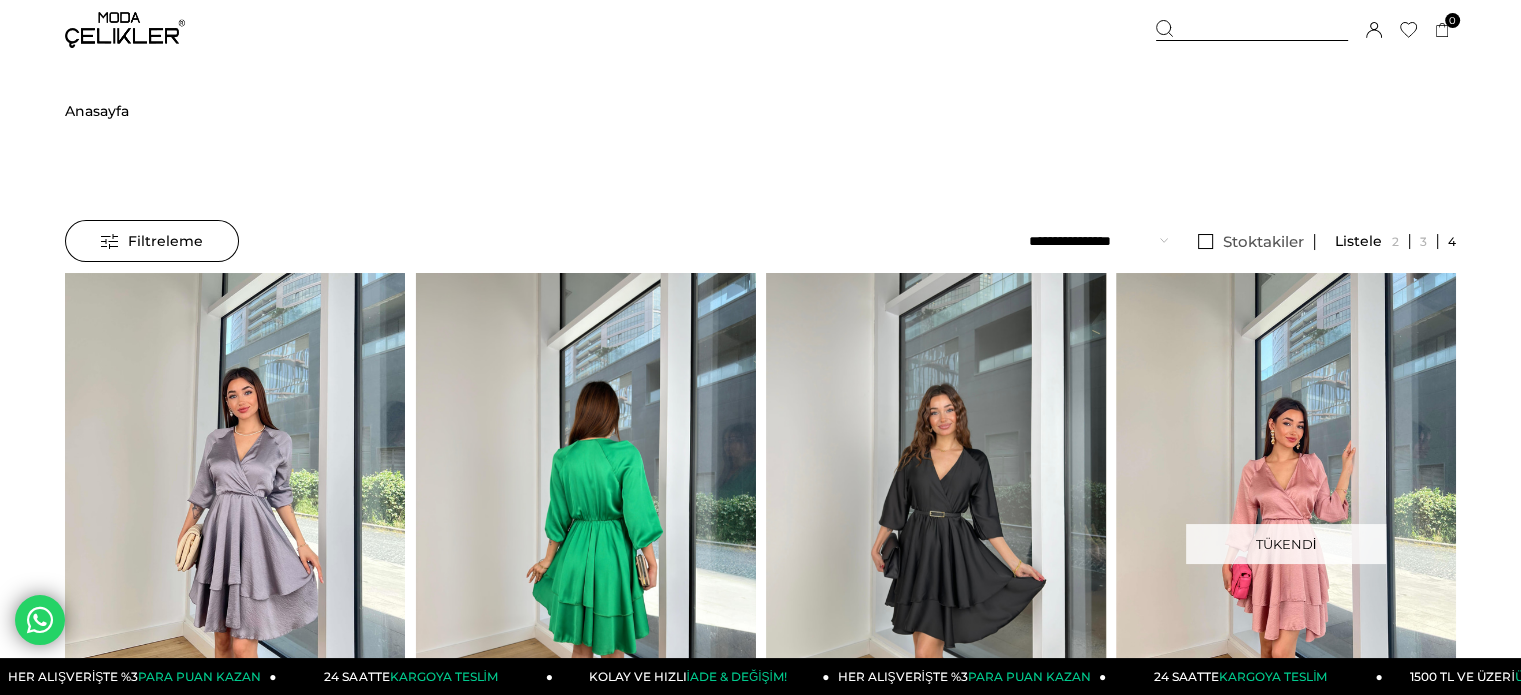 click at bounding box center (936, 499) 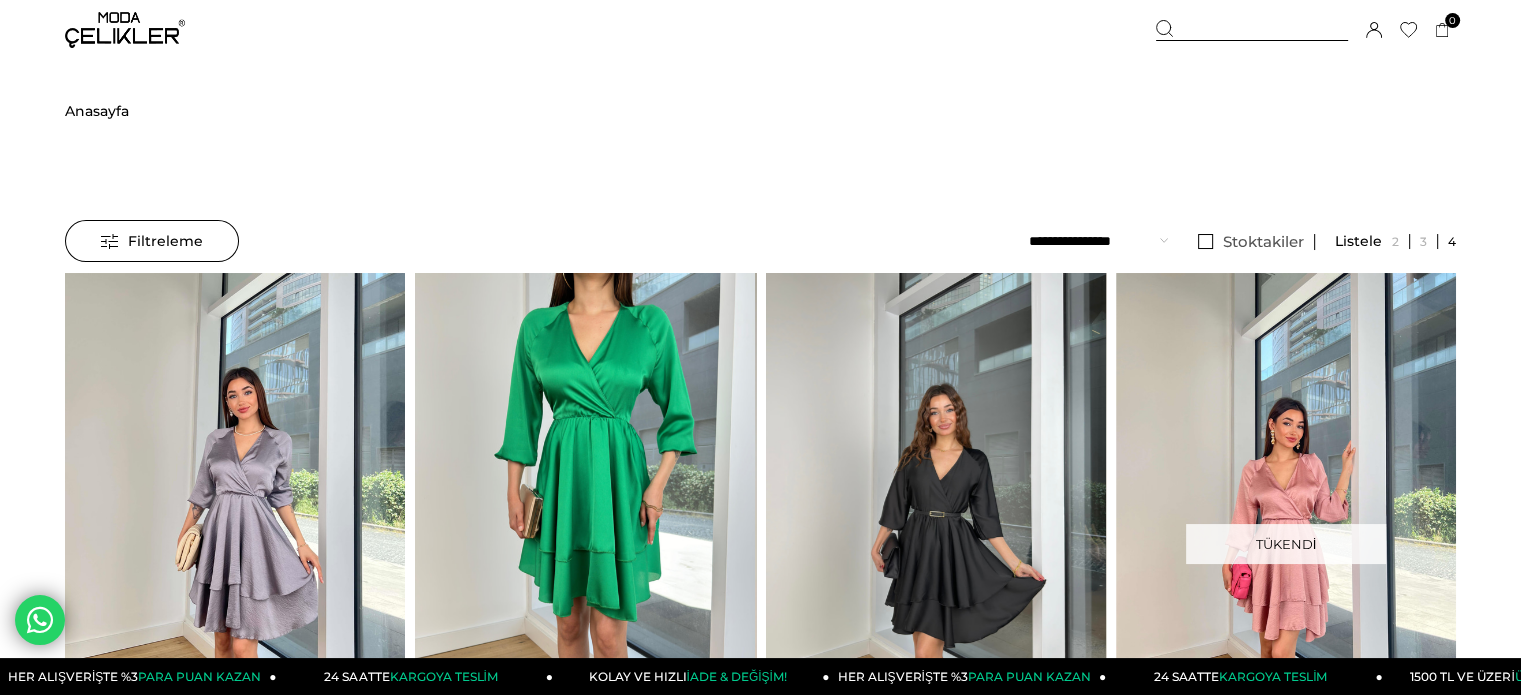 click at bounding box center (1106, 499) 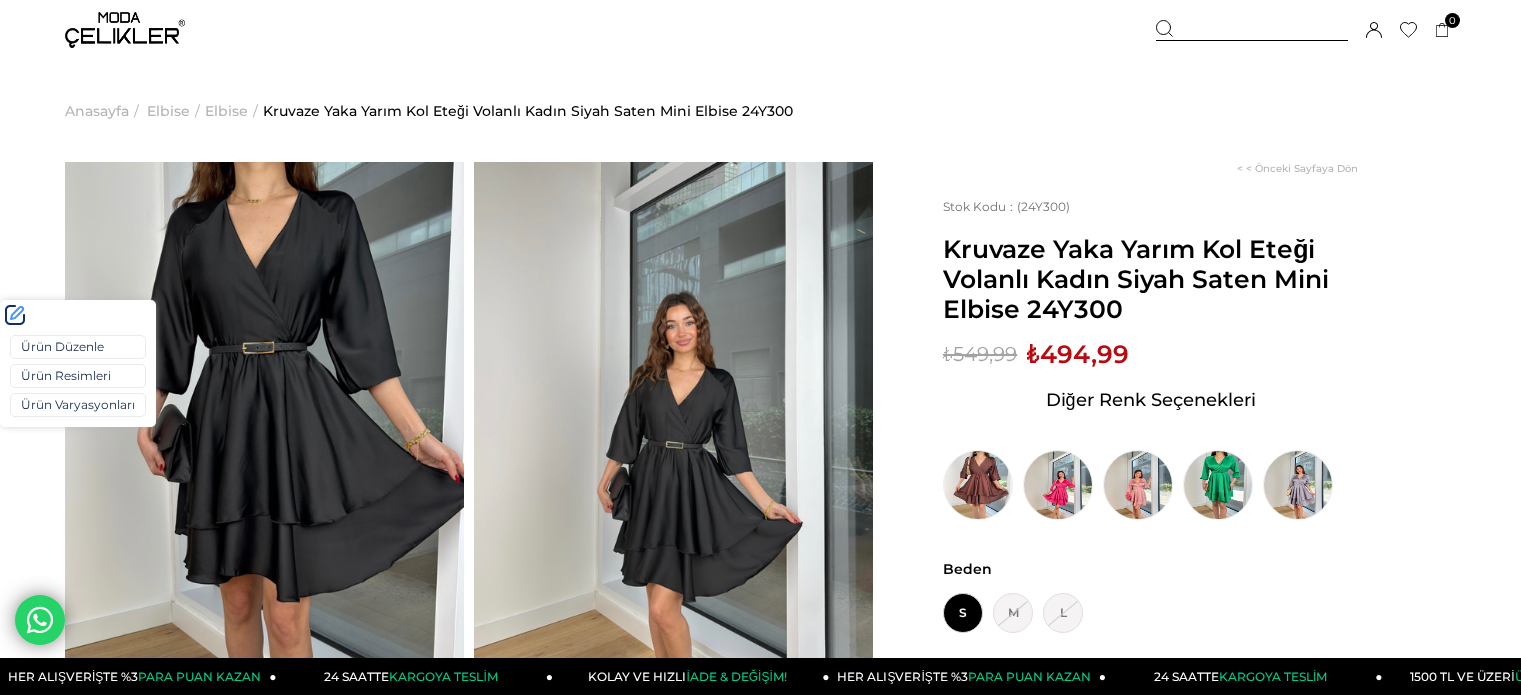 scroll, scrollTop: 0, scrollLeft: 0, axis: both 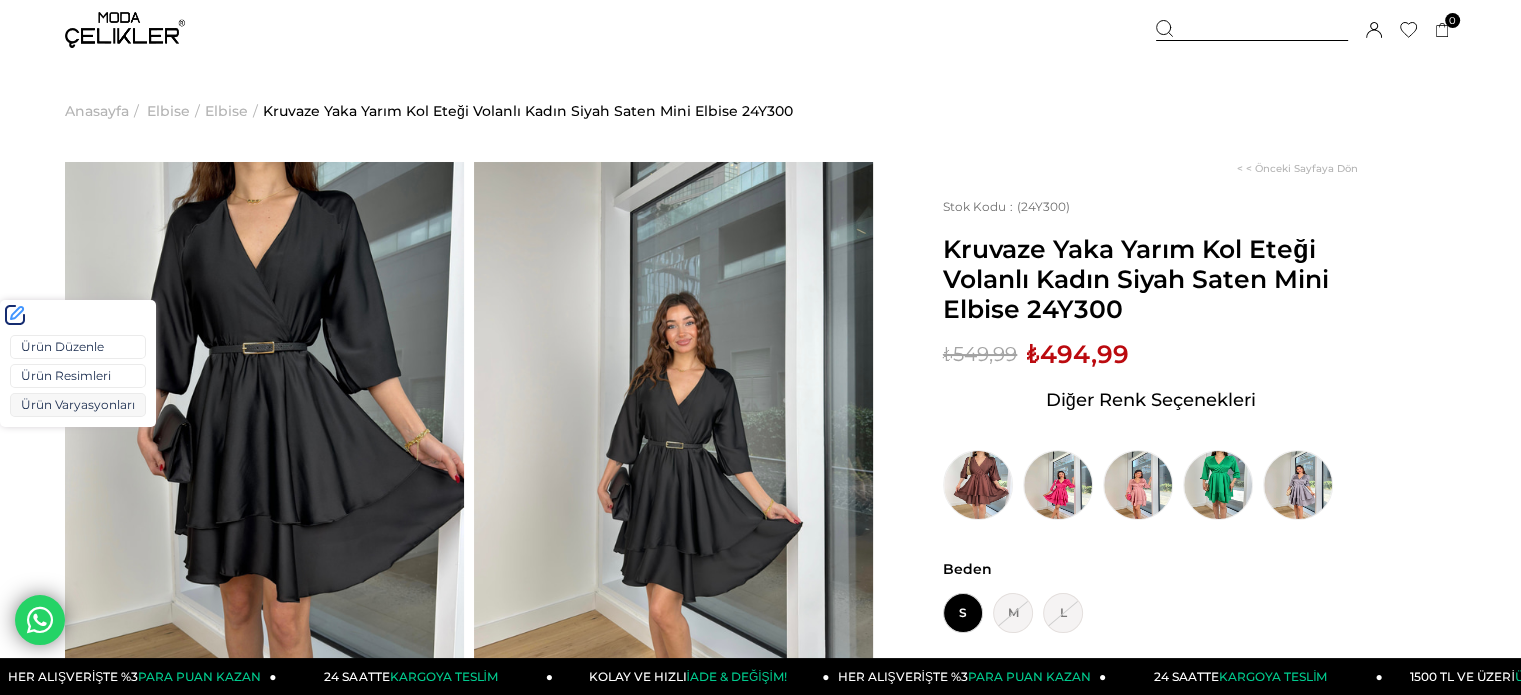 click on "Ürün Varyasyonları" at bounding box center (78, 405) 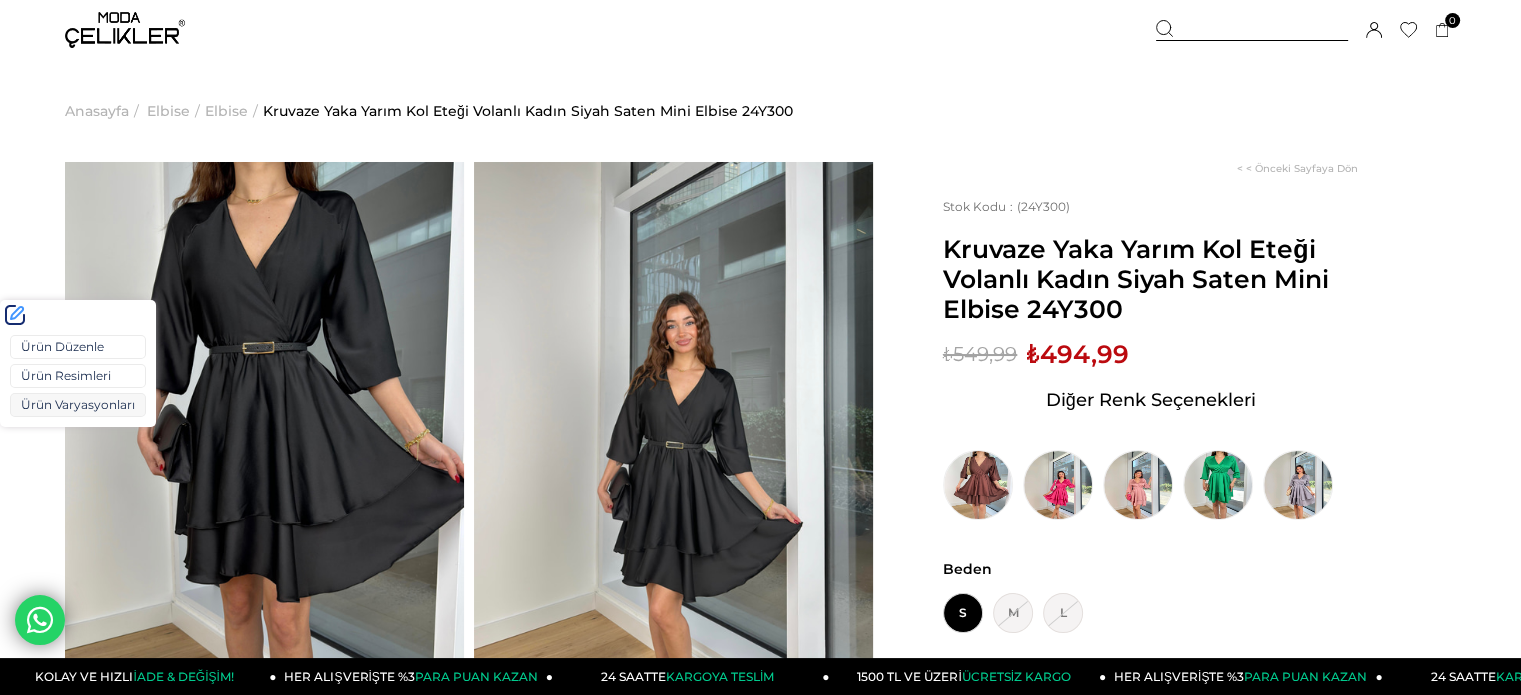click on "Ürün Varyasyonları" at bounding box center (78, 405) 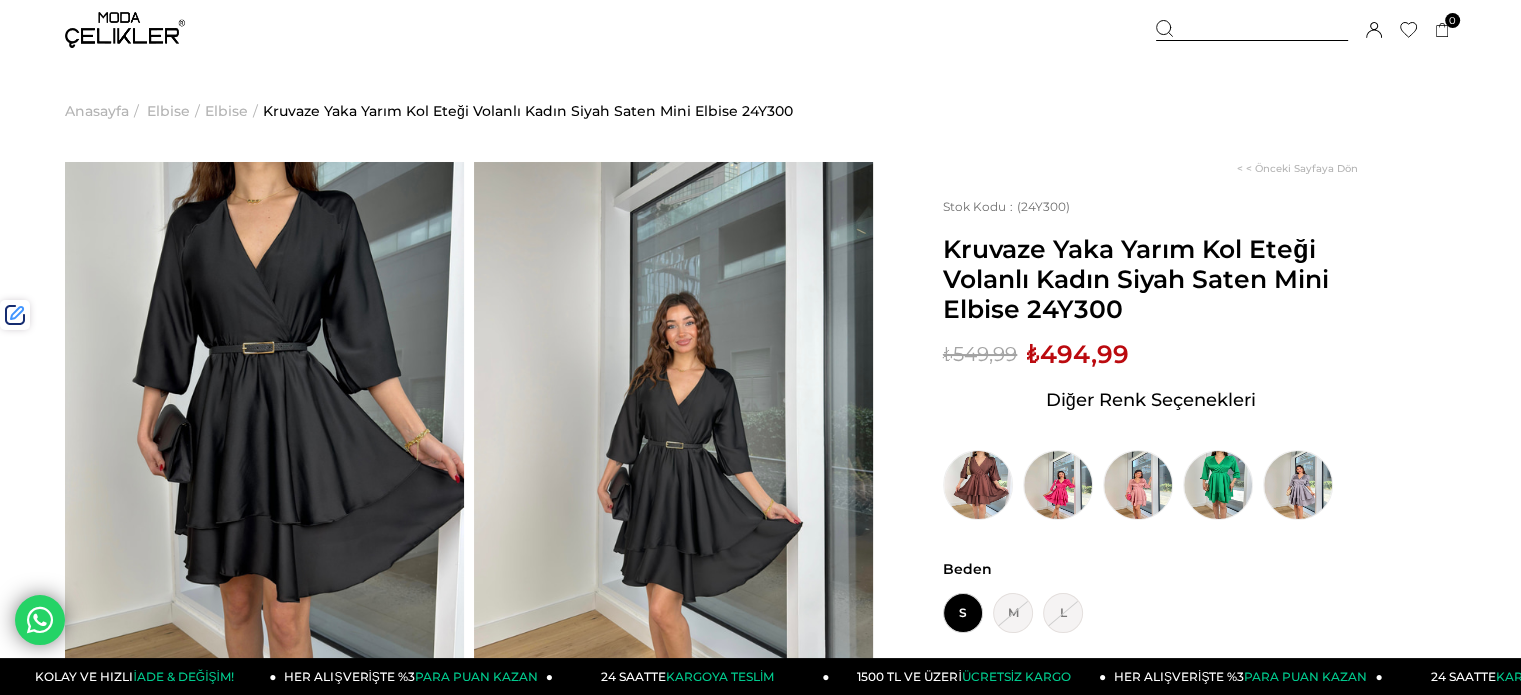 drag, startPoint x: 1204, startPoint y: 25, endPoint x: 1148, endPoint y: 72, distance: 73.109505 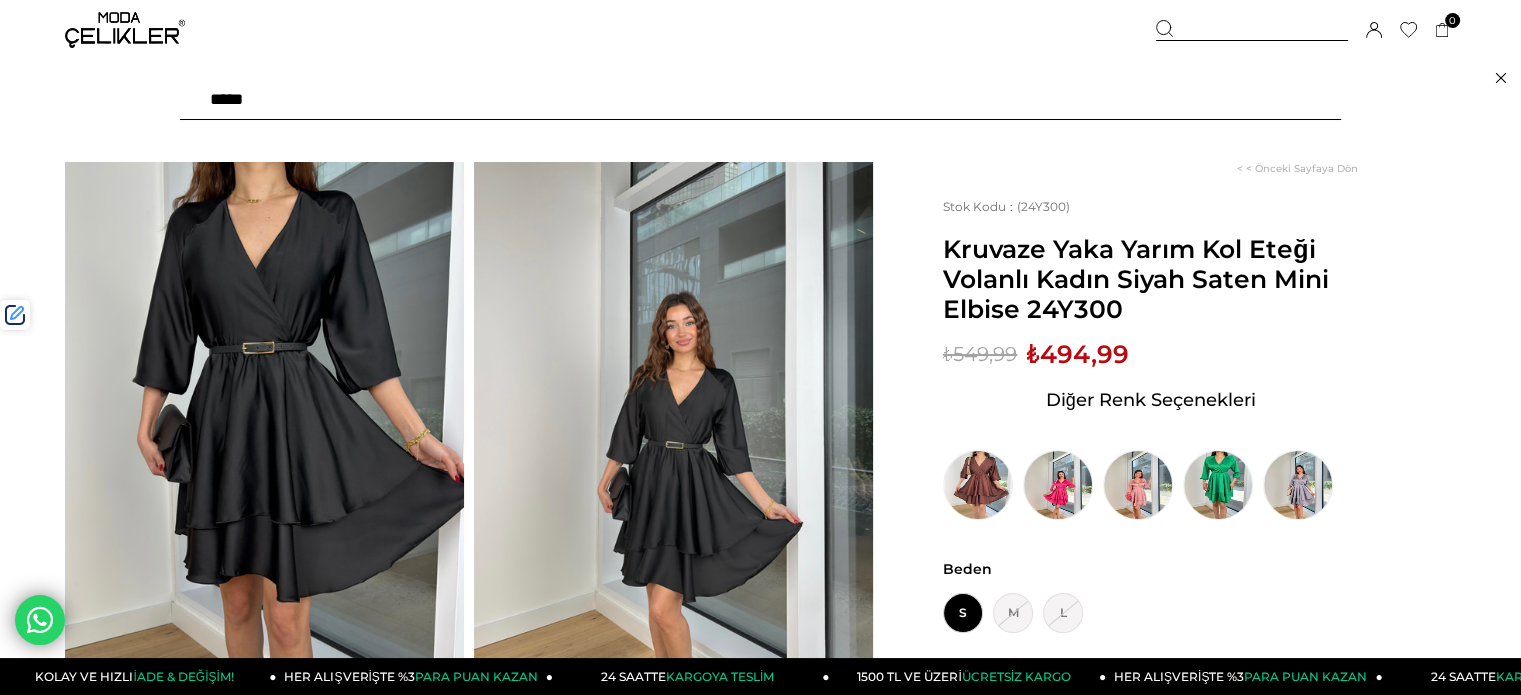click at bounding box center (760, 100) 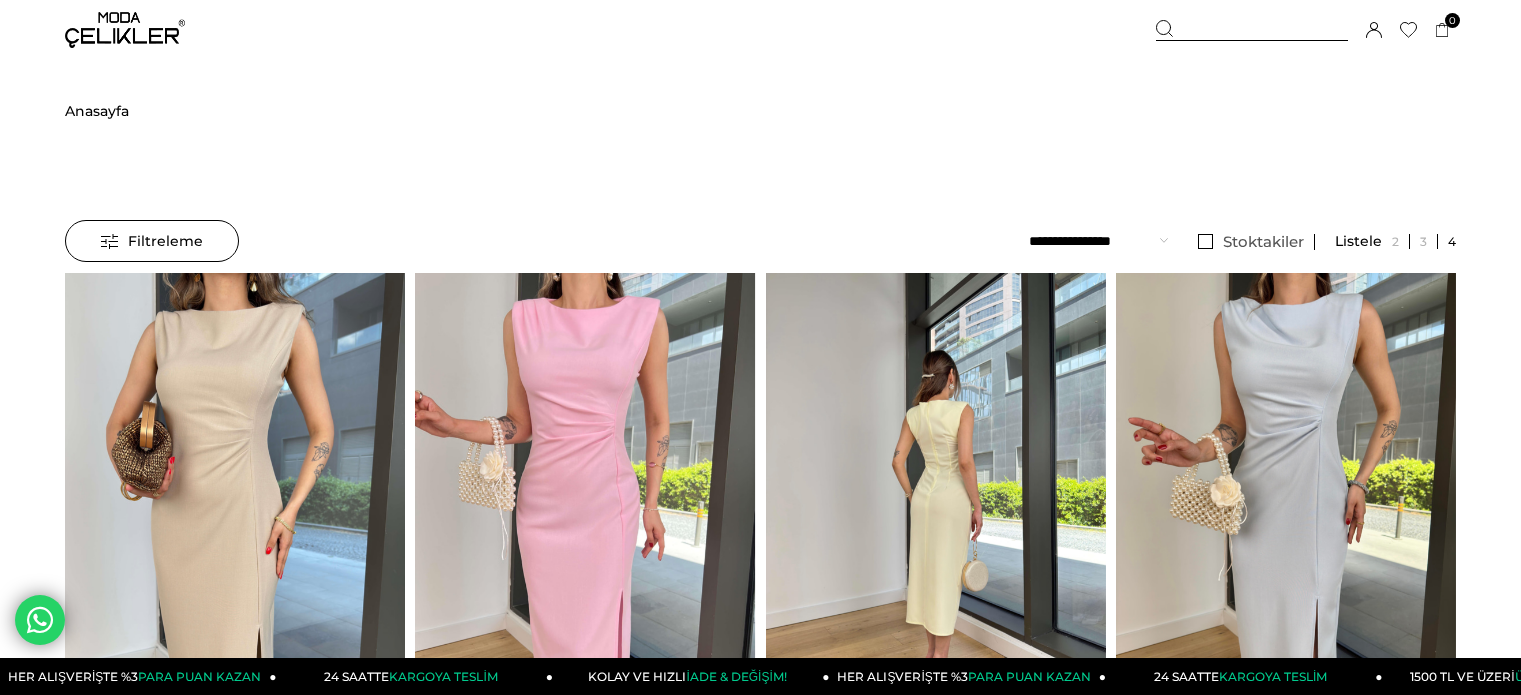 scroll, scrollTop: 0, scrollLeft: 0, axis: both 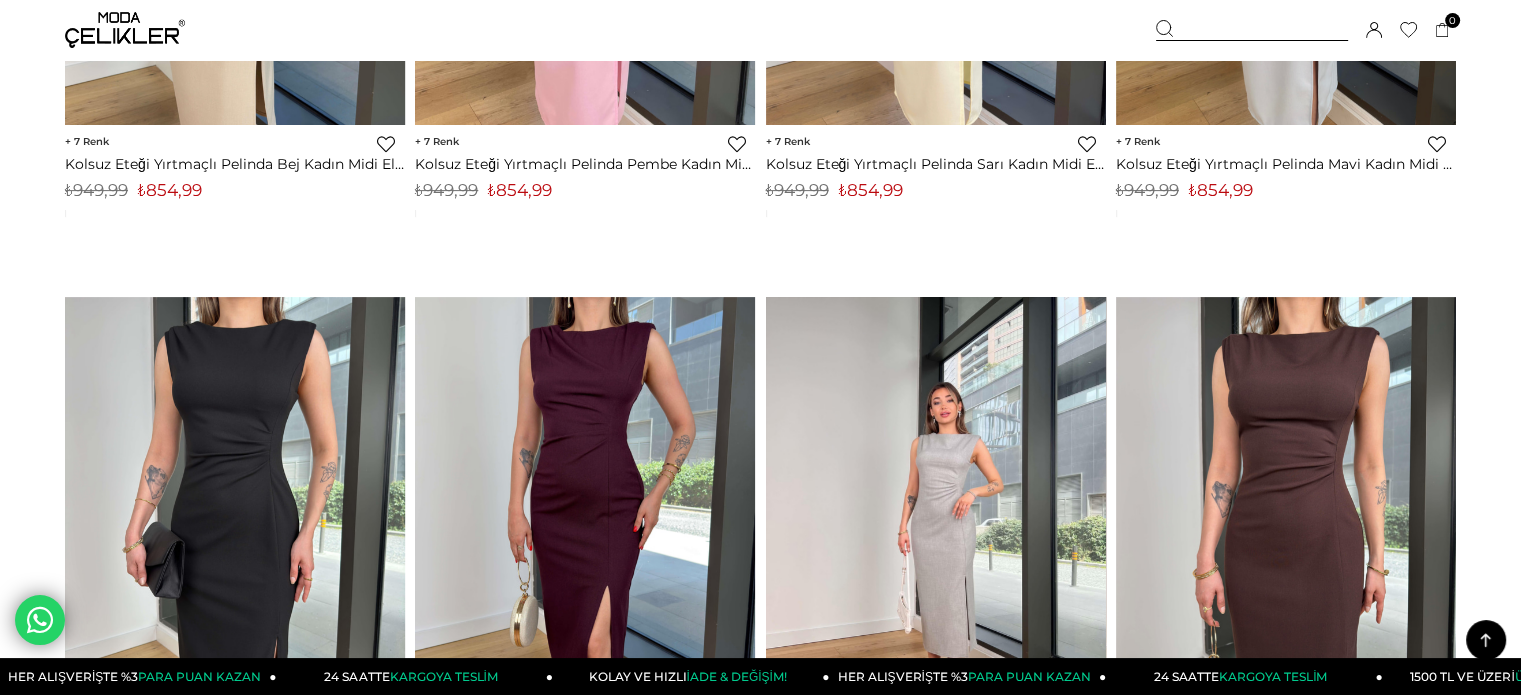 click at bounding box center [936, 523] 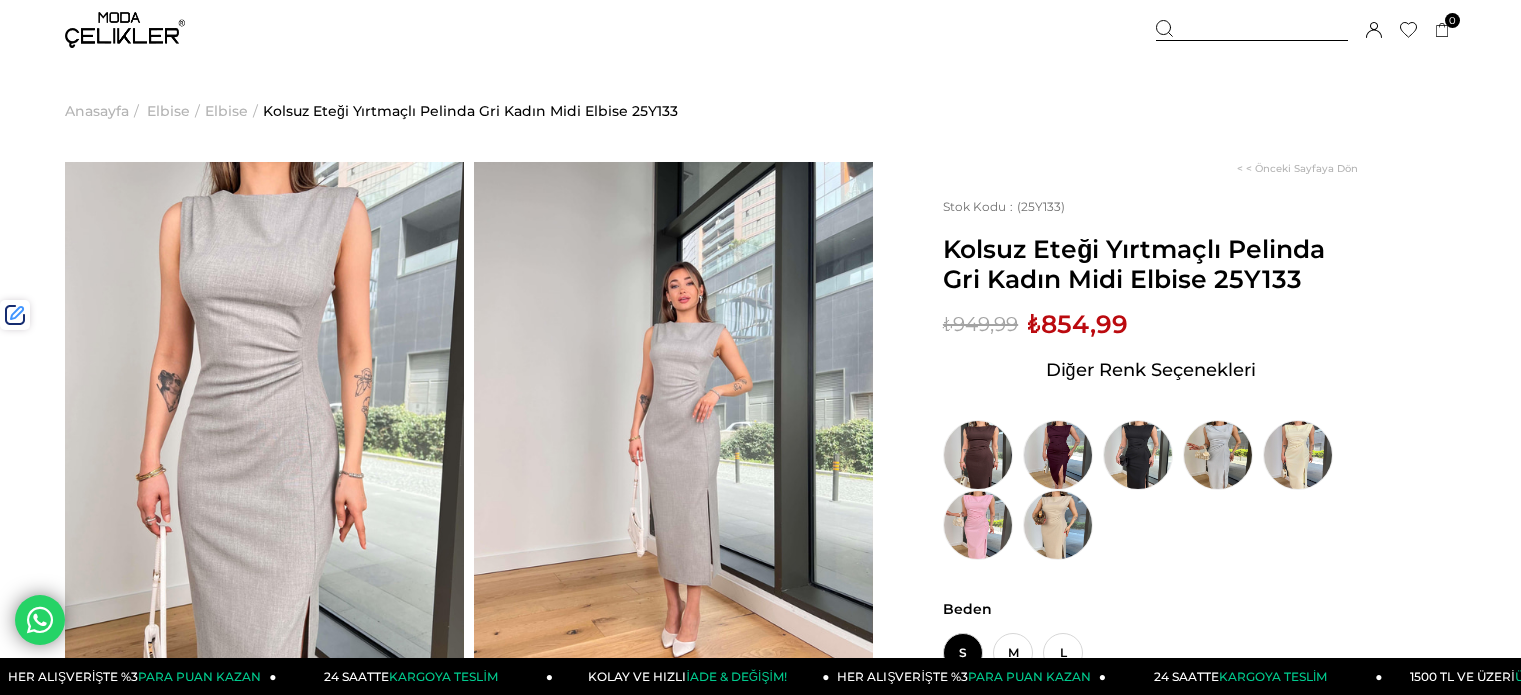scroll, scrollTop: 0, scrollLeft: 0, axis: both 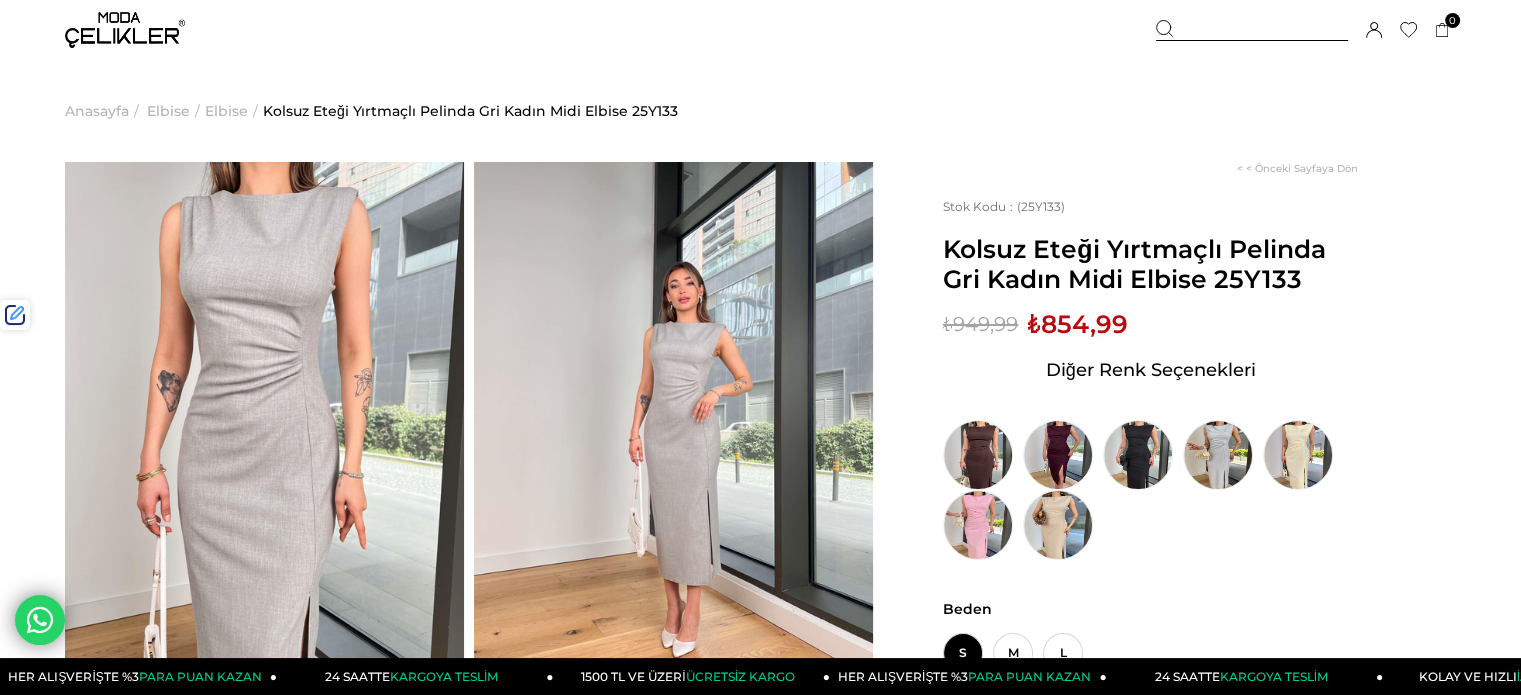 click at bounding box center [1252, 30] 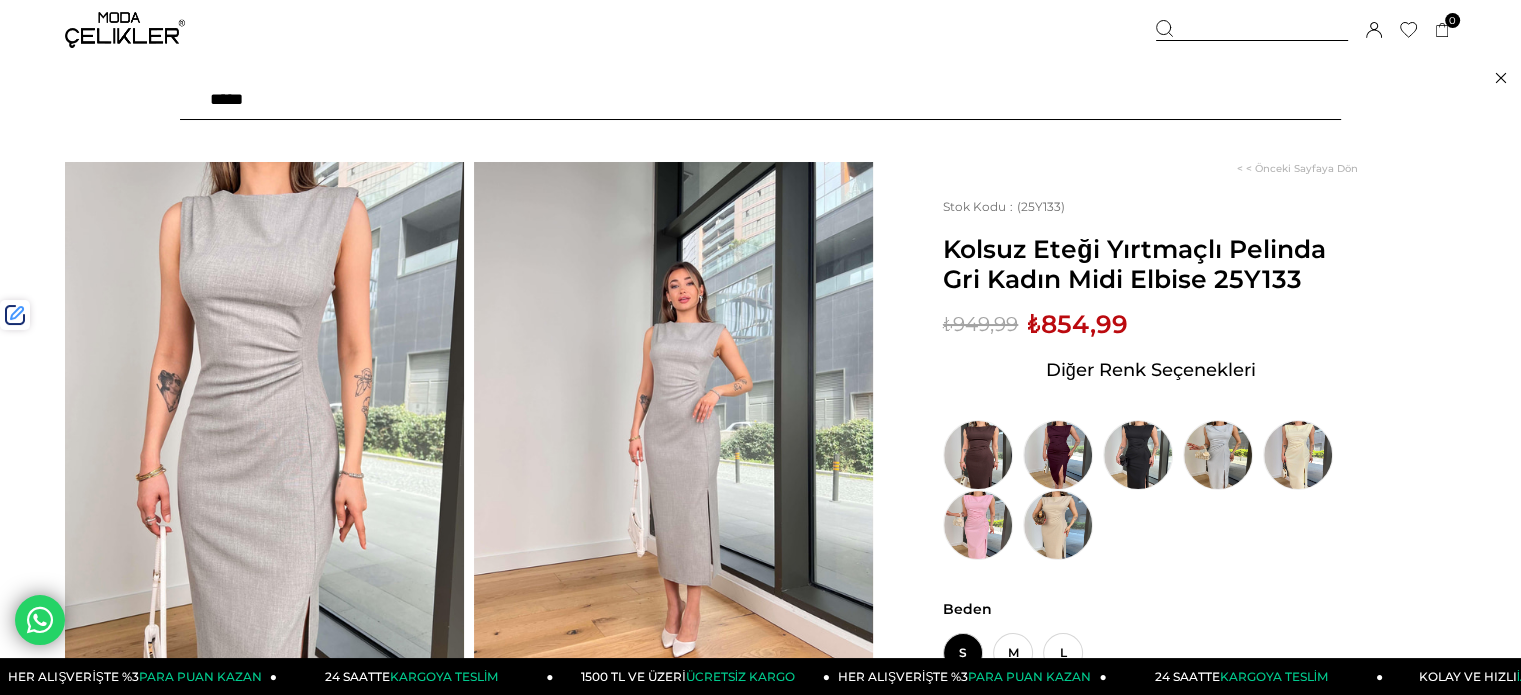 click at bounding box center [760, 100] 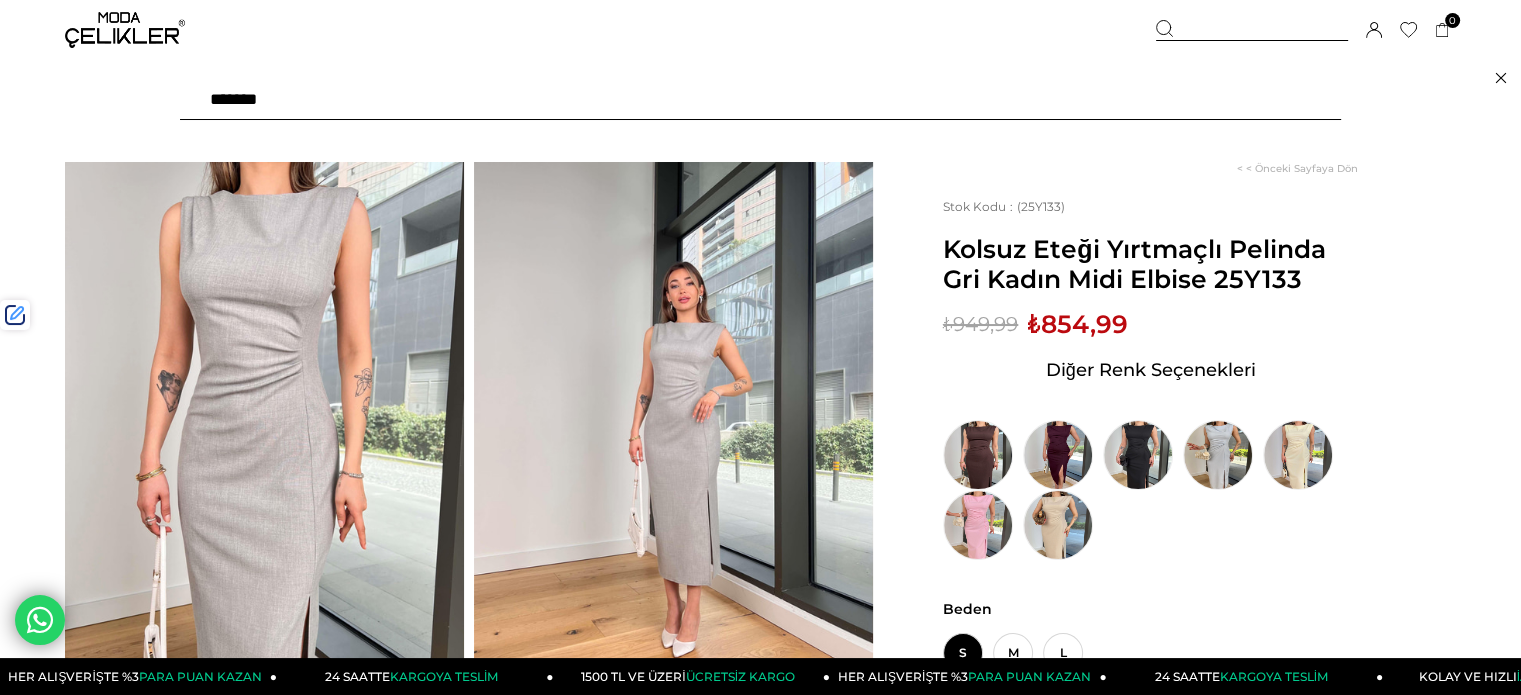 type on "********" 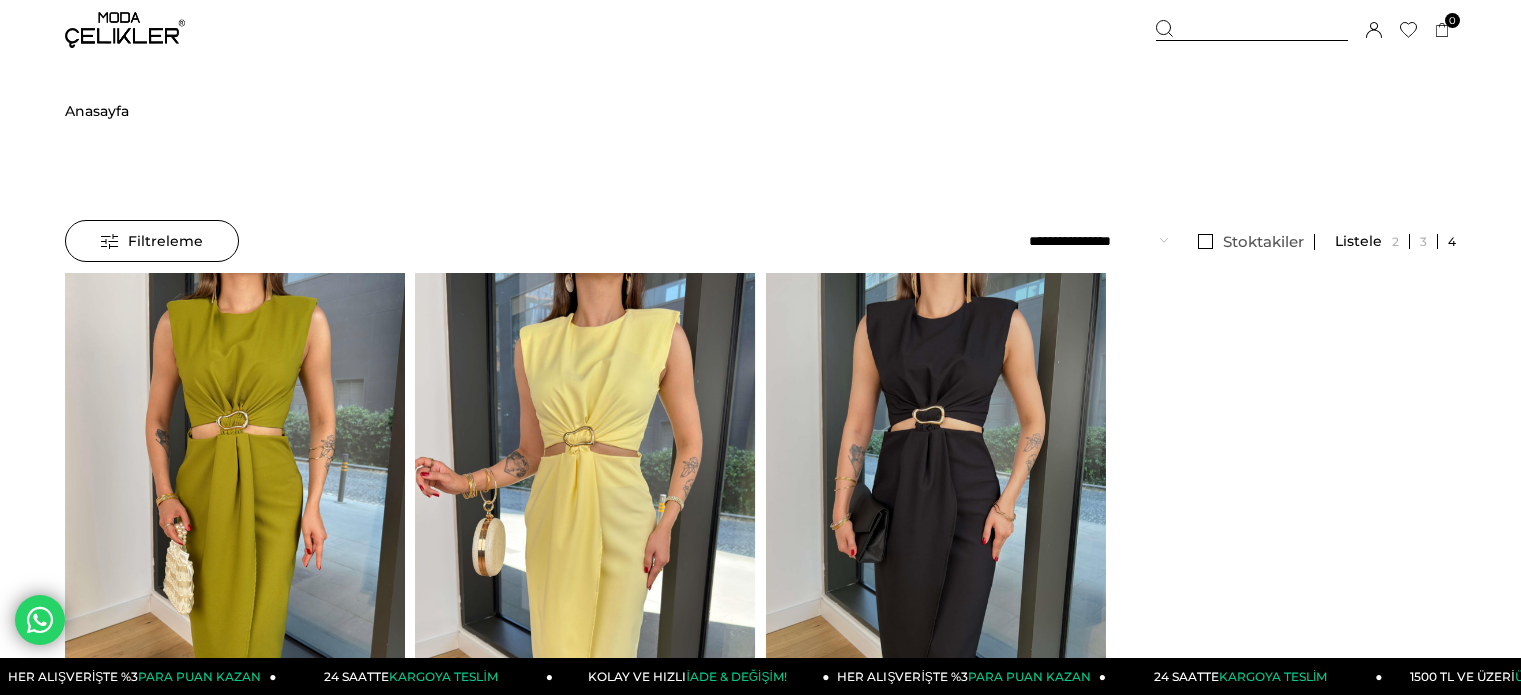 scroll, scrollTop: 0, scrollLeft: 0, axis: both 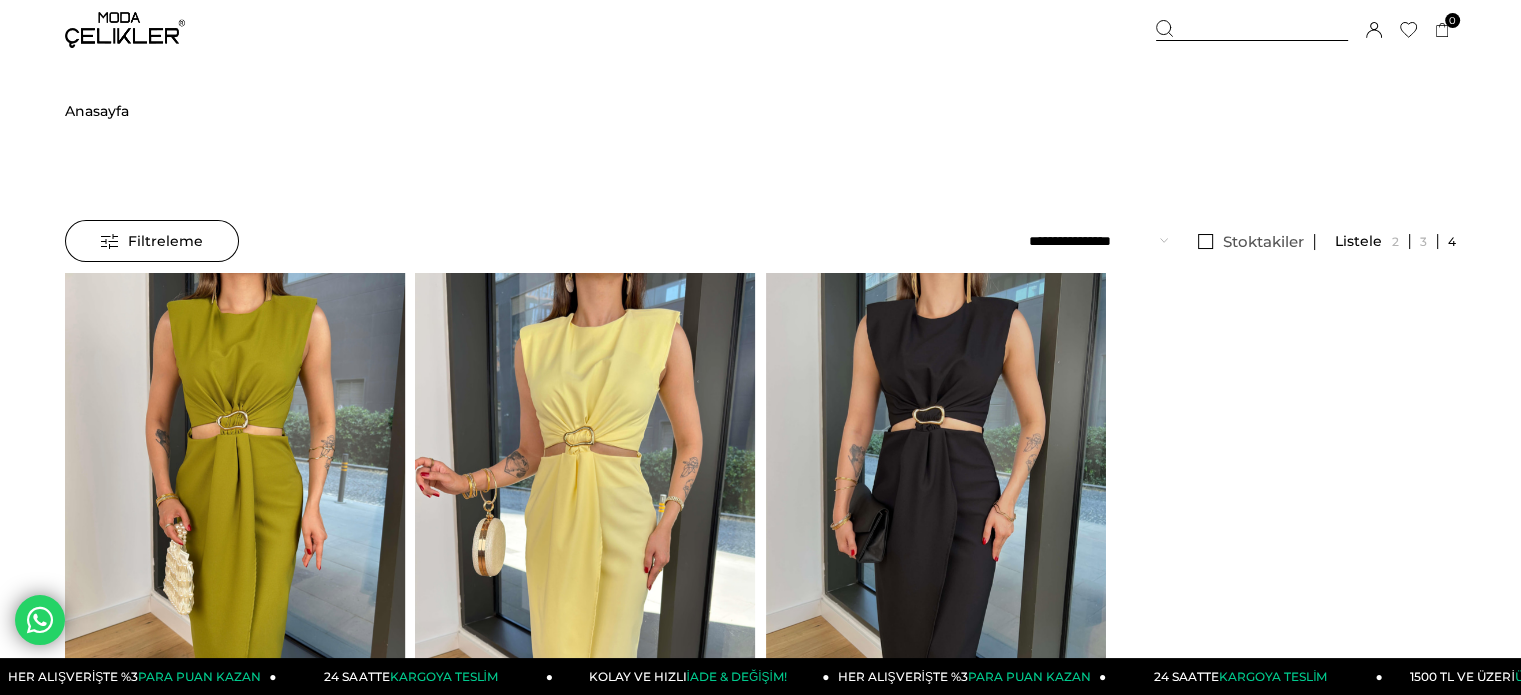 click at bounding box center (1252, 30) 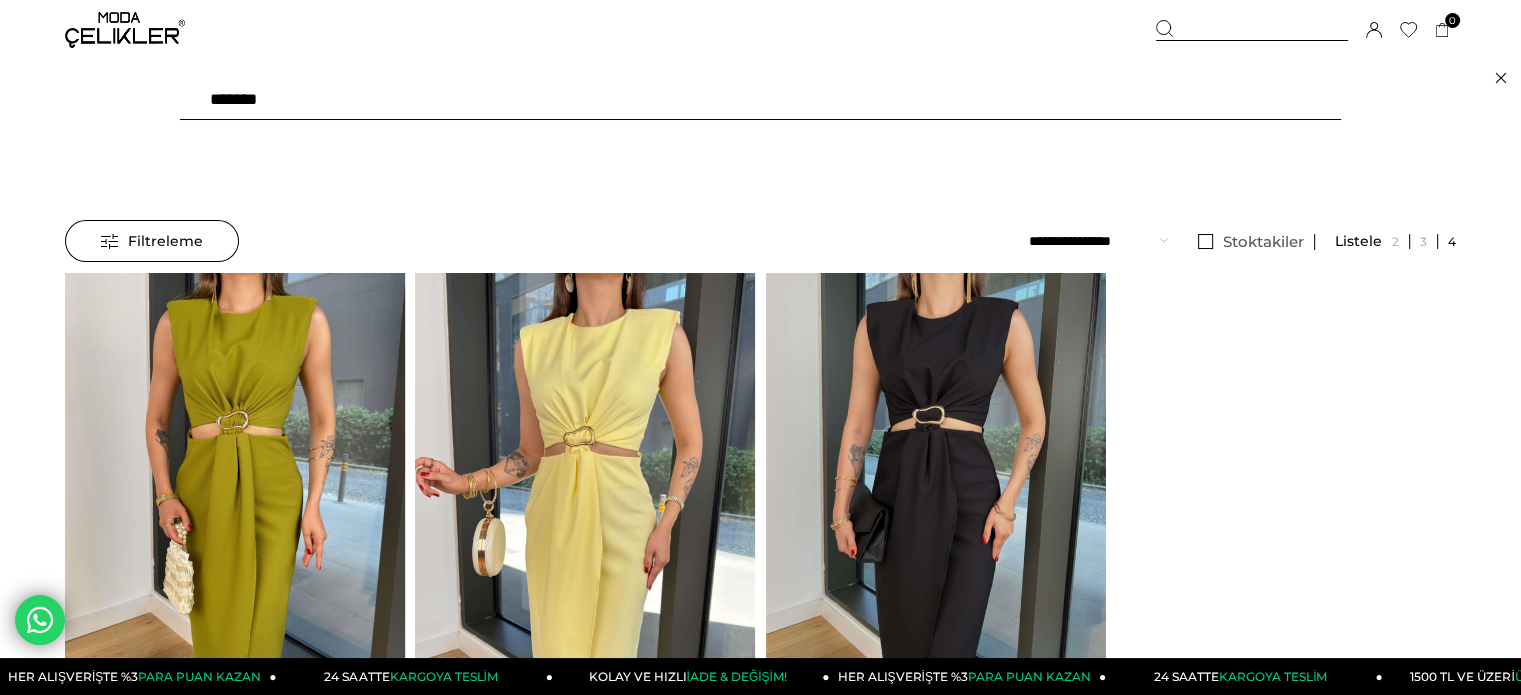 click on "*******" at bounding box center (760, 100) 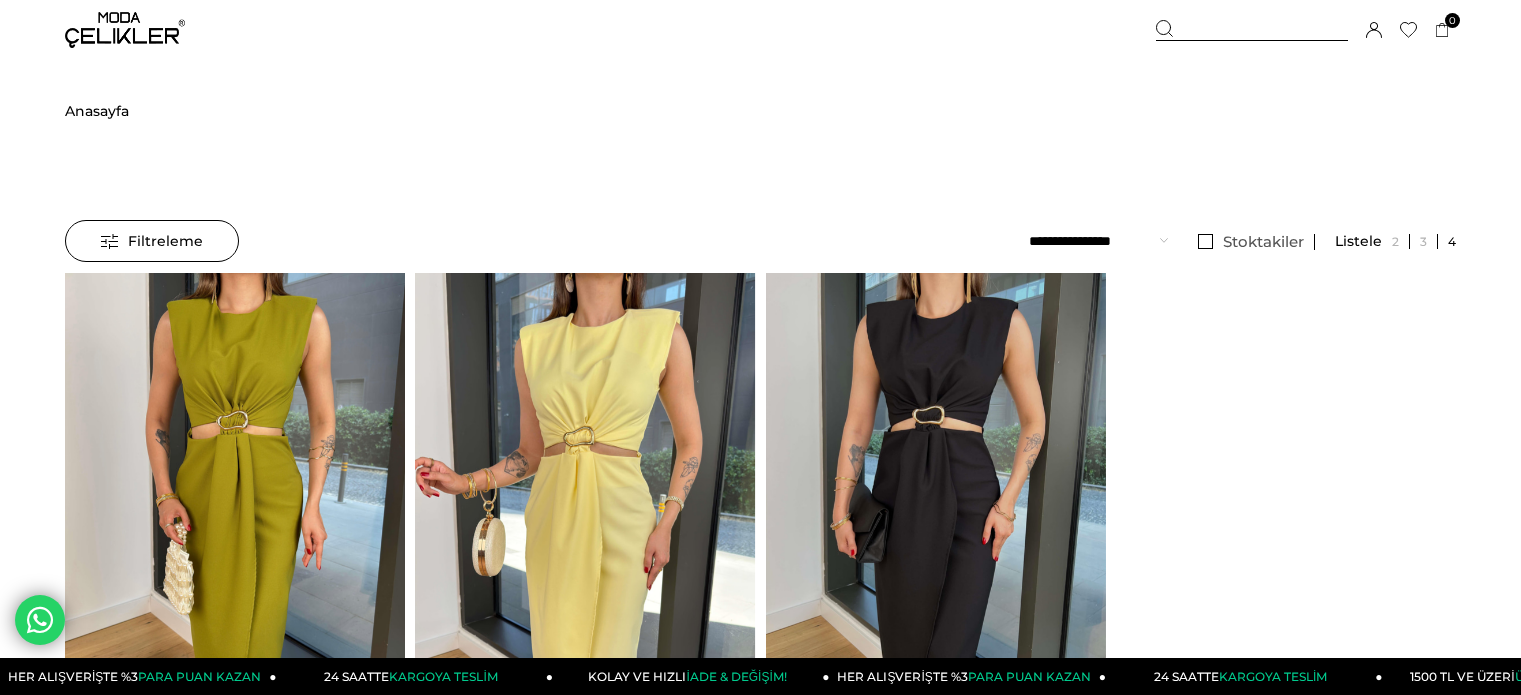 scroll, scrollTop: 0, scrollLeft: 0, axis: both 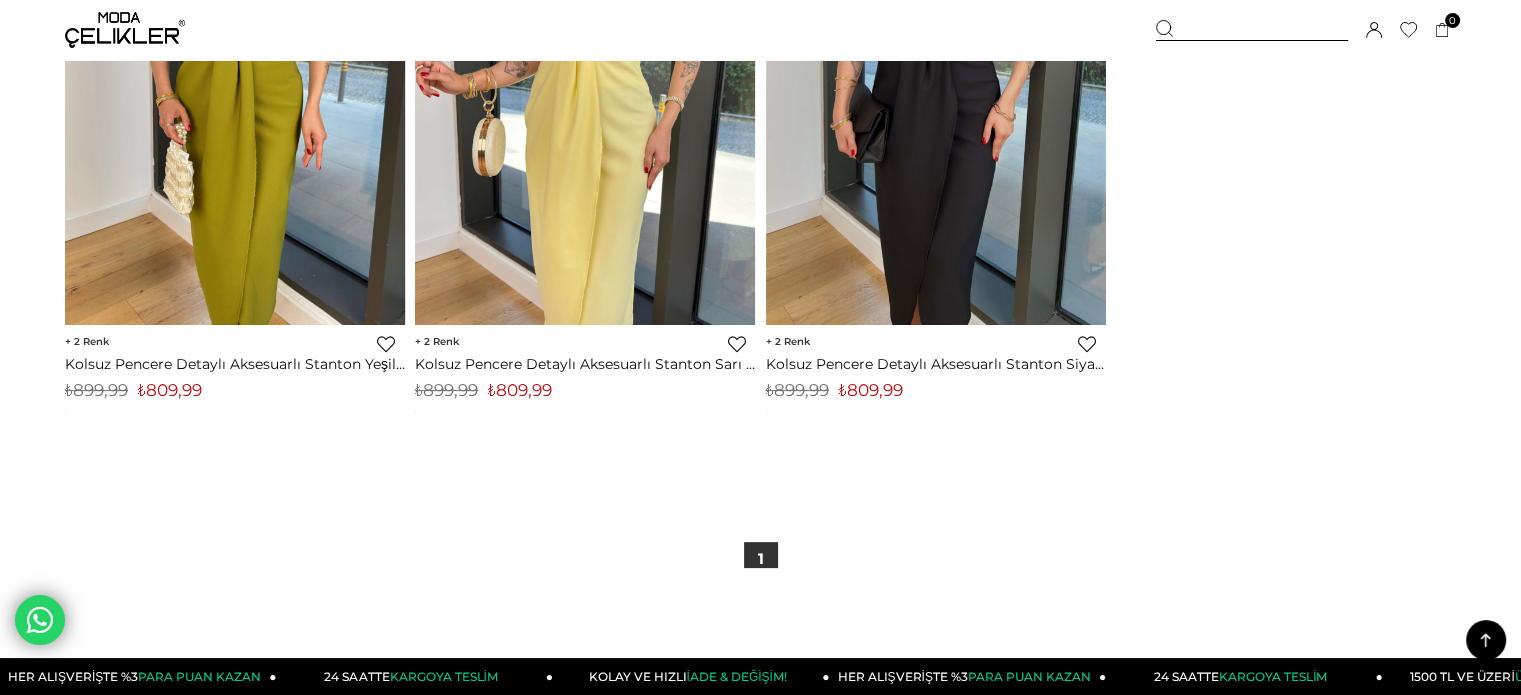 click on "₺809,99" at bounding box center (520, 390) 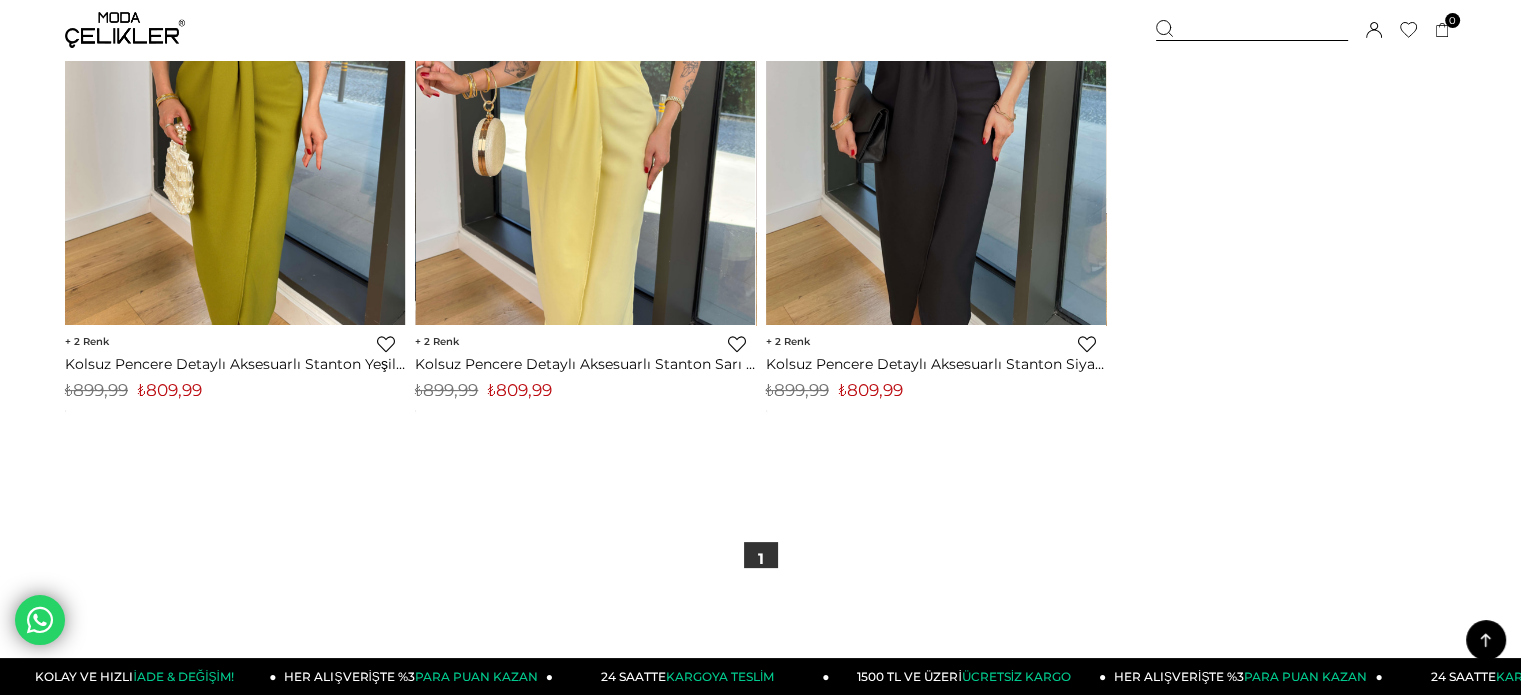 click at bounding box center (585, 99) 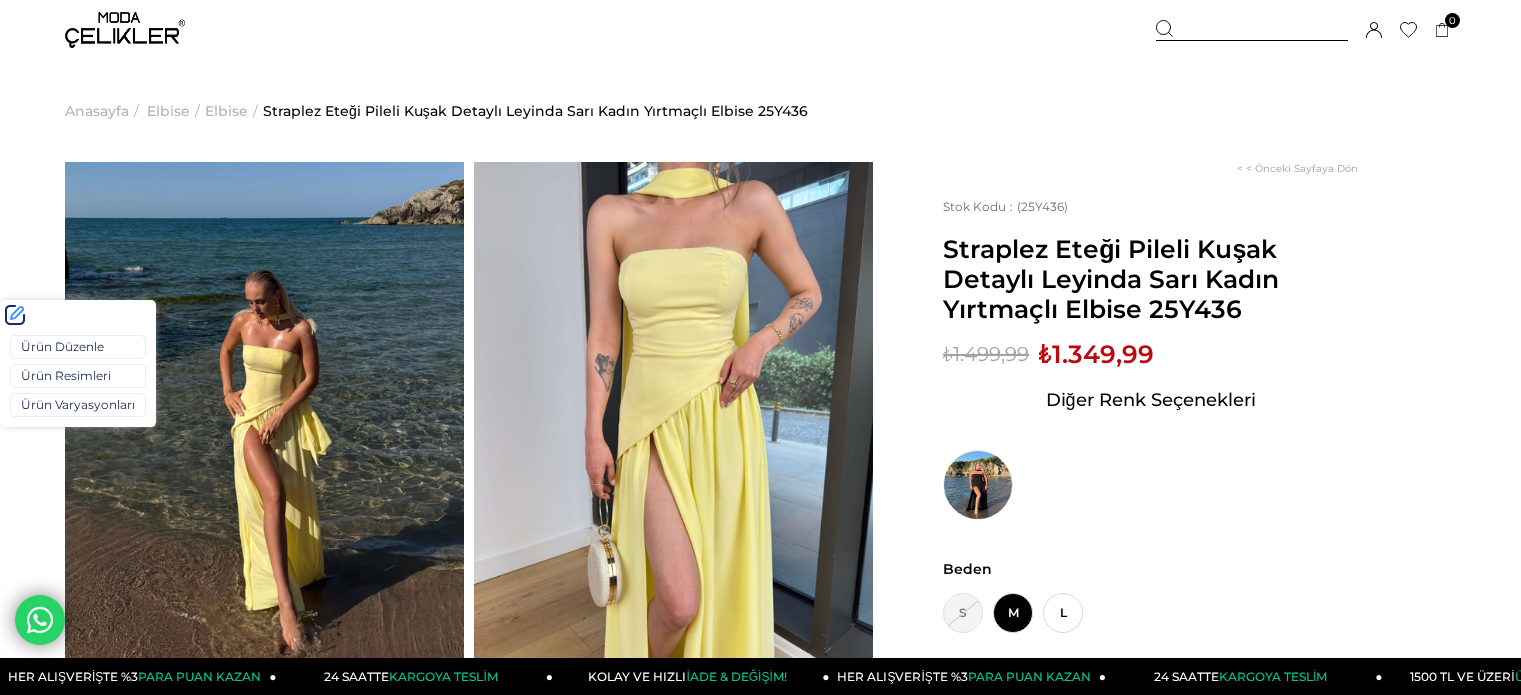 scroll, scrollTop: 0, scrollLeft: 0, axis: both 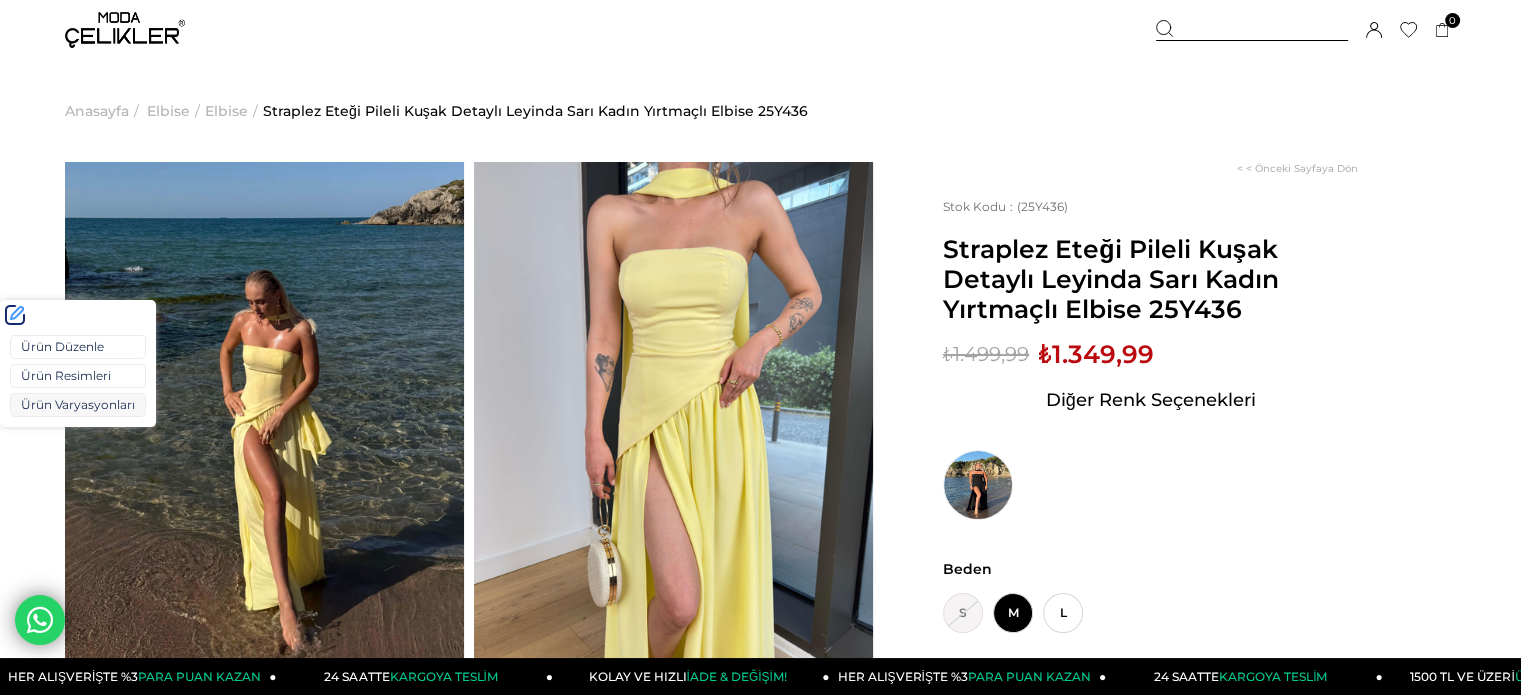 click on "Ürün Varyasyonları" at bounding box center (78, 405) 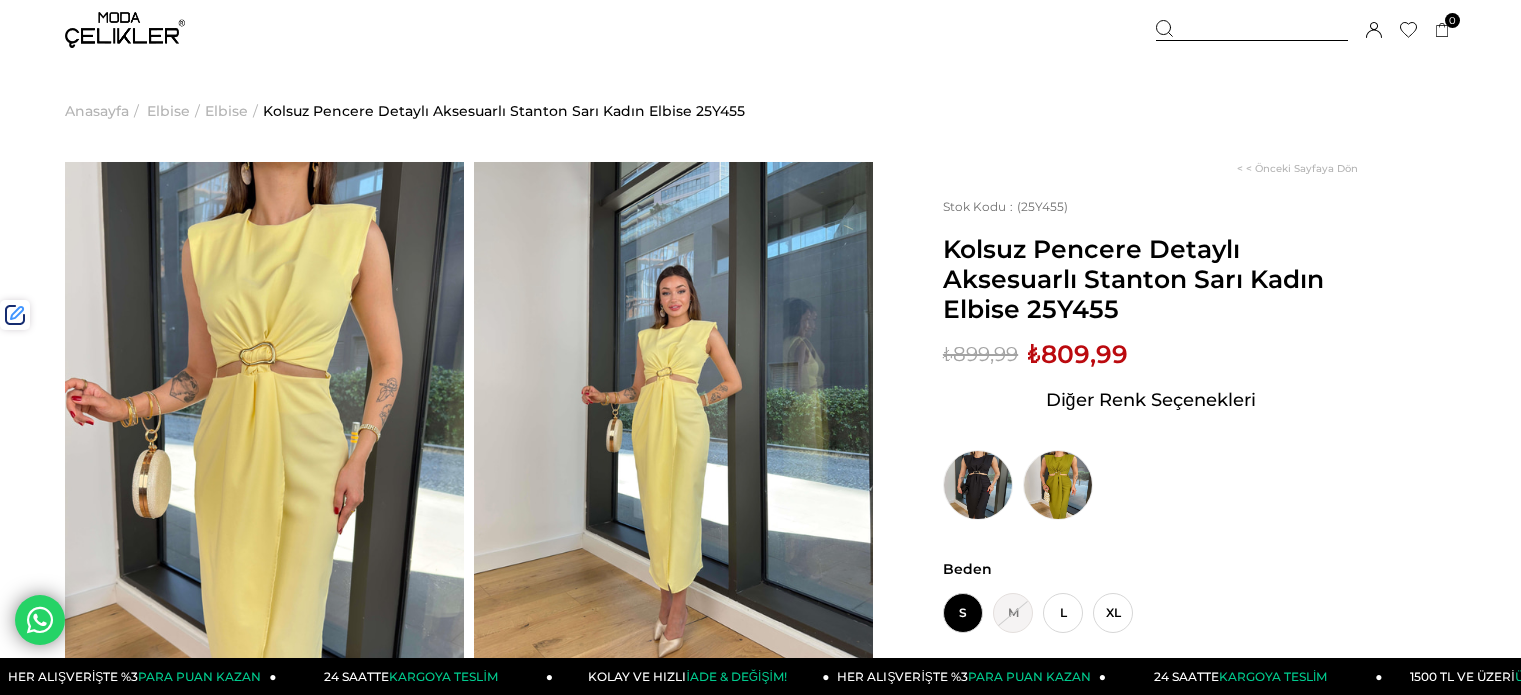 scroll, scrollTop: 0, scrollLeft: 0, axis: both 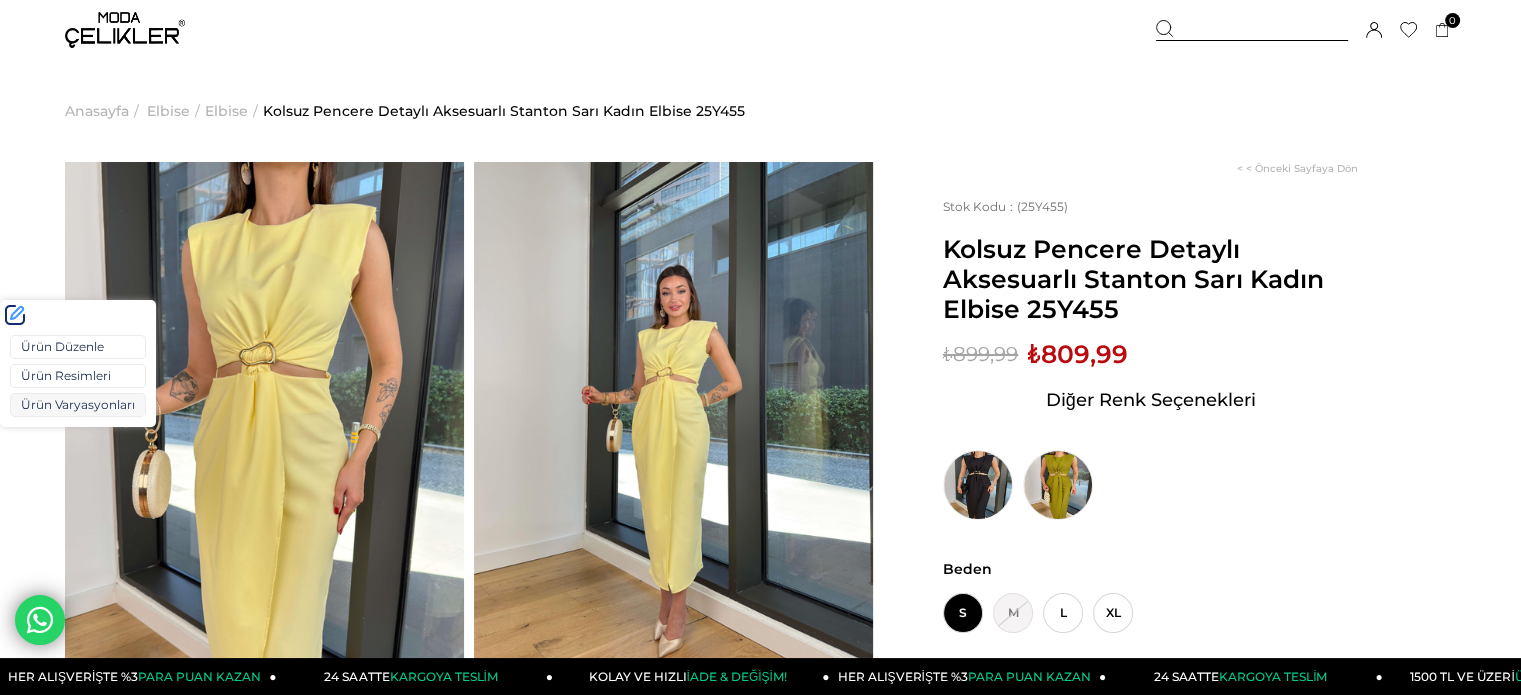 click on "Ürün Varyasyonları" at bounding box center (78, 405) 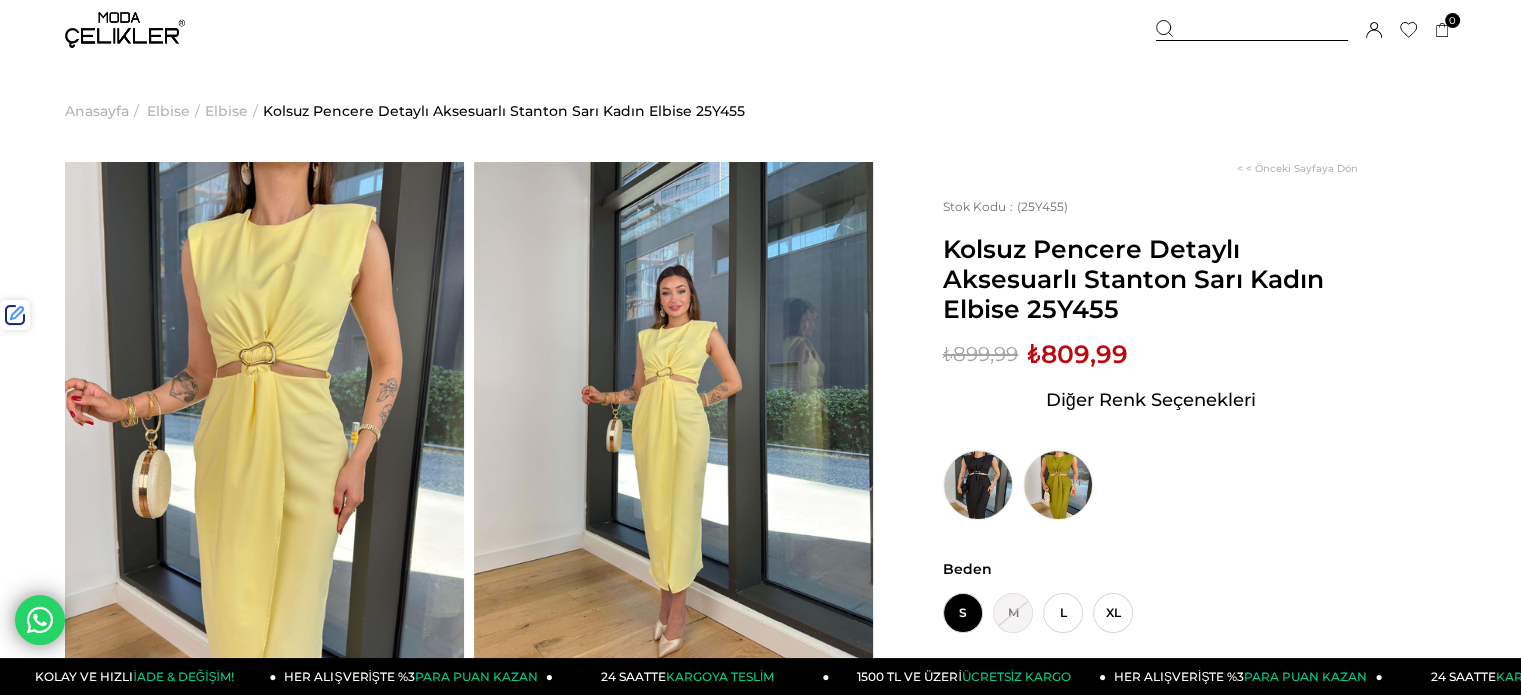 click at bounding box center (1252, 30) 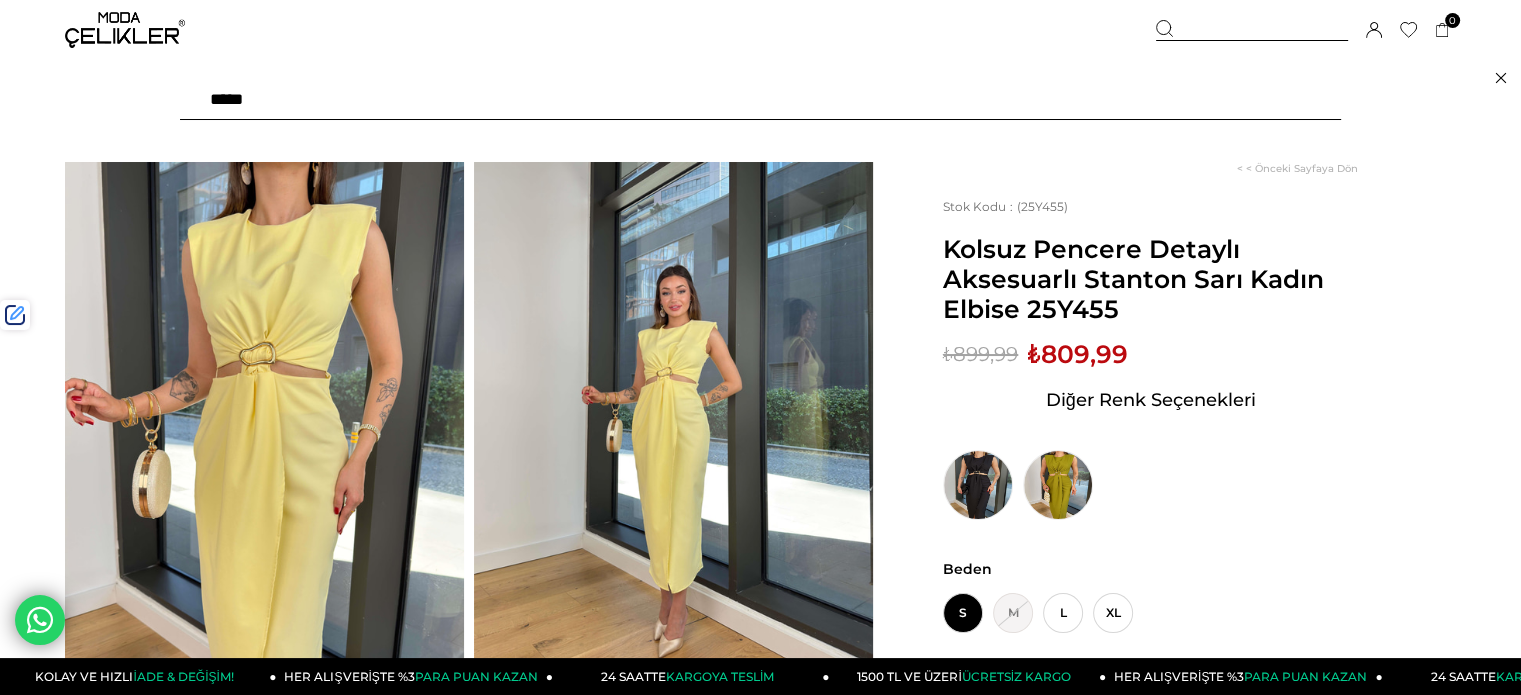 click at bounding box center (760, 100) 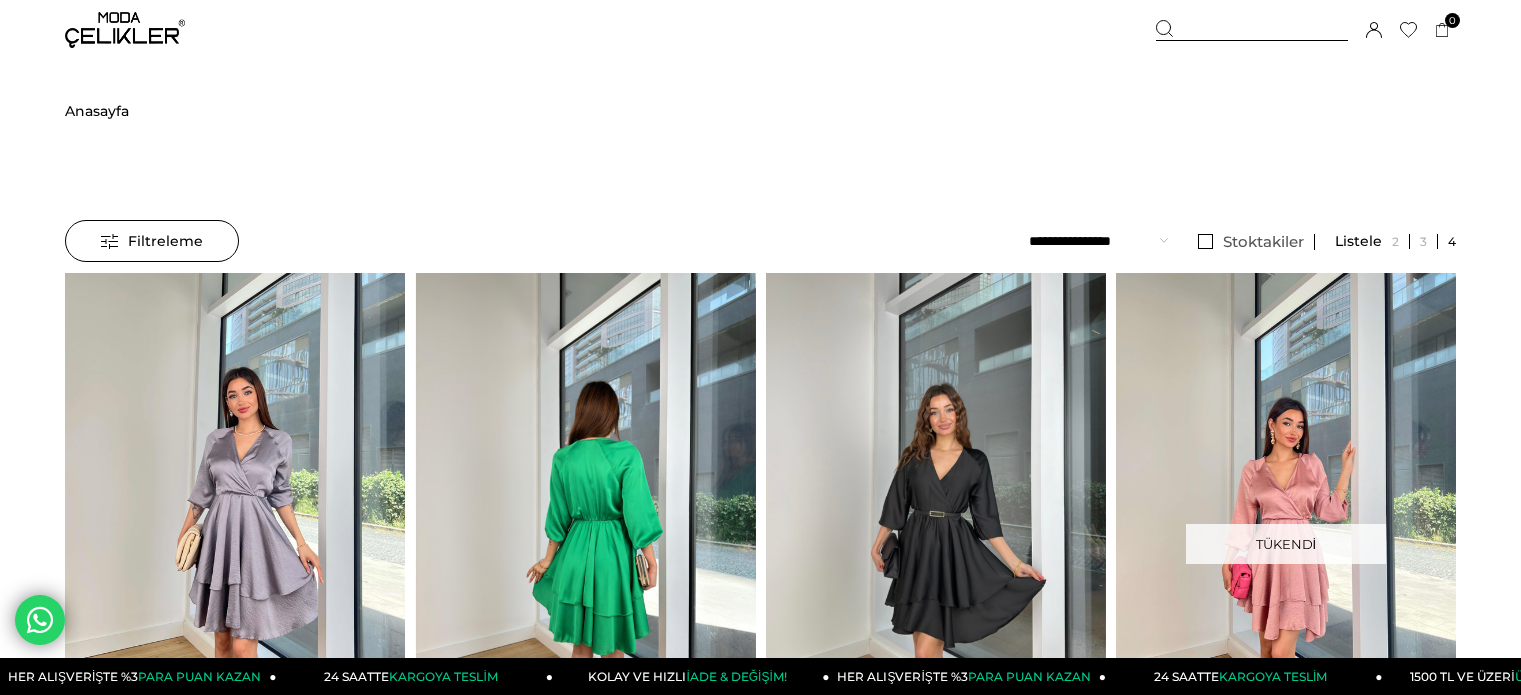 scroll, scrollTop: 0, scrollLeft: 0, axis: both 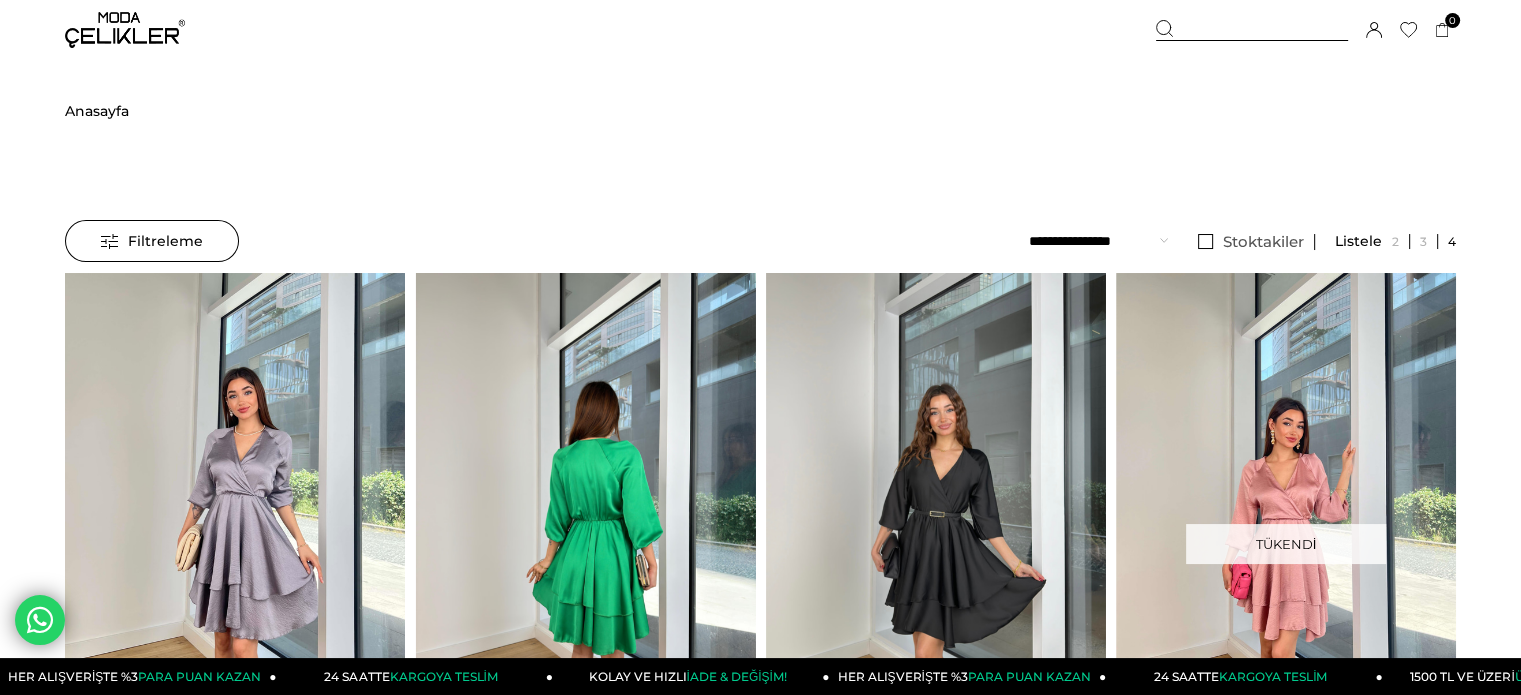 drag, startPoint x: 0, startPoint y: 0, endPoint x: 884, endPoint y: 323, distance: 941.1615 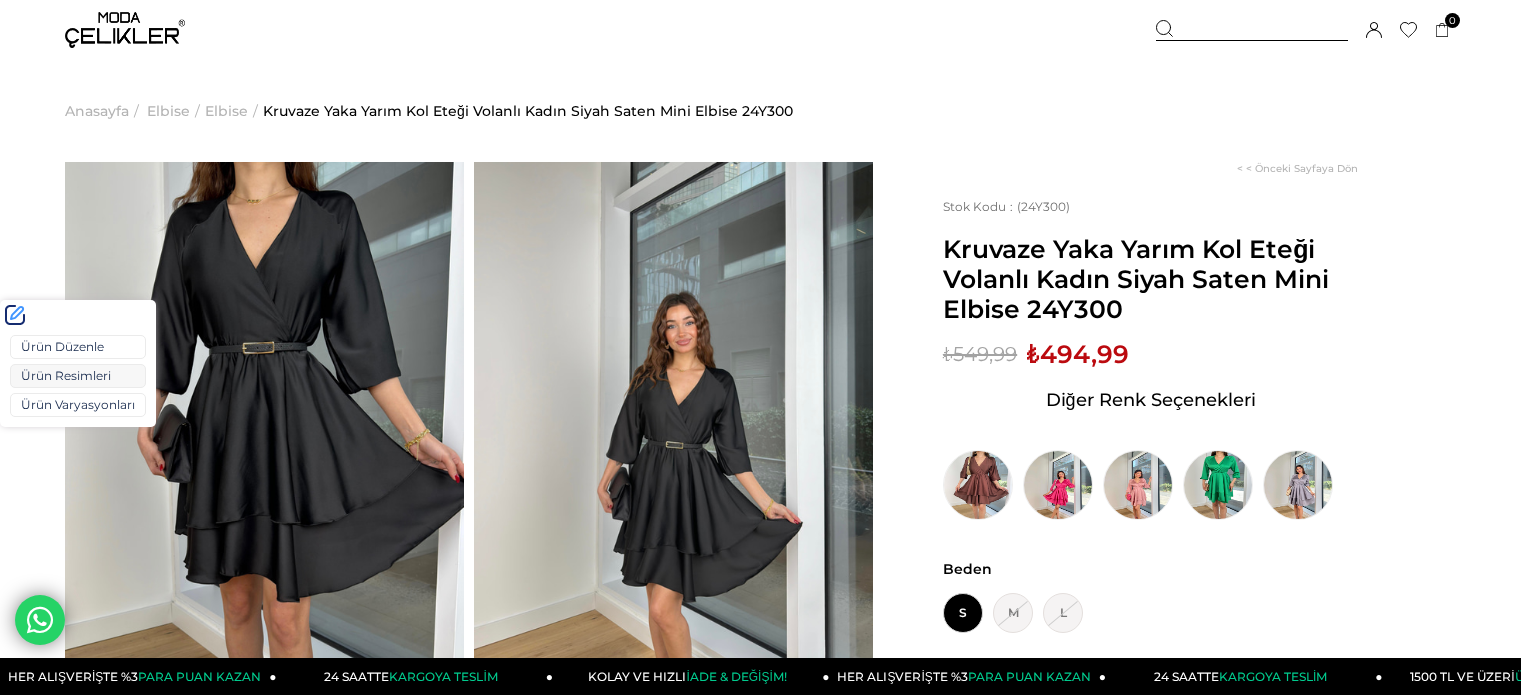 scroll, scrollTop: 0, scrollLeft: 0, axis: both 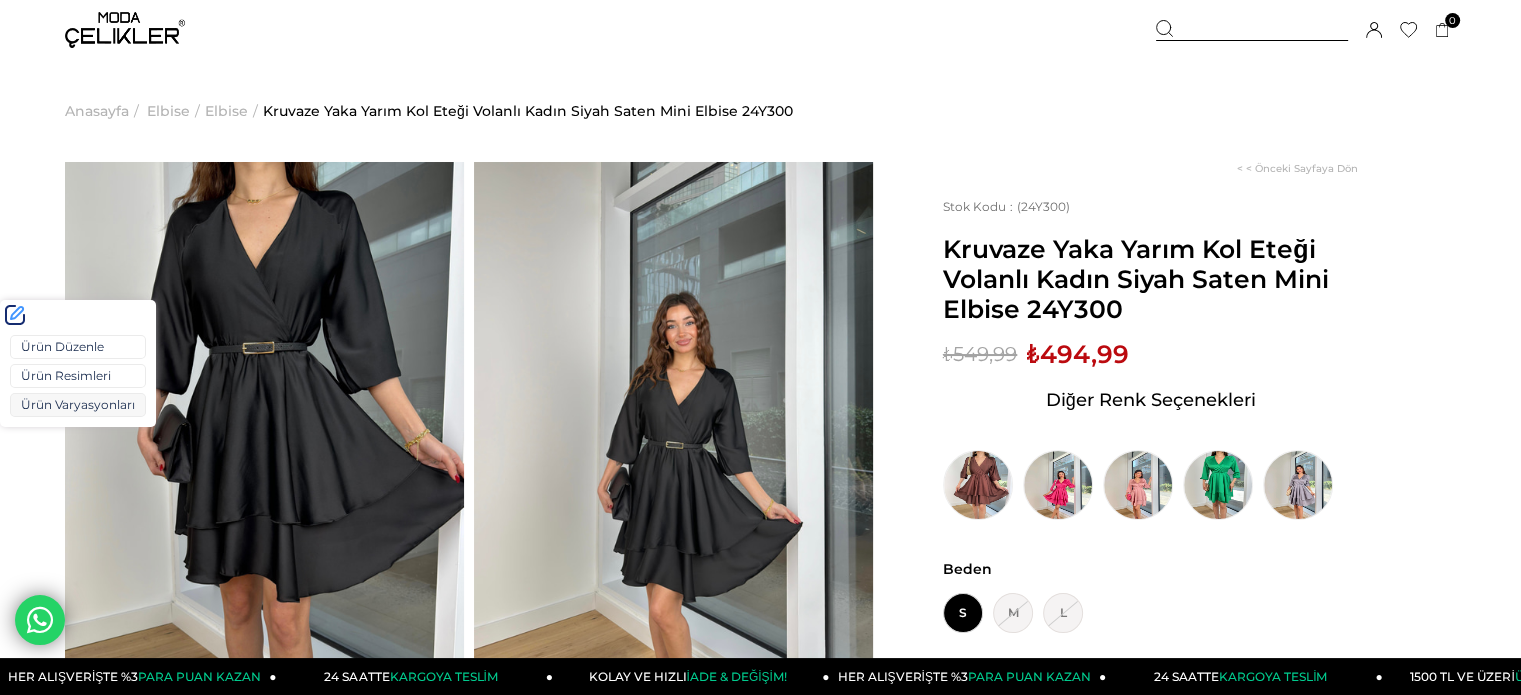 click on "Ürün Varyasyonları" at bounding box center [78, 405] 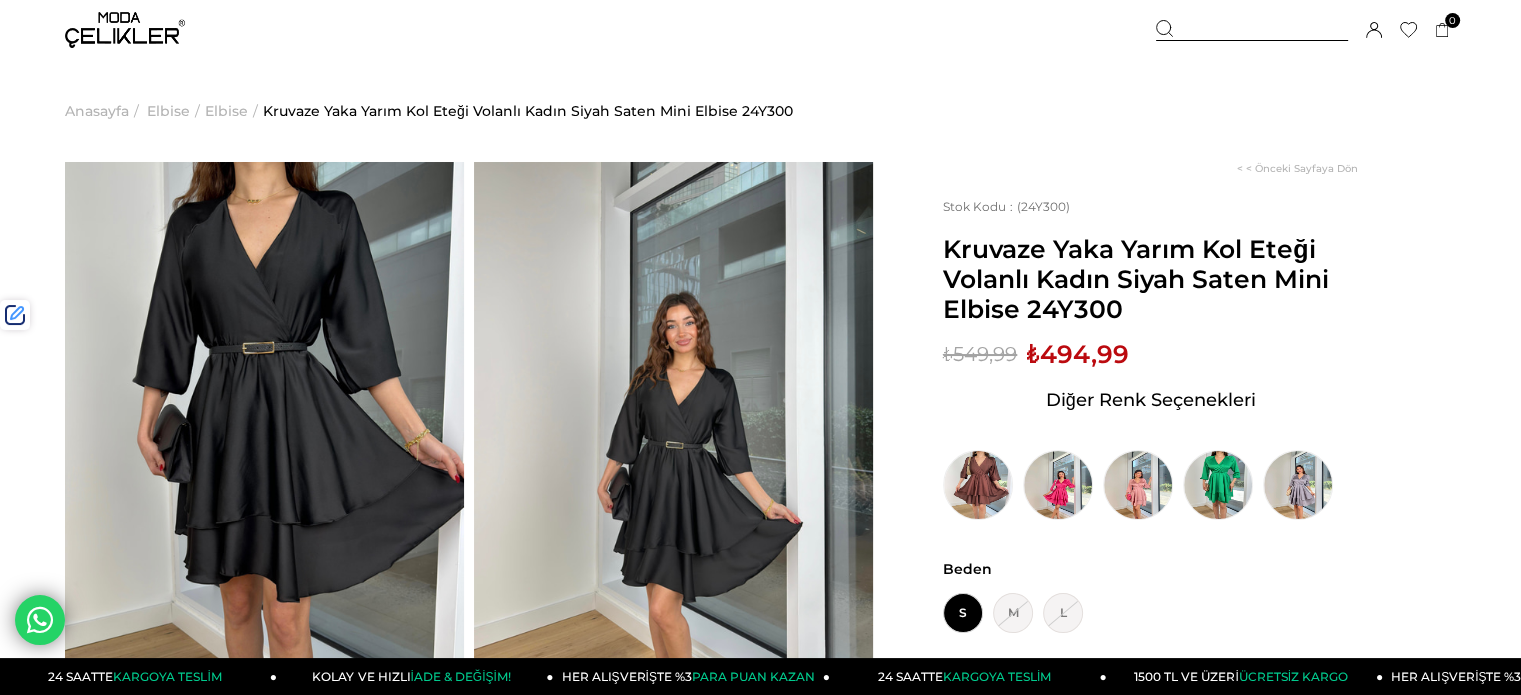 click on "Diğer Renk Seçenekleri" at bounding box center (1150, 444) 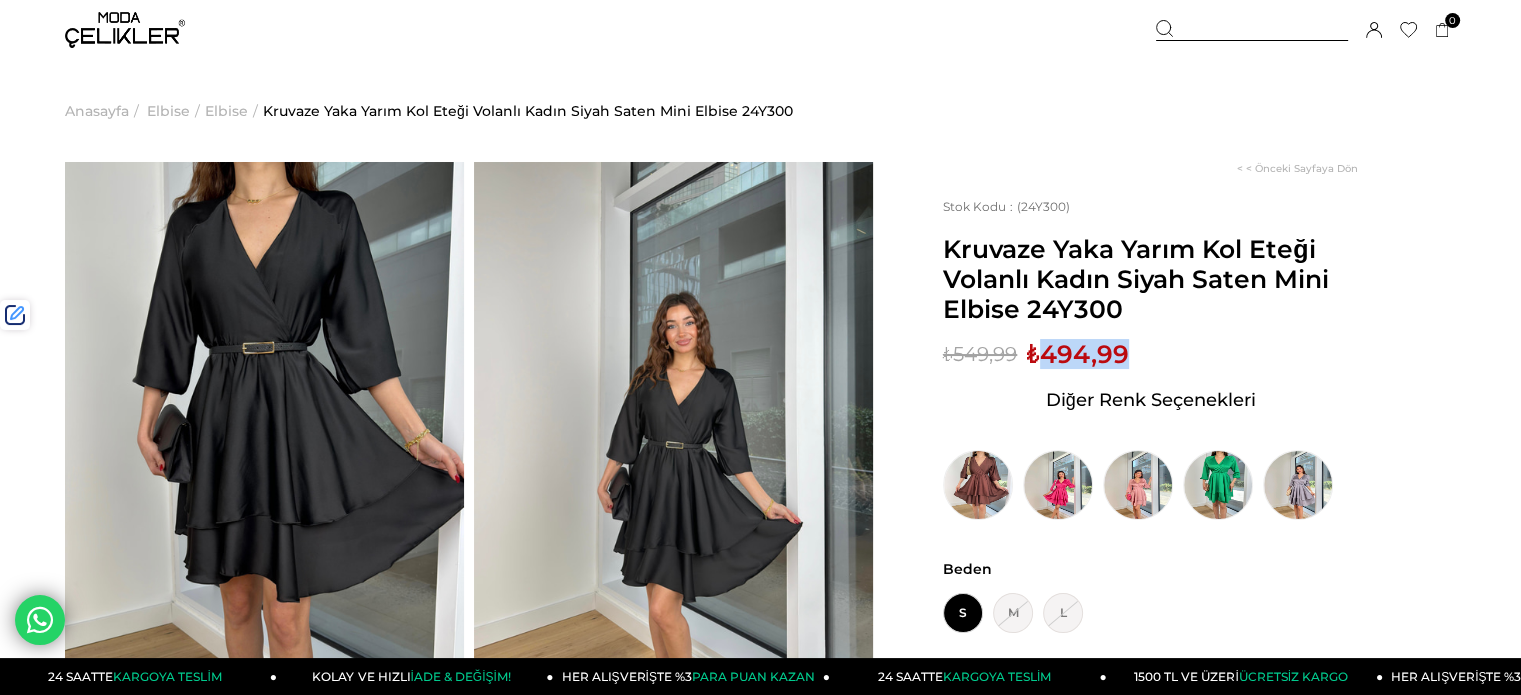 drag, startPoint x: 1084, startPoint y: 361, endPoint x: 600, endPoint y: 94, distance: 552.7612 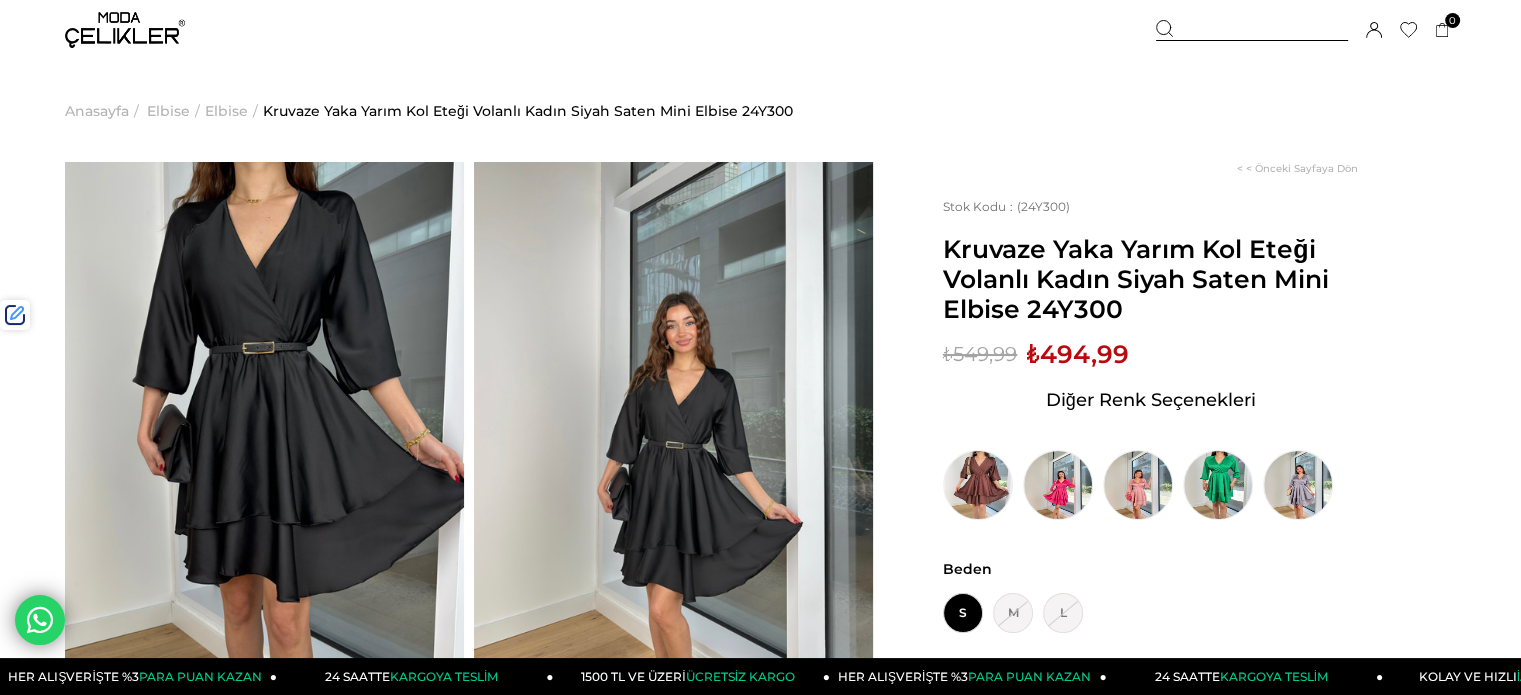 click at bounding box center (1252, 30) 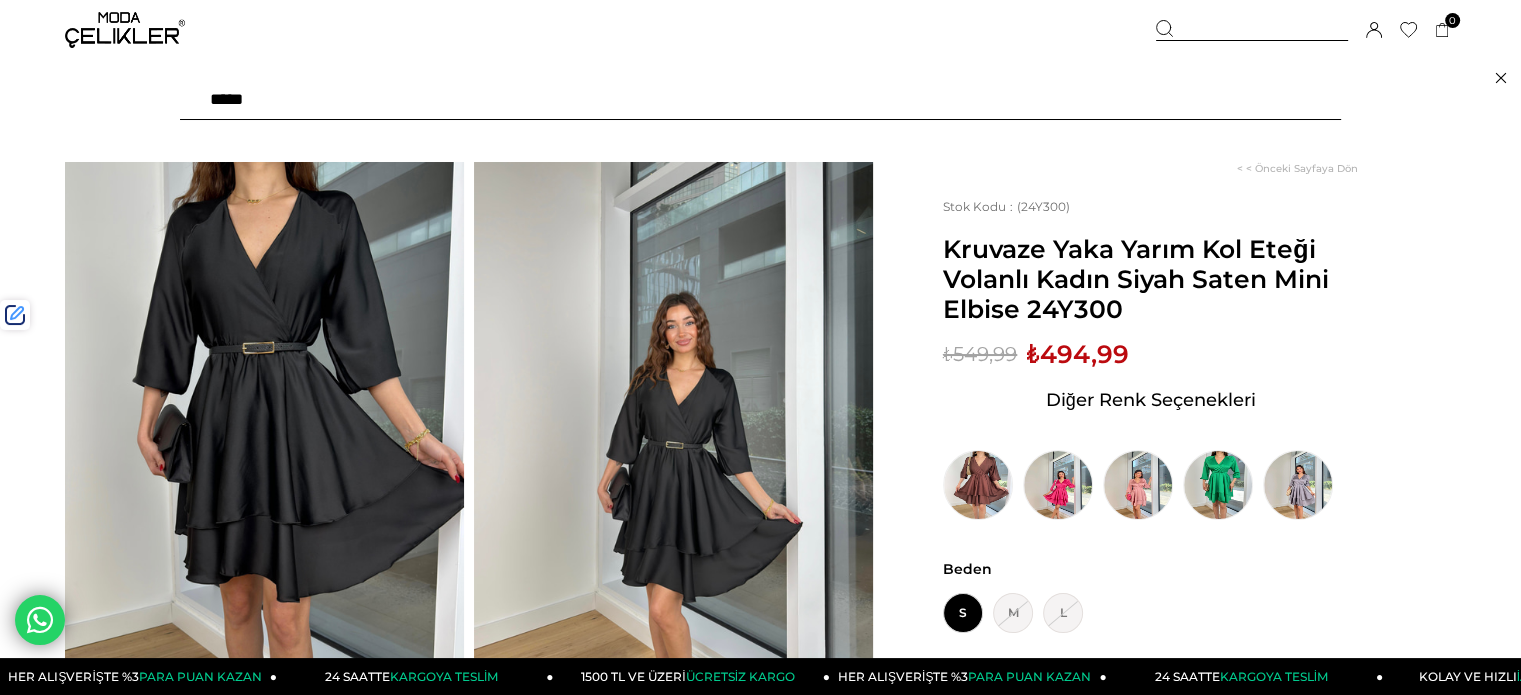 click at bounding box center [760, 100] 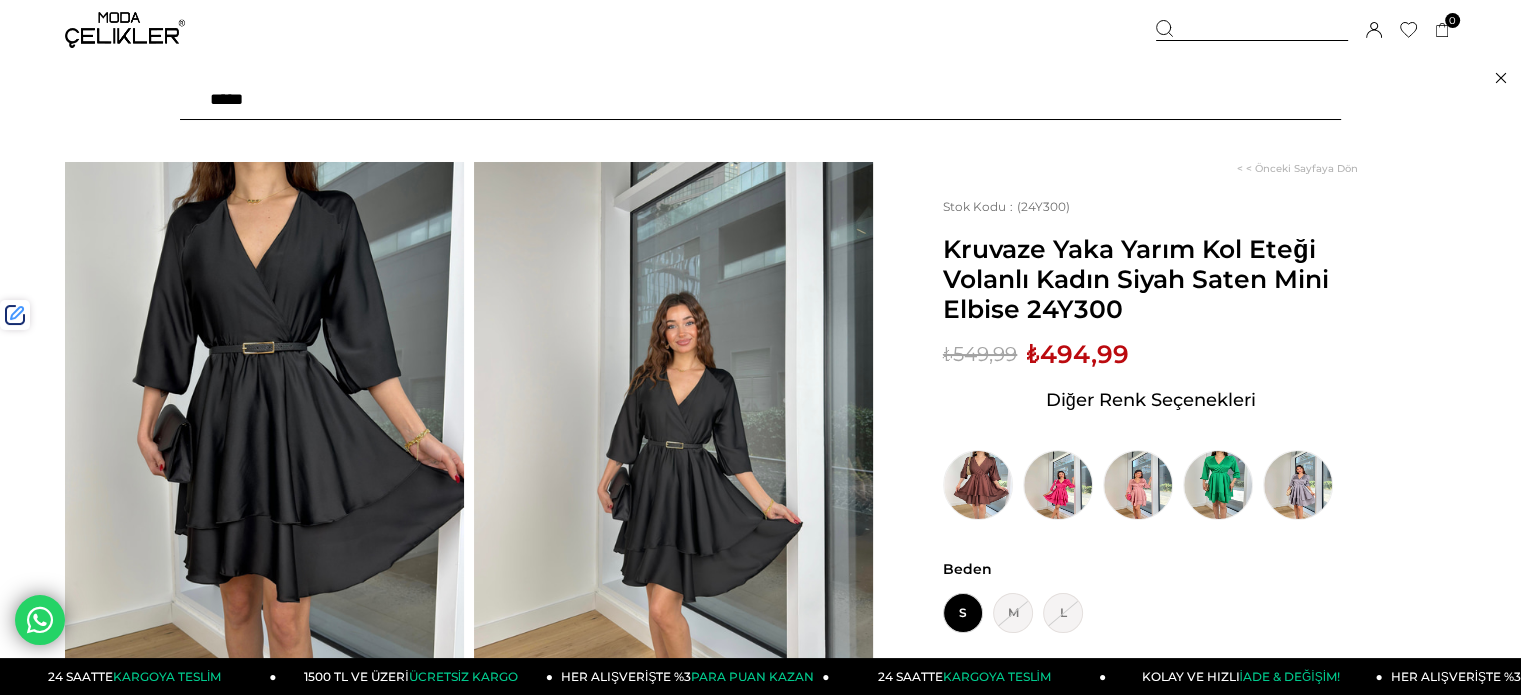 click at bounding box center [760, 100] 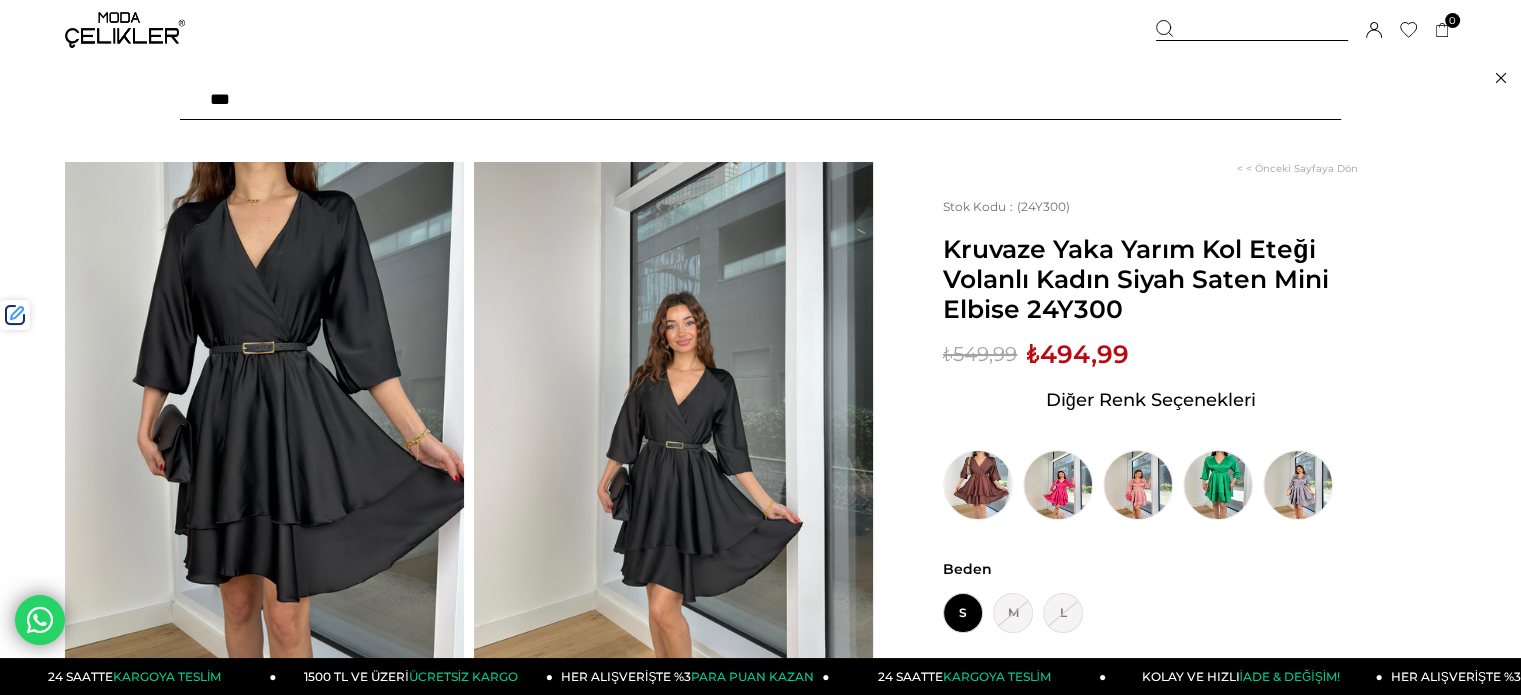 type on "****" 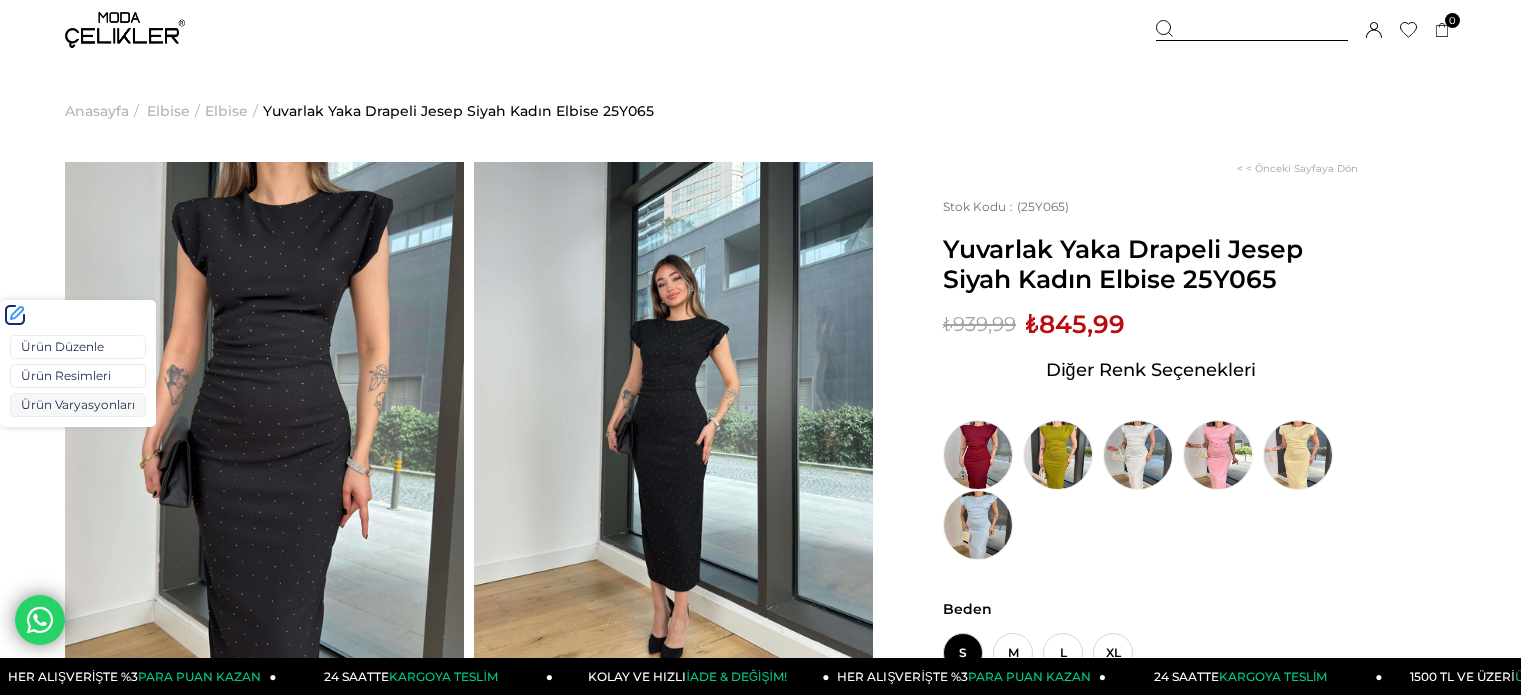 scroll, scrollTop: 0, scrollLeft: 0, axis: both 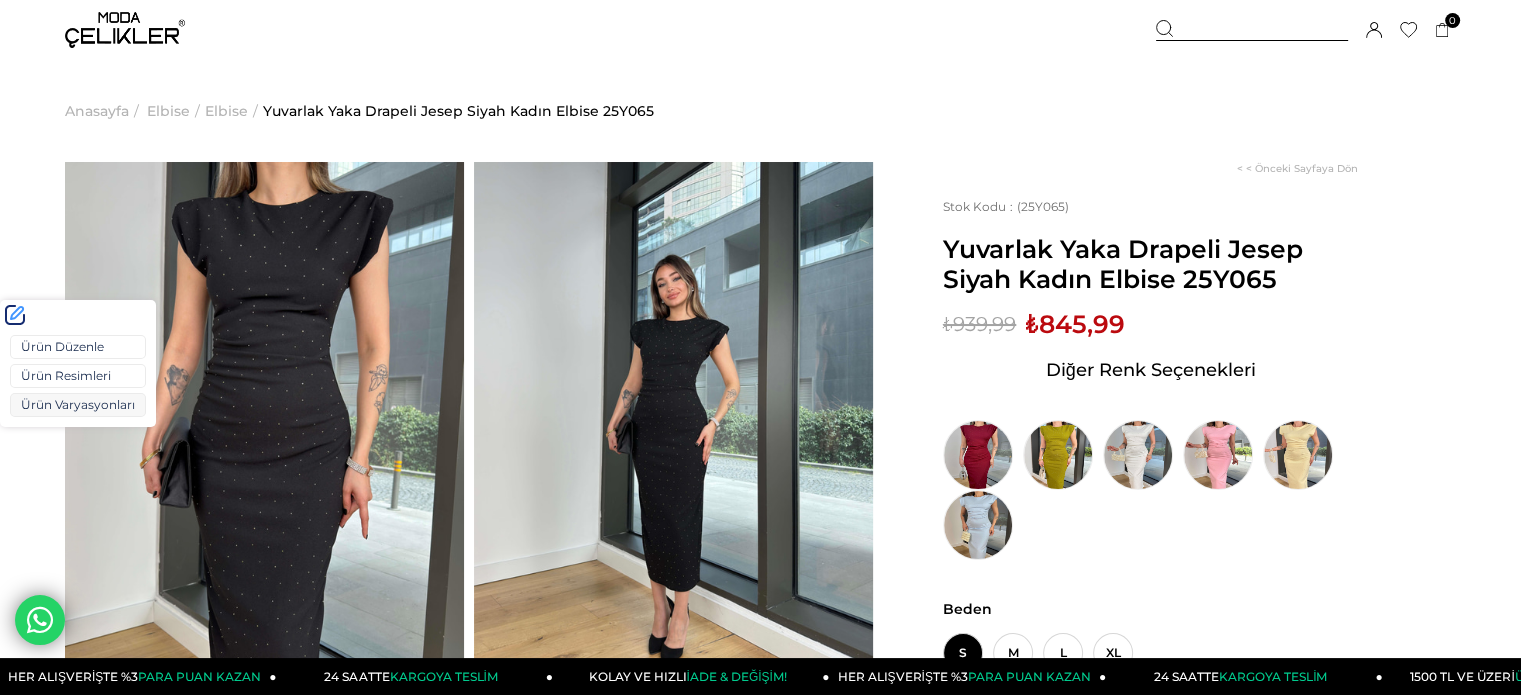 click on "Ürün Varyasyonları" at bounding box center [78, 405] 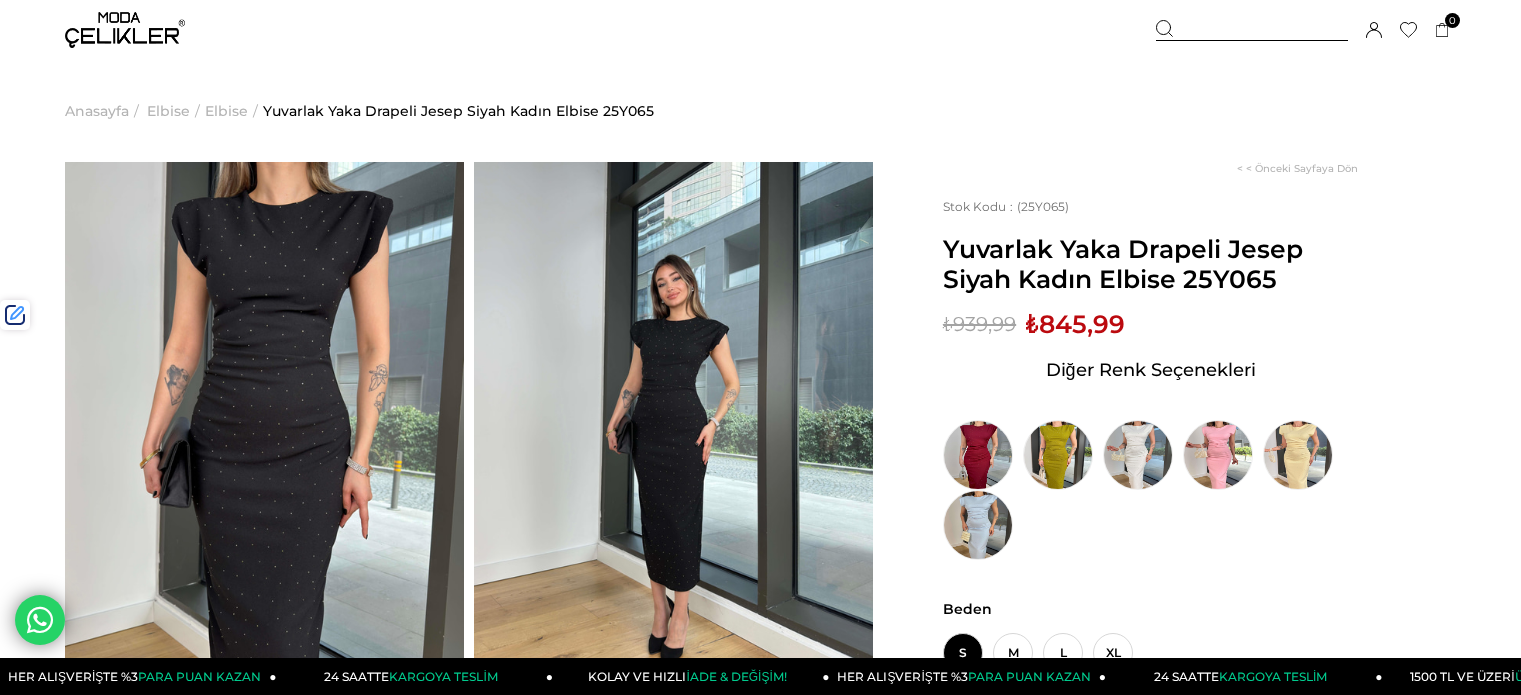scroll, scrollTop: 0, scrollLeft: 0, axis: both 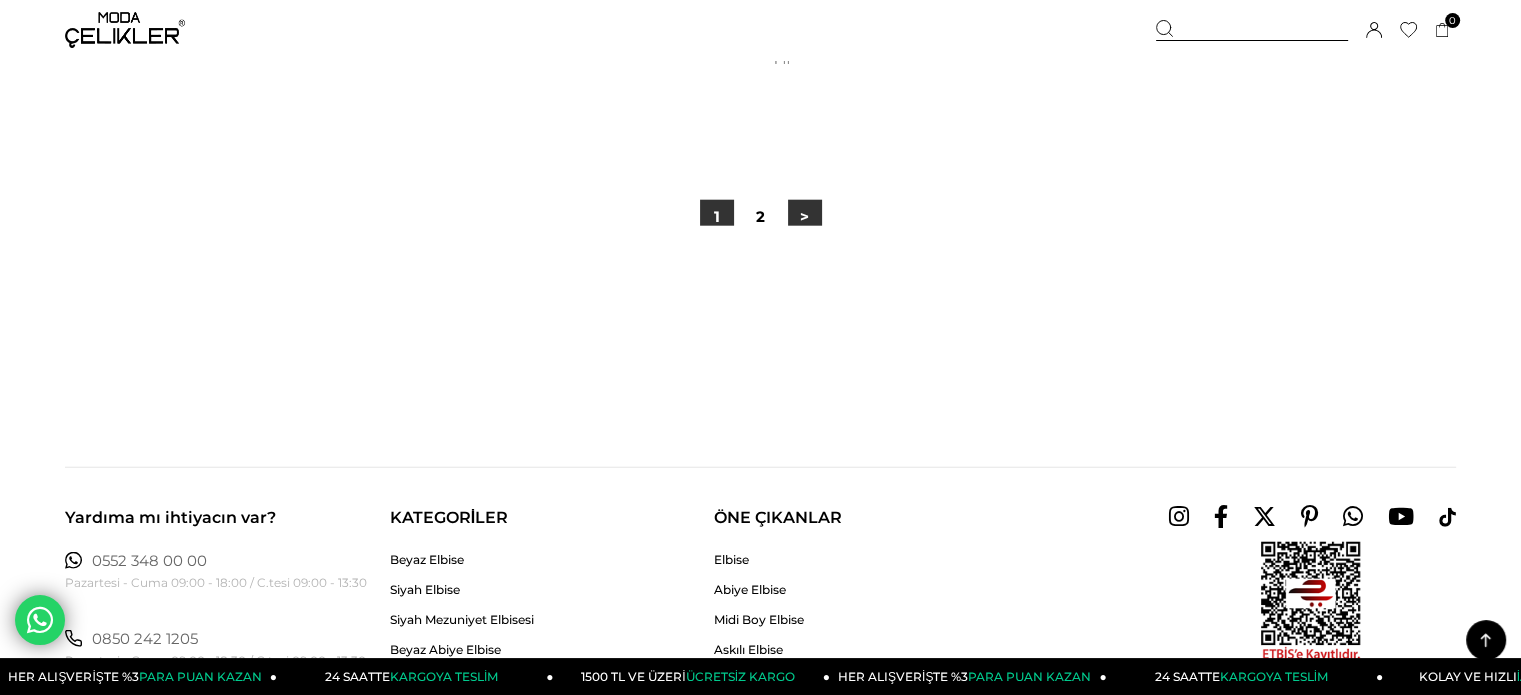 click on ">" at bounding box center (805, 217) 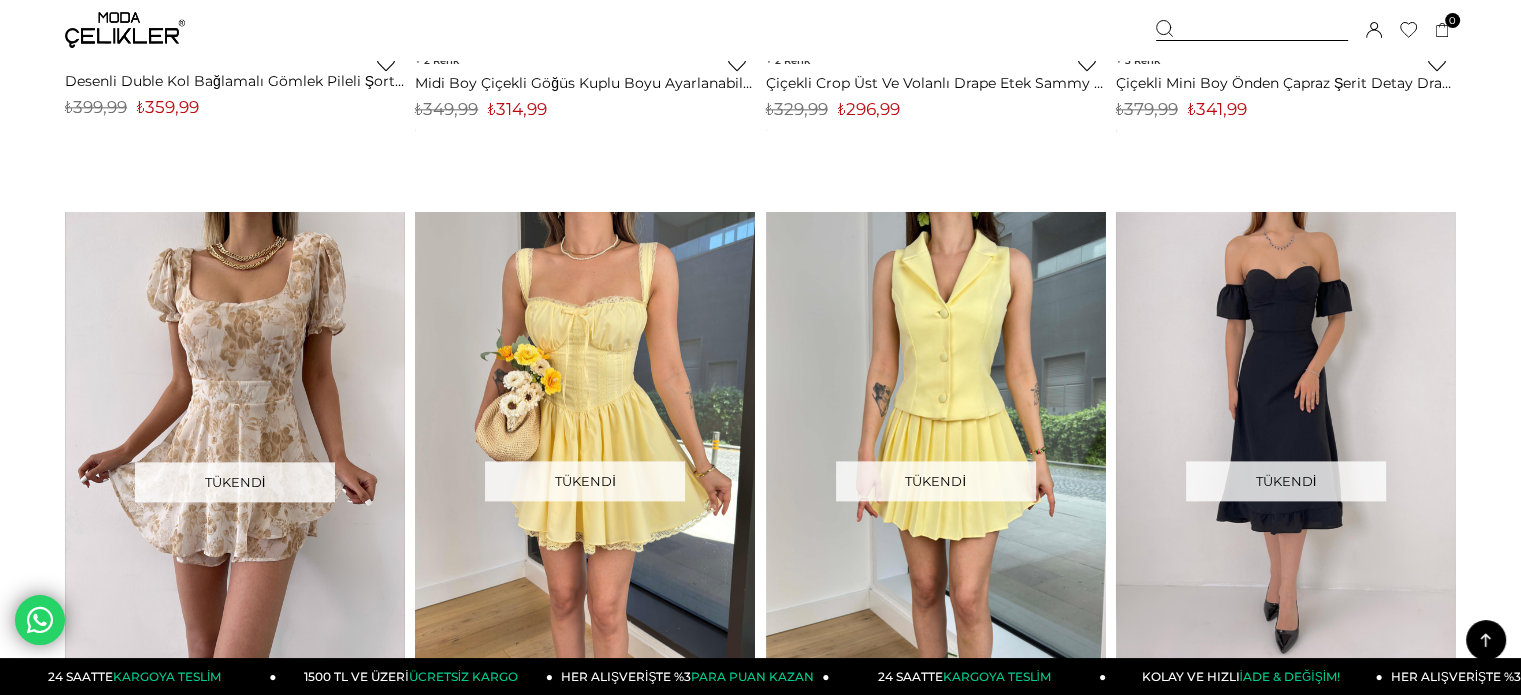 scroll, scrollTop: 2700, scrollLeft: 0, axis: vertical 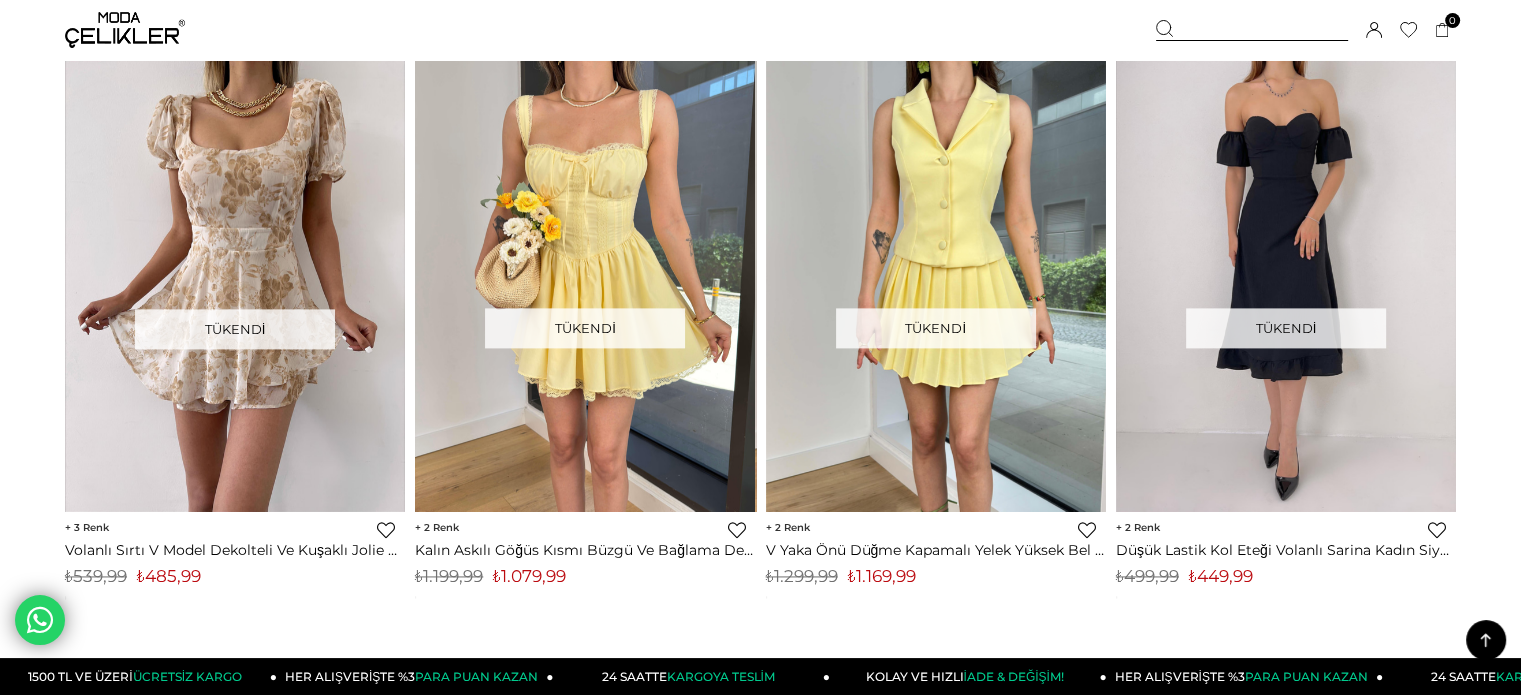 click at bounding box center (1252, 30) 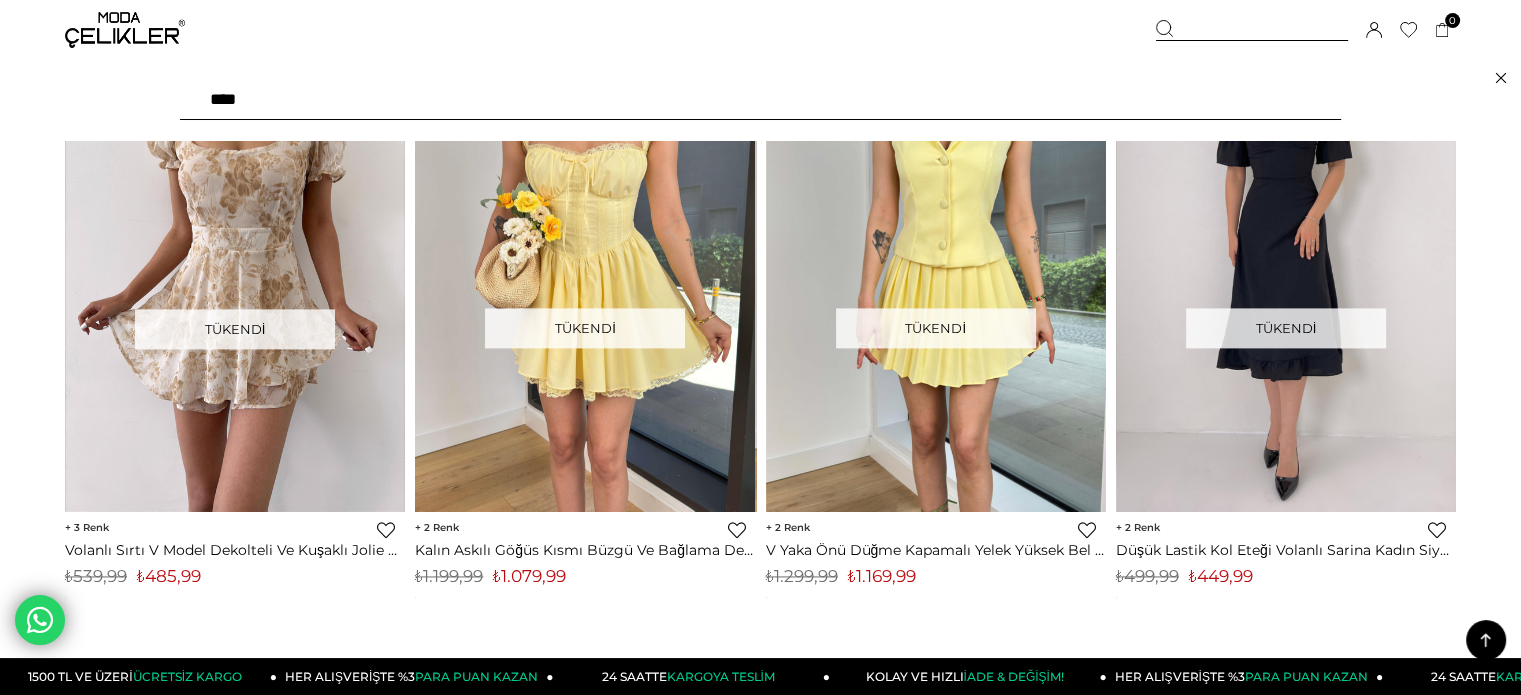 click on "****" at bounding box center (760, 100) 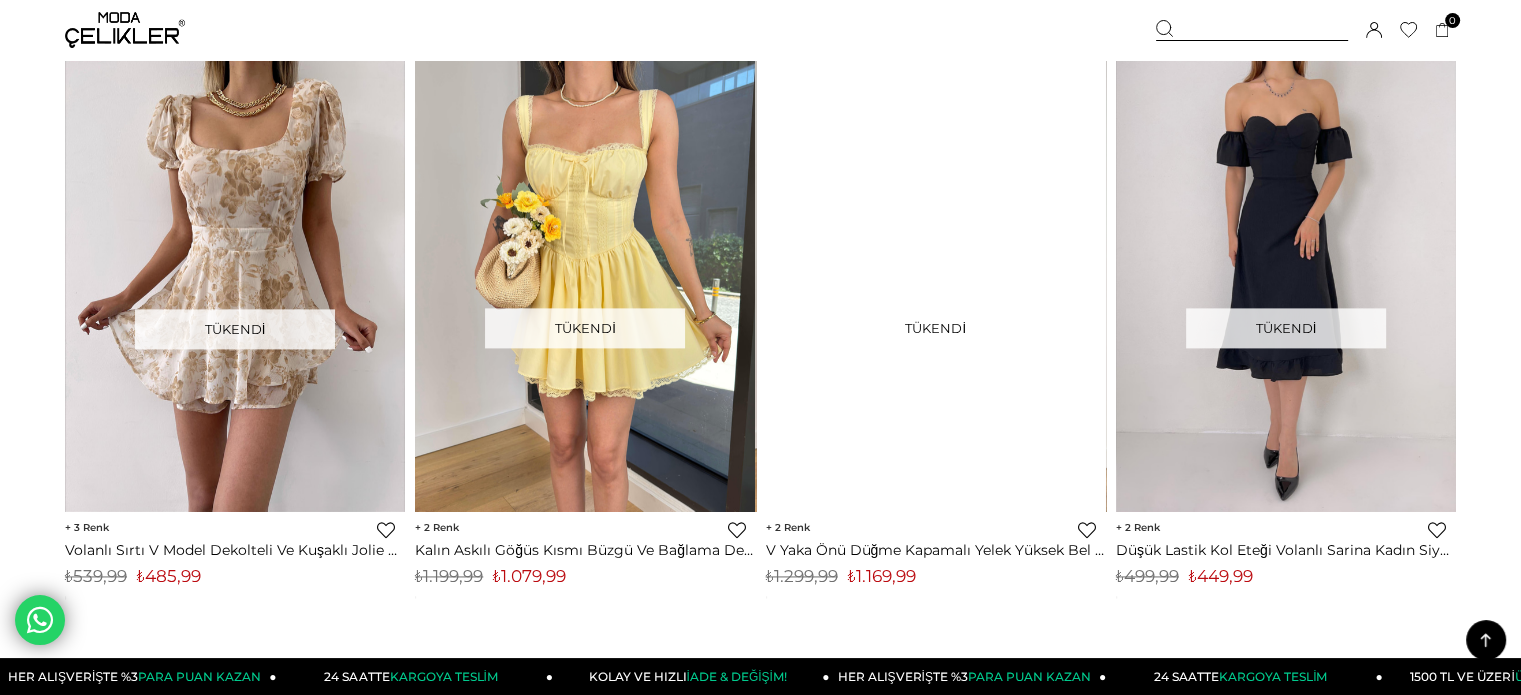 click at bounding box center [1252, 30] 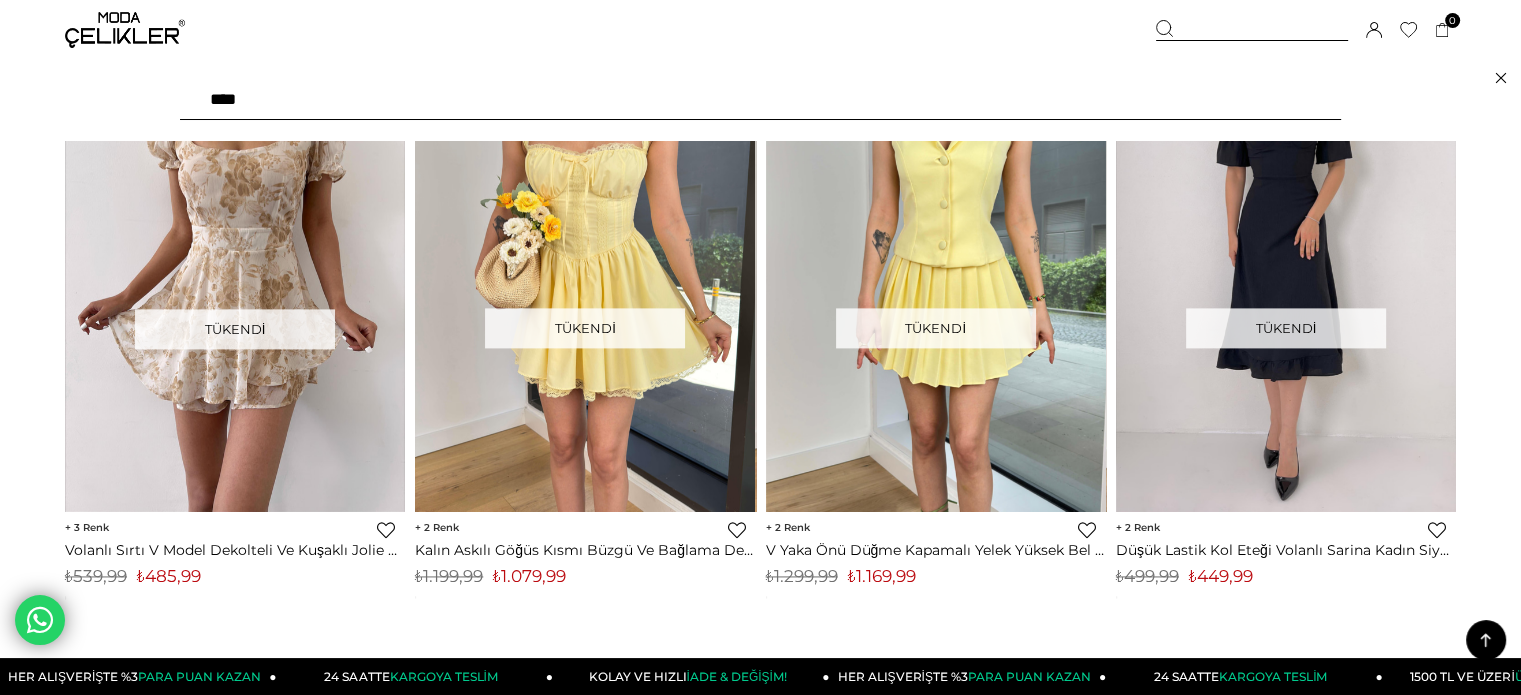 click on "****" at bounding box center (760, 100) 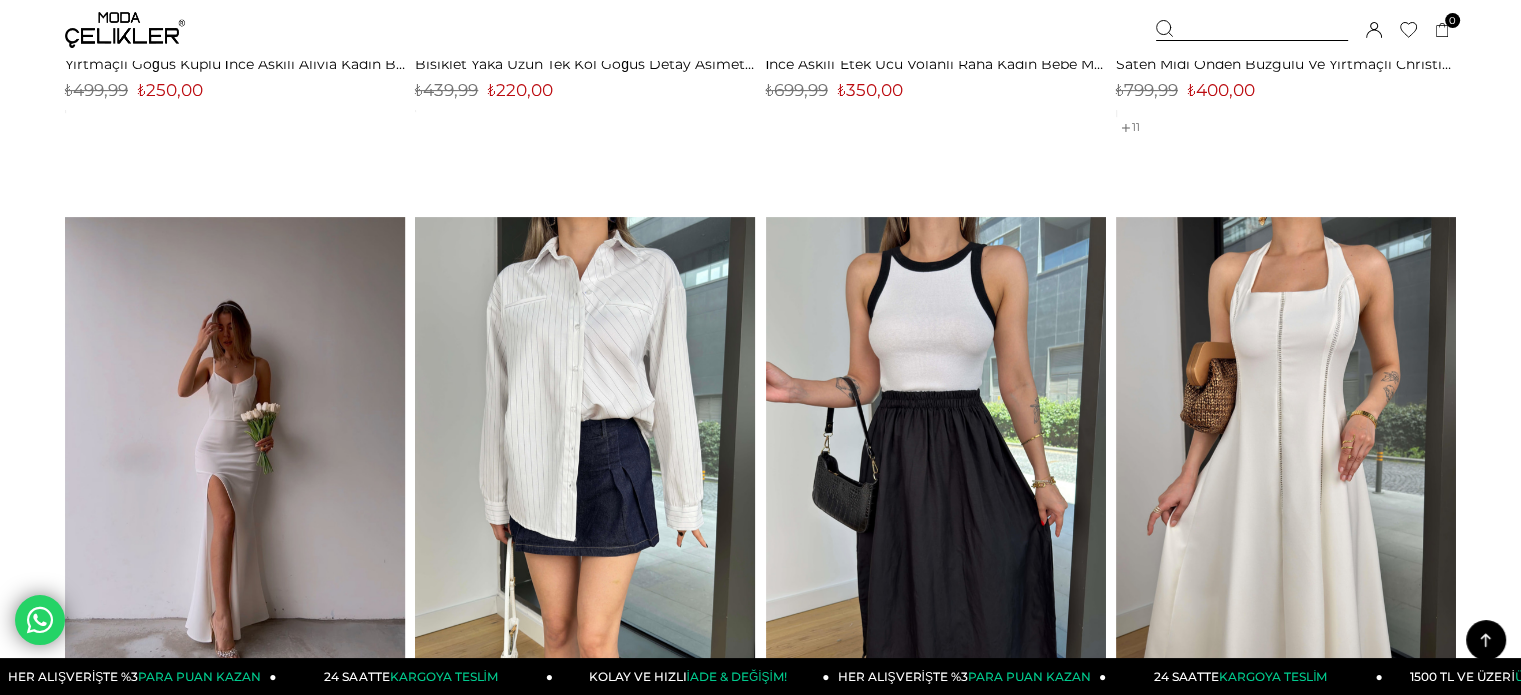 scroll, scrollTop: 0, scrollLeft: 0, axis: both 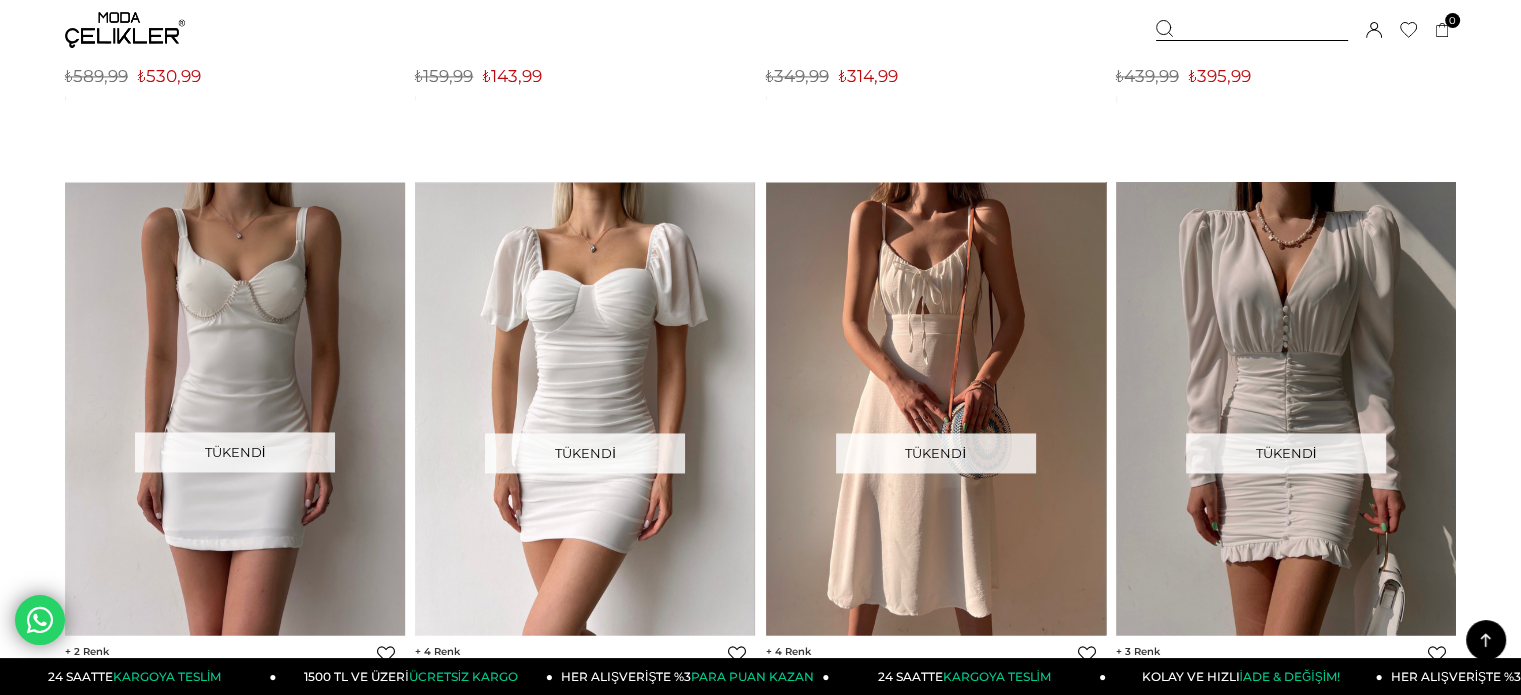click at bounding box center [1252, 30] 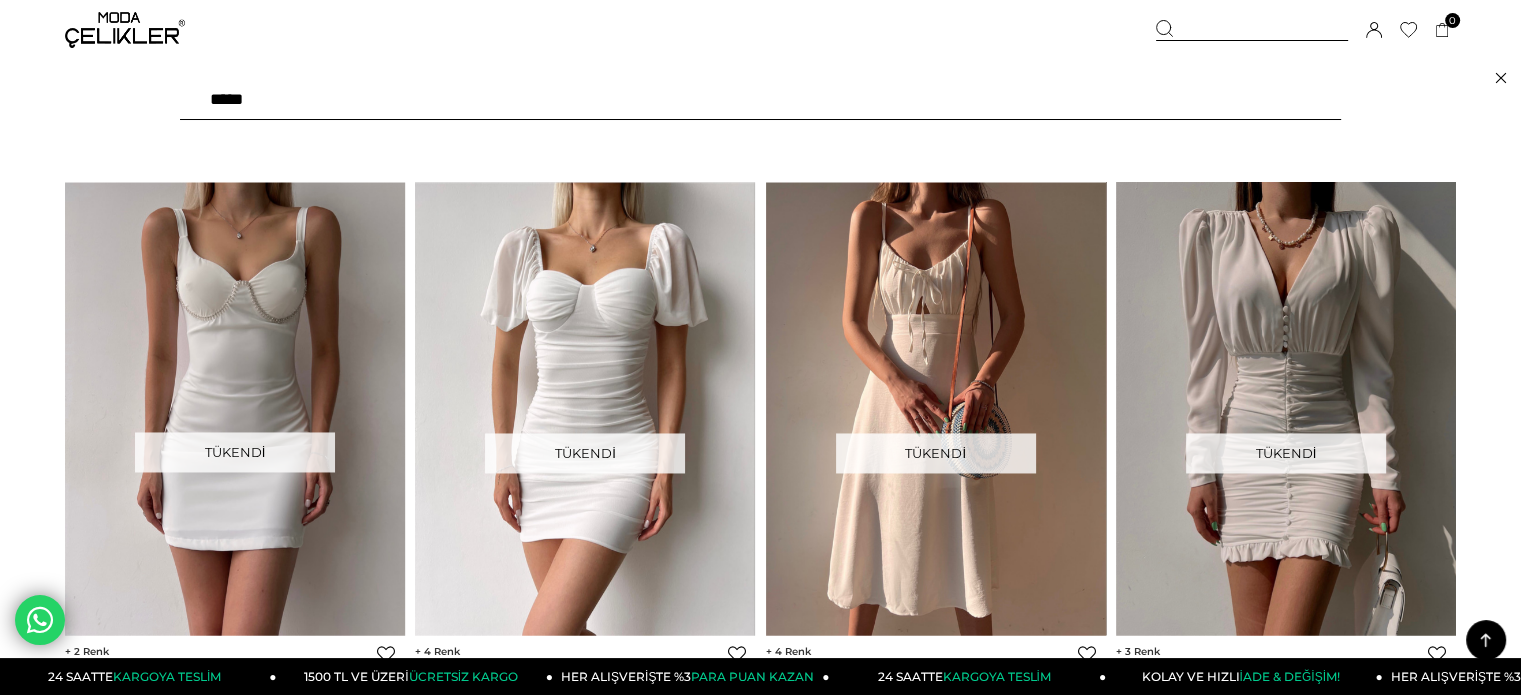click on "*****" at bounding box center [760, 100] 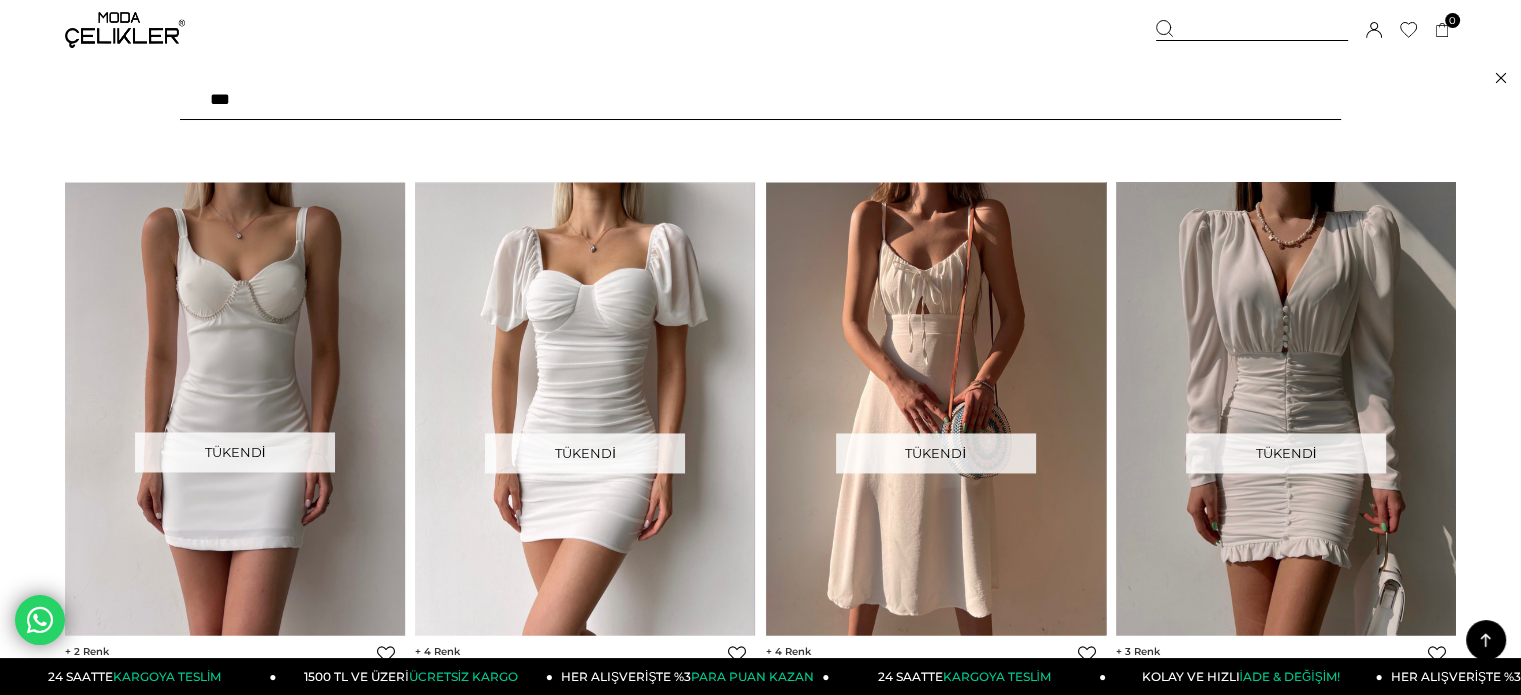 type on "****" 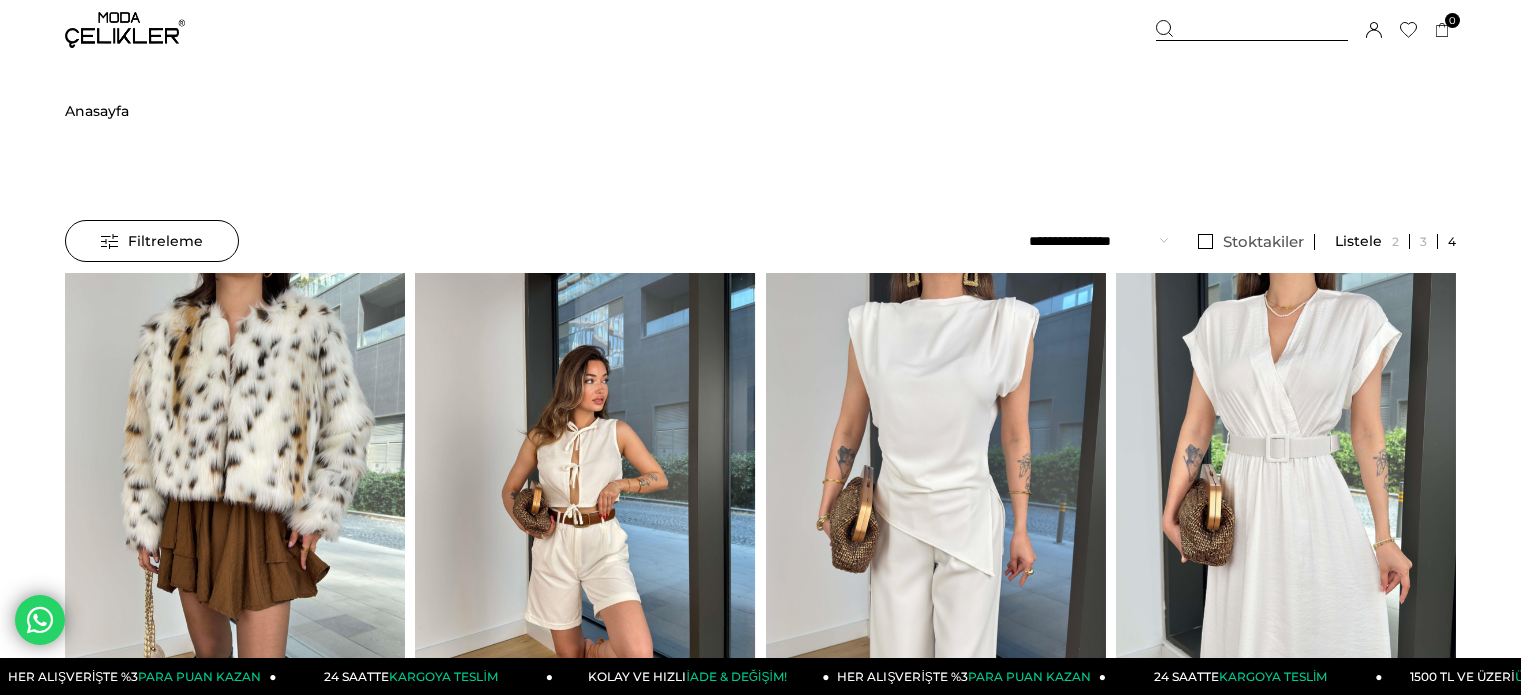 scroll, scrollTop: 0, scrollLeft: 0, axis: both 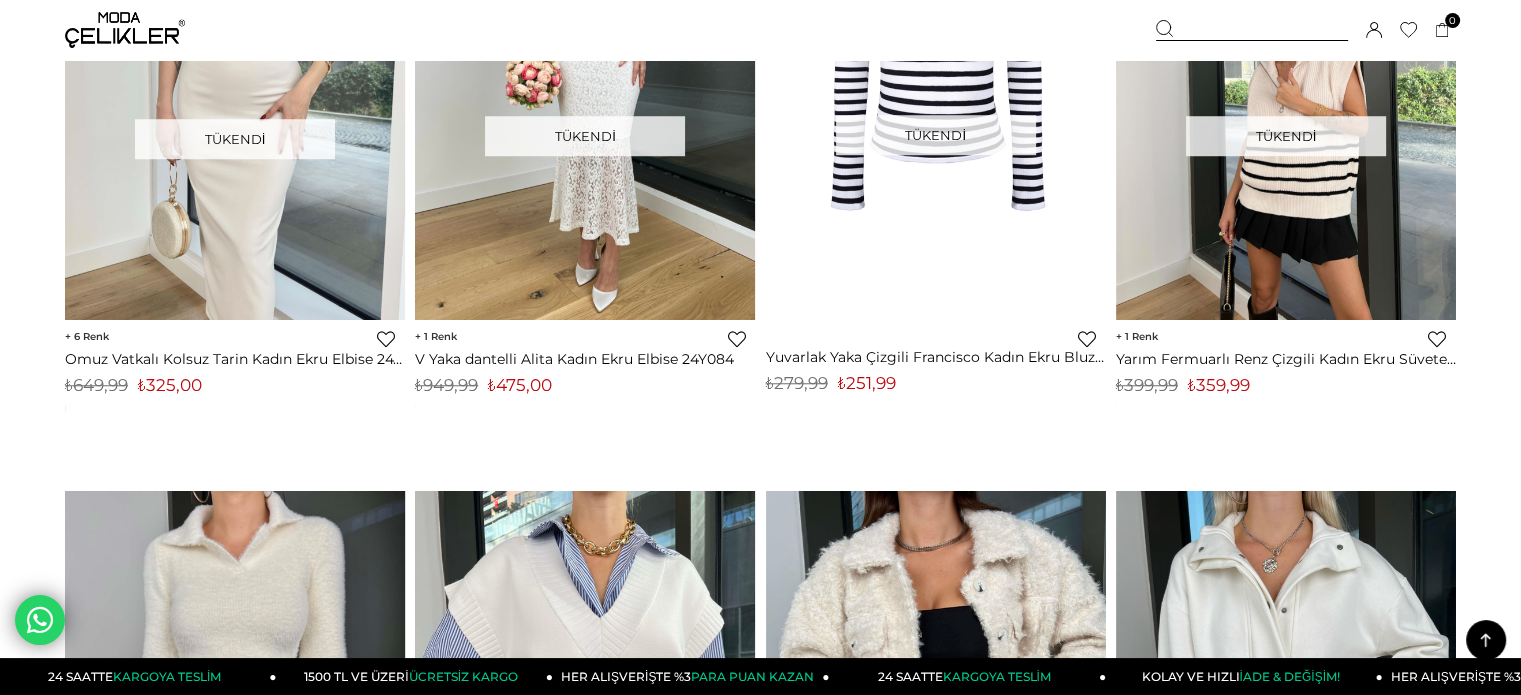 click on "Sepetim
0
Ürün
Sepetinizde ürün bulunmamaktadır.
Genel Toplam :
Sepetim
SİPARİŞİ TAMAMLA
Hoşgeldiniz
[FIRST] [LAST]
Hesabım
Çıkış Yap
Hesabım
Çıkış Yap
[FIRST] [LAST]         Siparişlerim       Hesabım       Favorilerim       Adres Defterim       İade Taleplerim       Kargom Nerede       Çıkış Yap" at bounding box center (1306, 30) 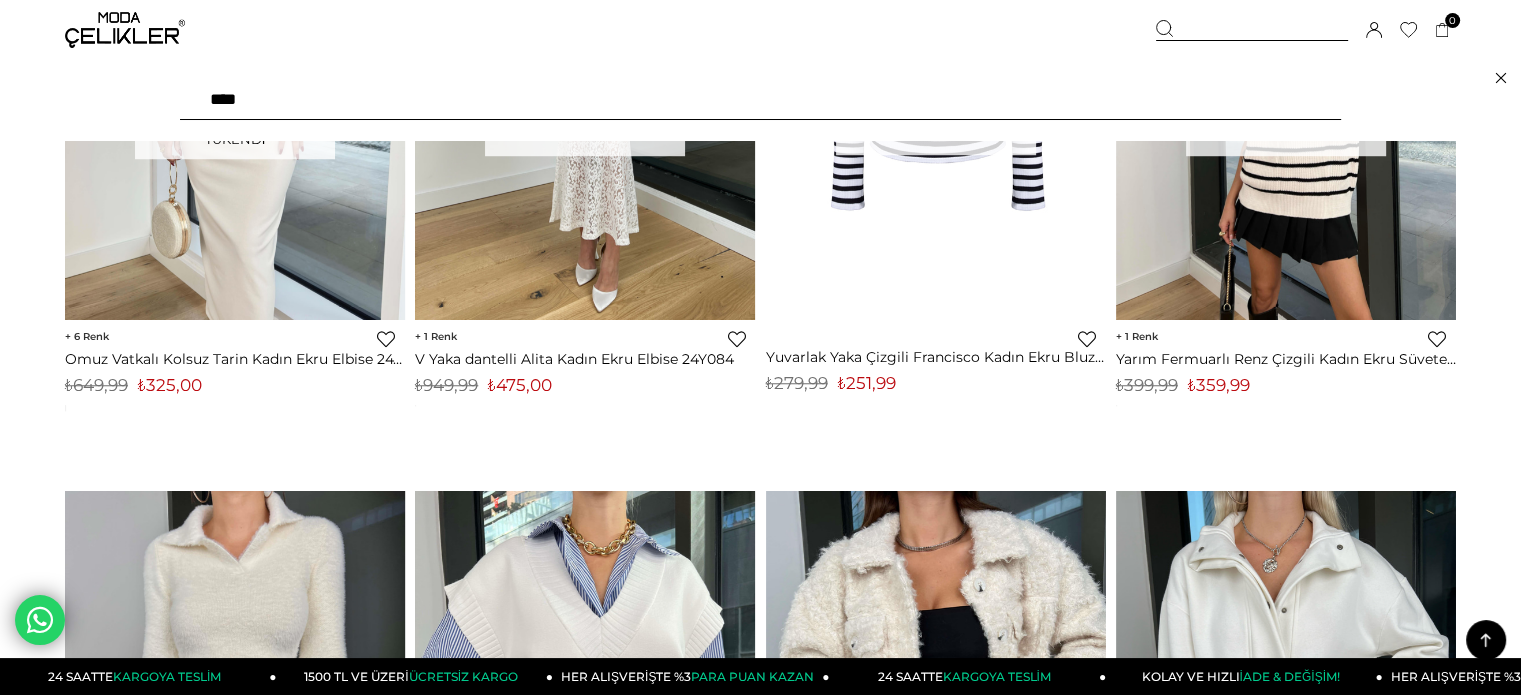 click on "****" at bounding box center (760, 100) 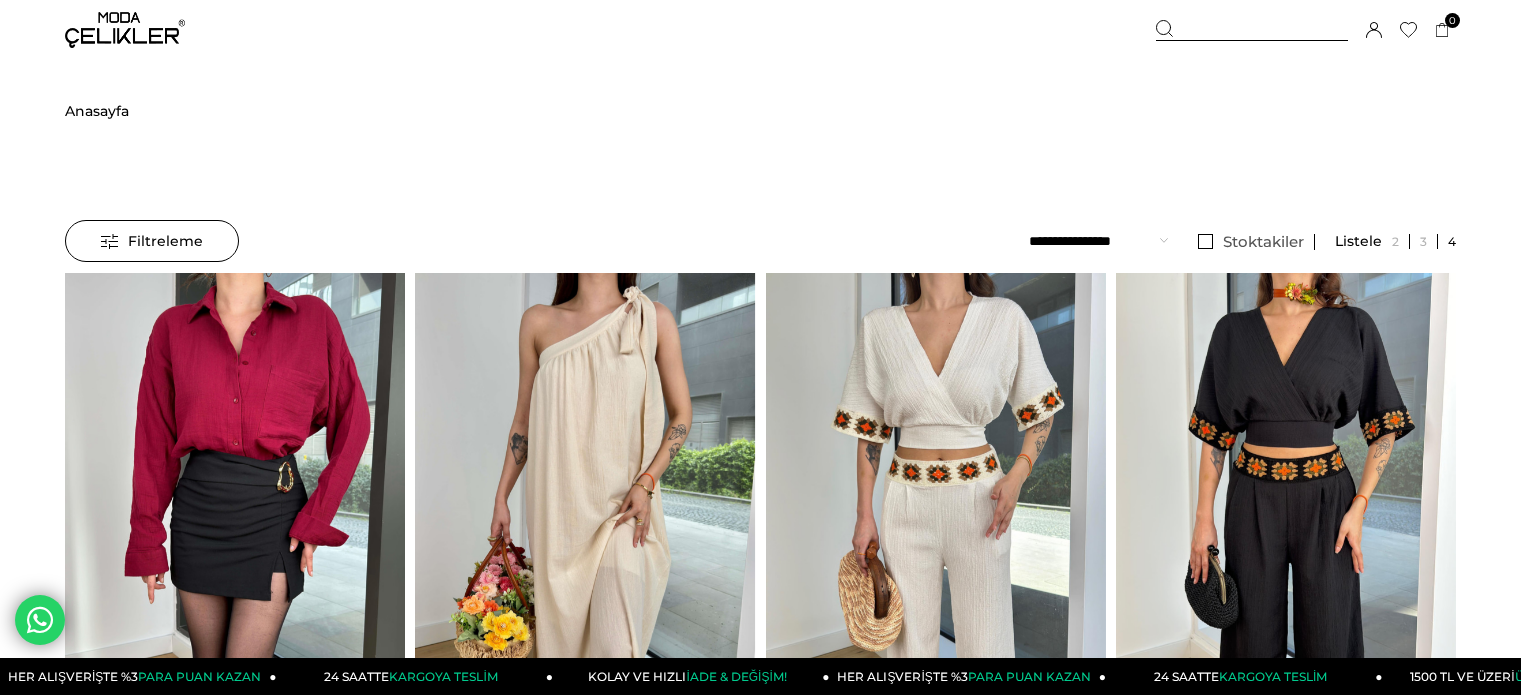 scroll, scrollTop: 0, scrollLeft: 0, axis: both 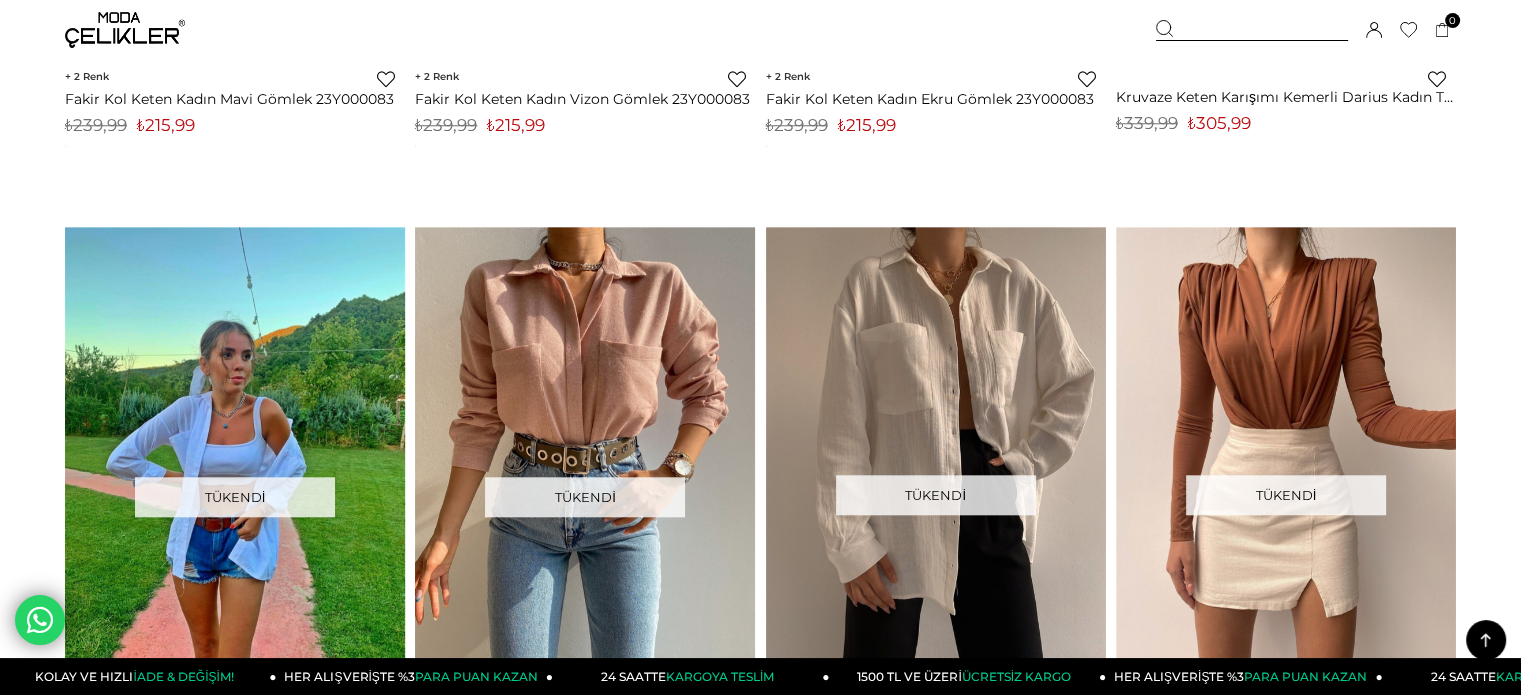 click at bounding box center [1252, 30] 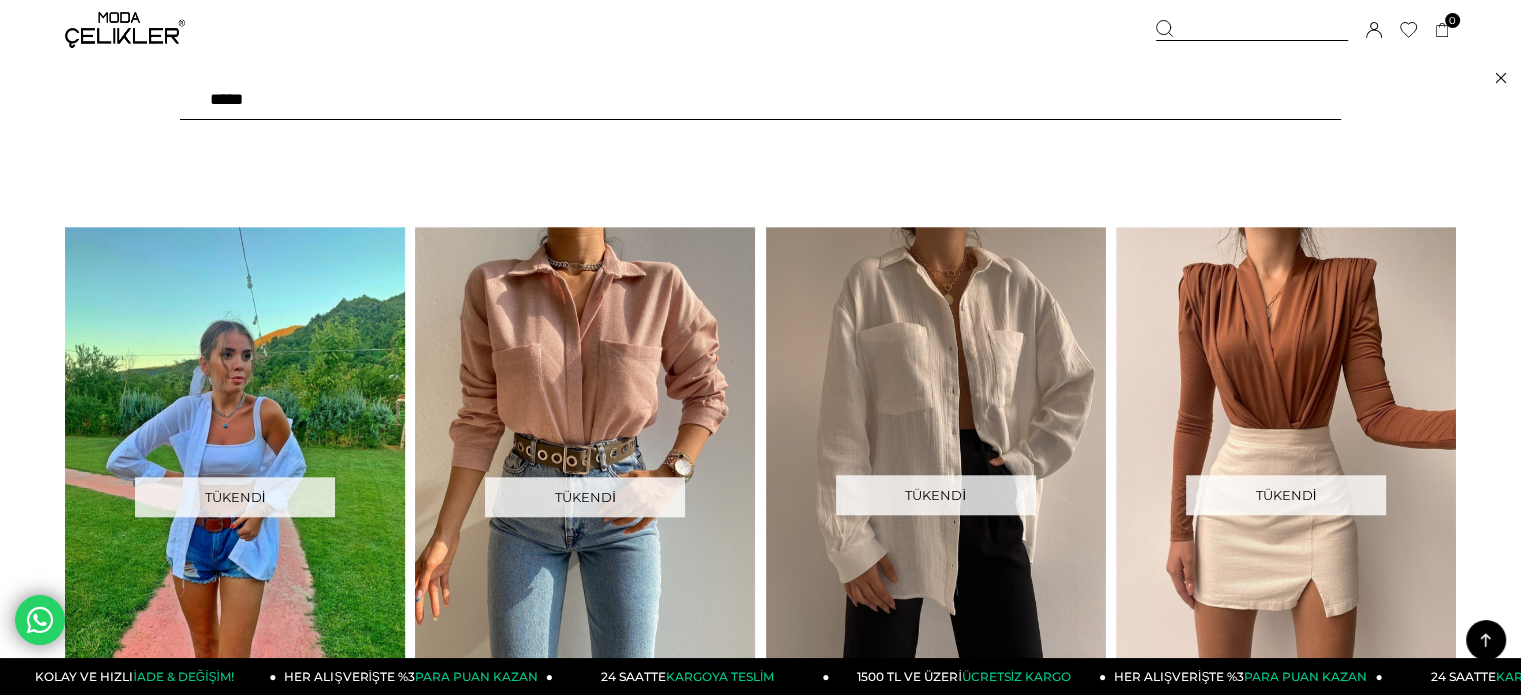 click on "*****" at bounding box center (760, 100) 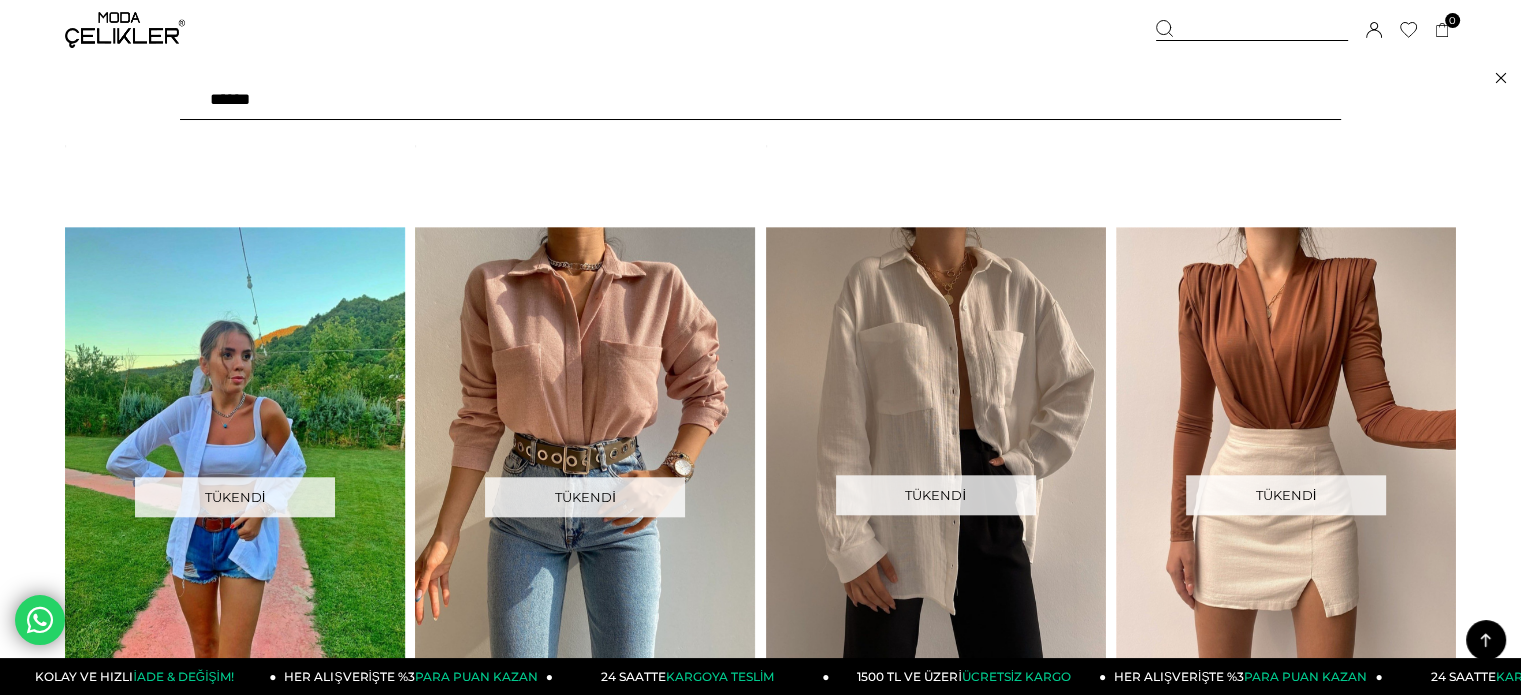 type on "*******" 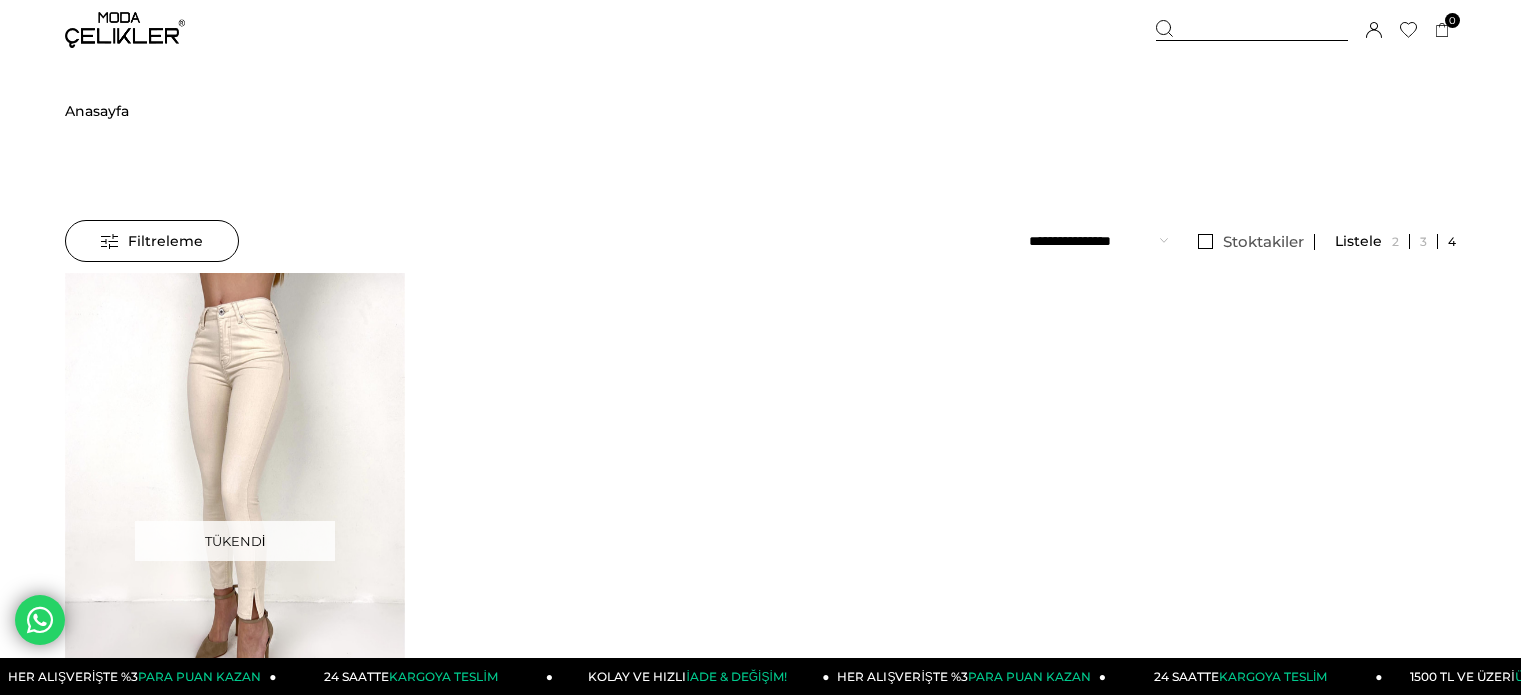 scroll, scrollTop: 0, scrollLeft: 0, axis: both 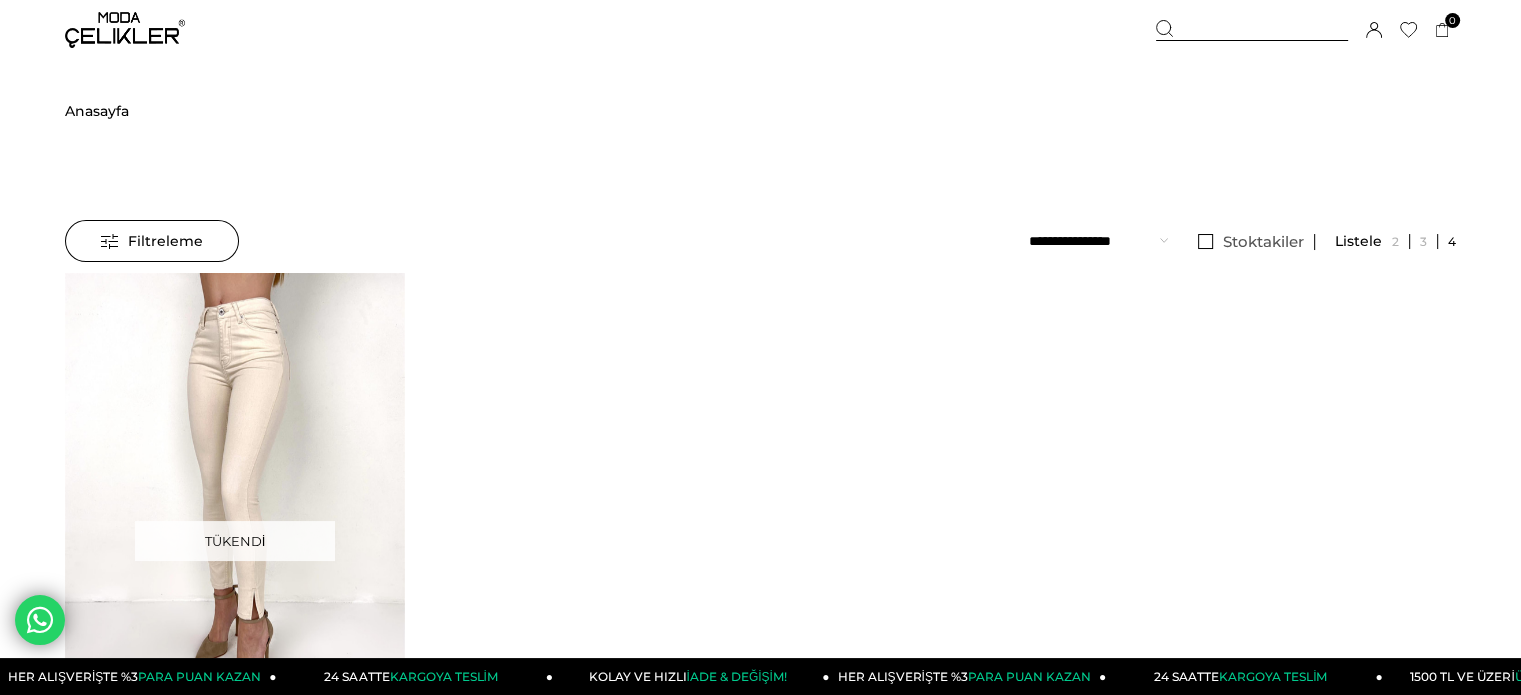 click at bounding box center [125, 30] 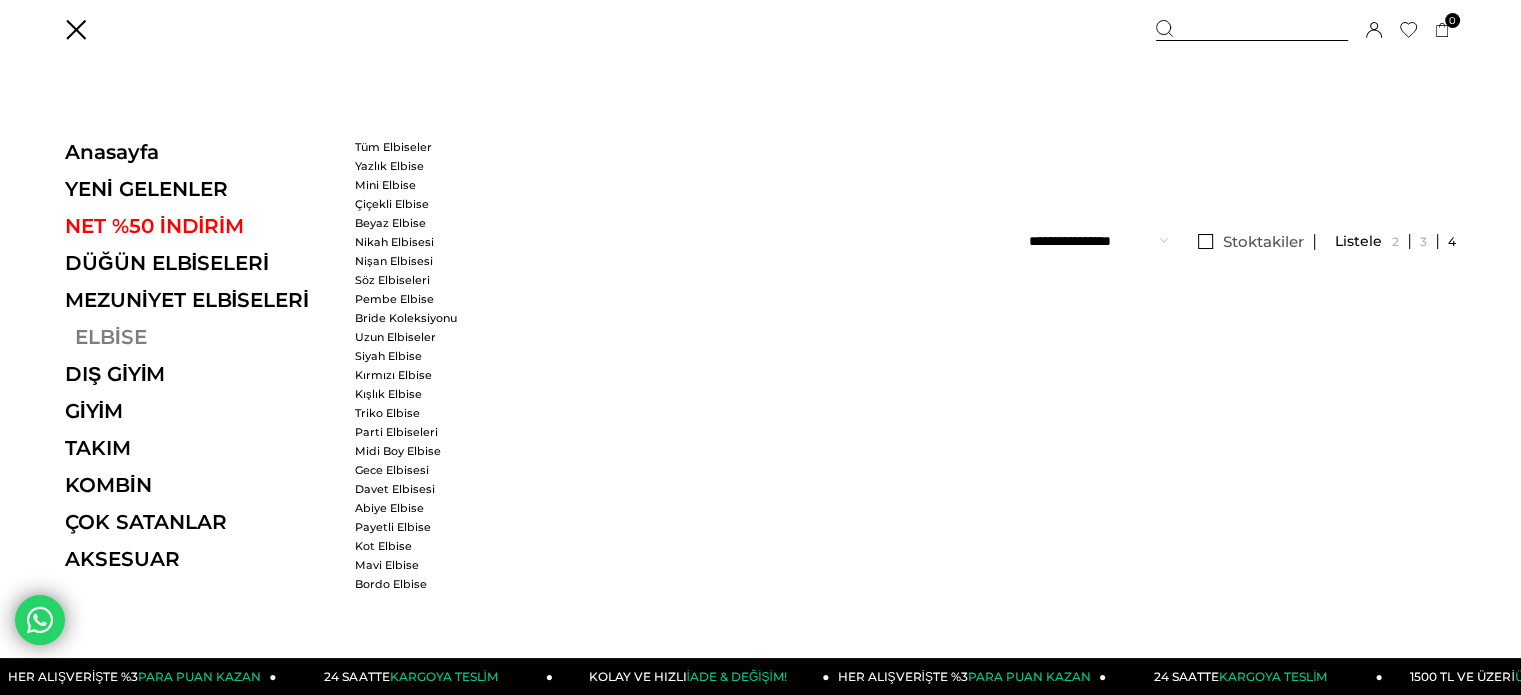 click on "ELBİSE" at bounding box center [202, 337] 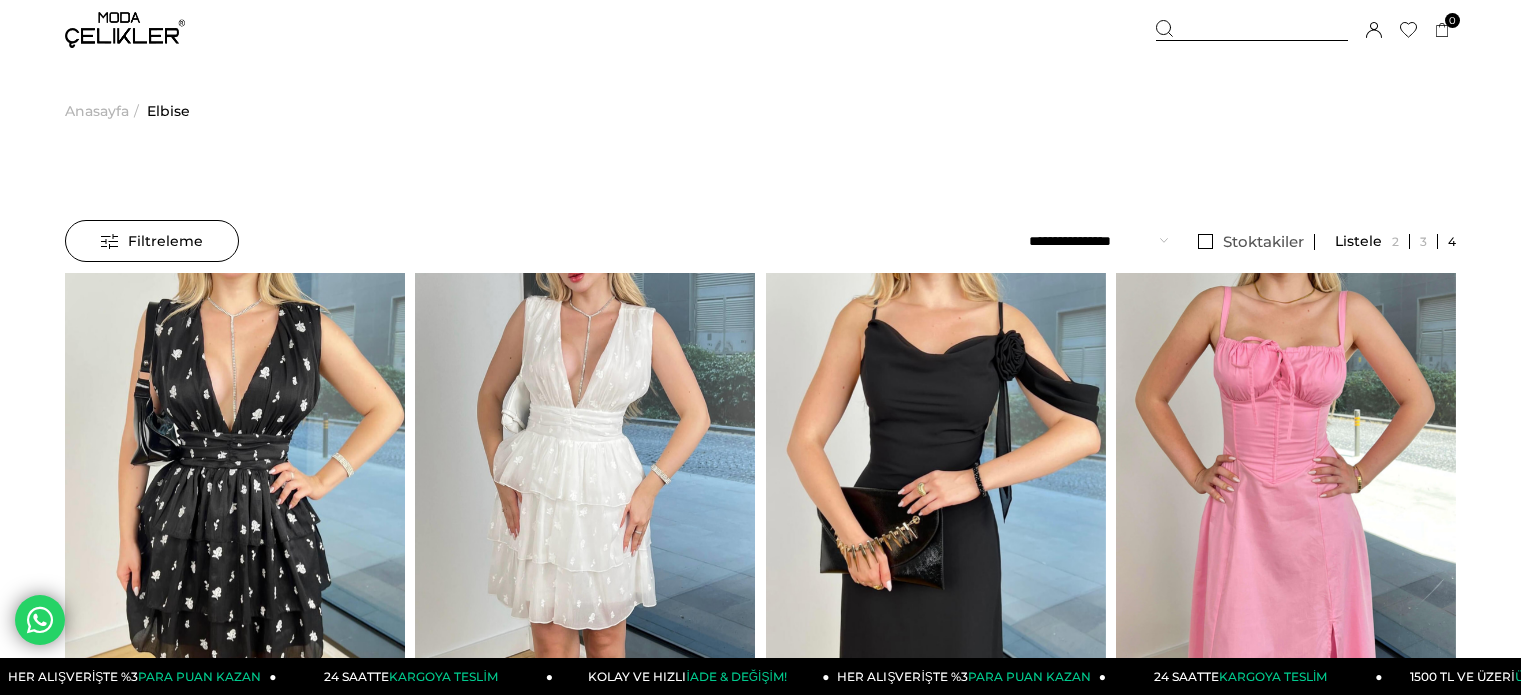 scroll, scrollTop: 0, scrollLeft: 0, axis: both 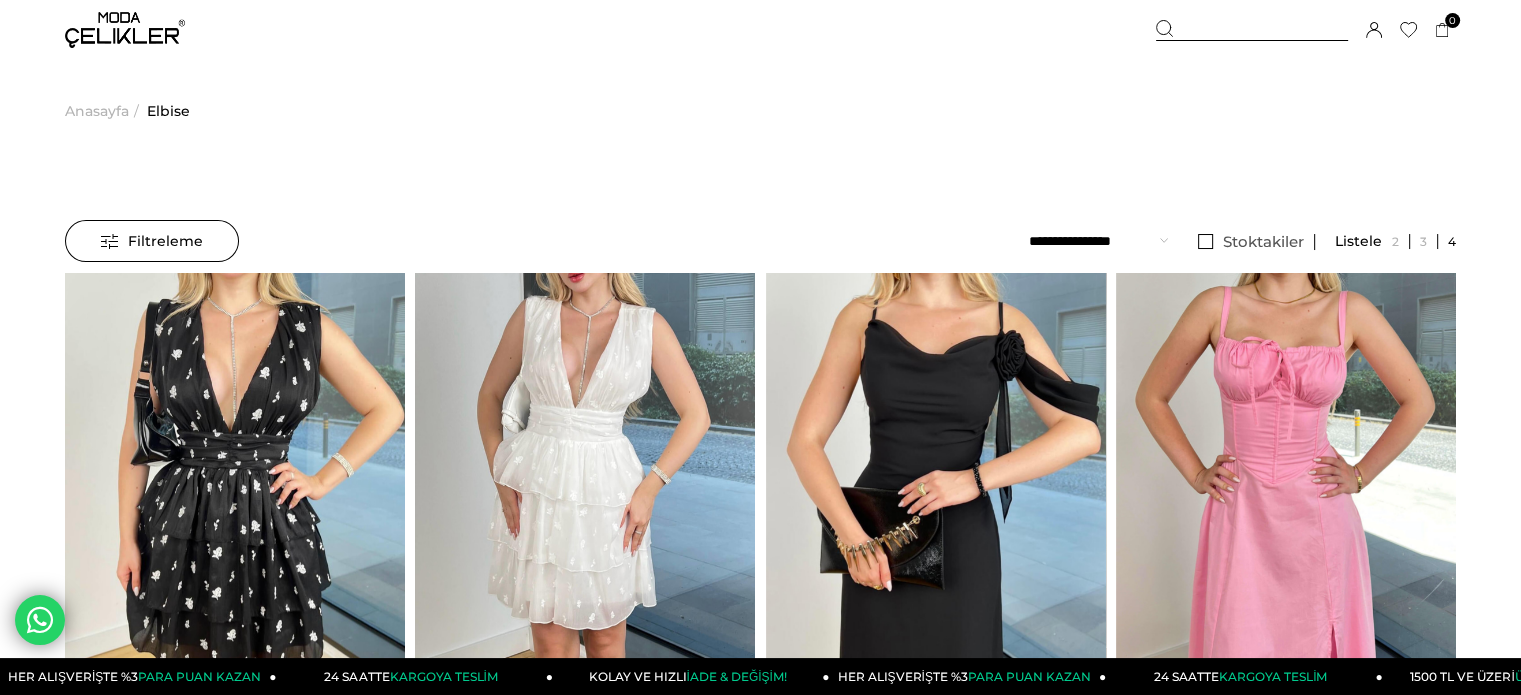 click at bounding box center (1252, 30) 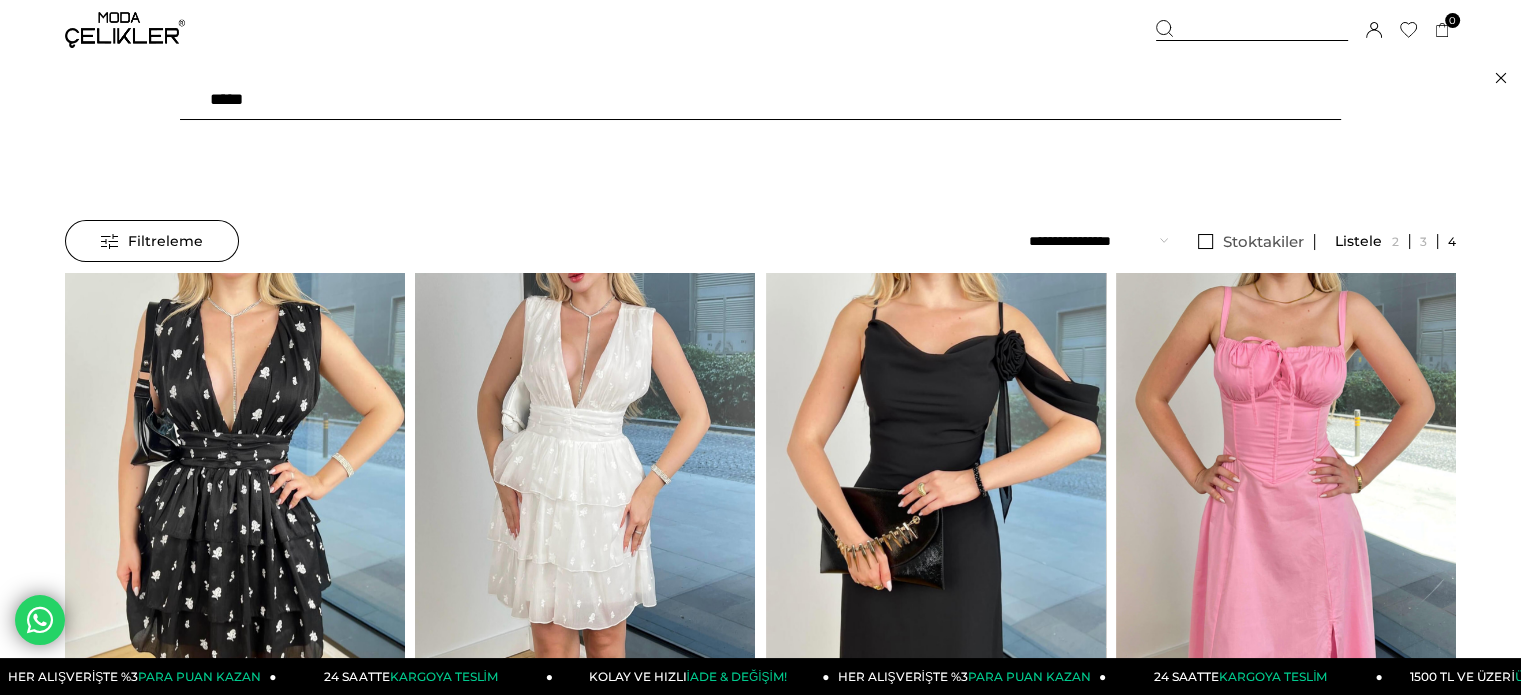 click at bounding box center [760, 100] 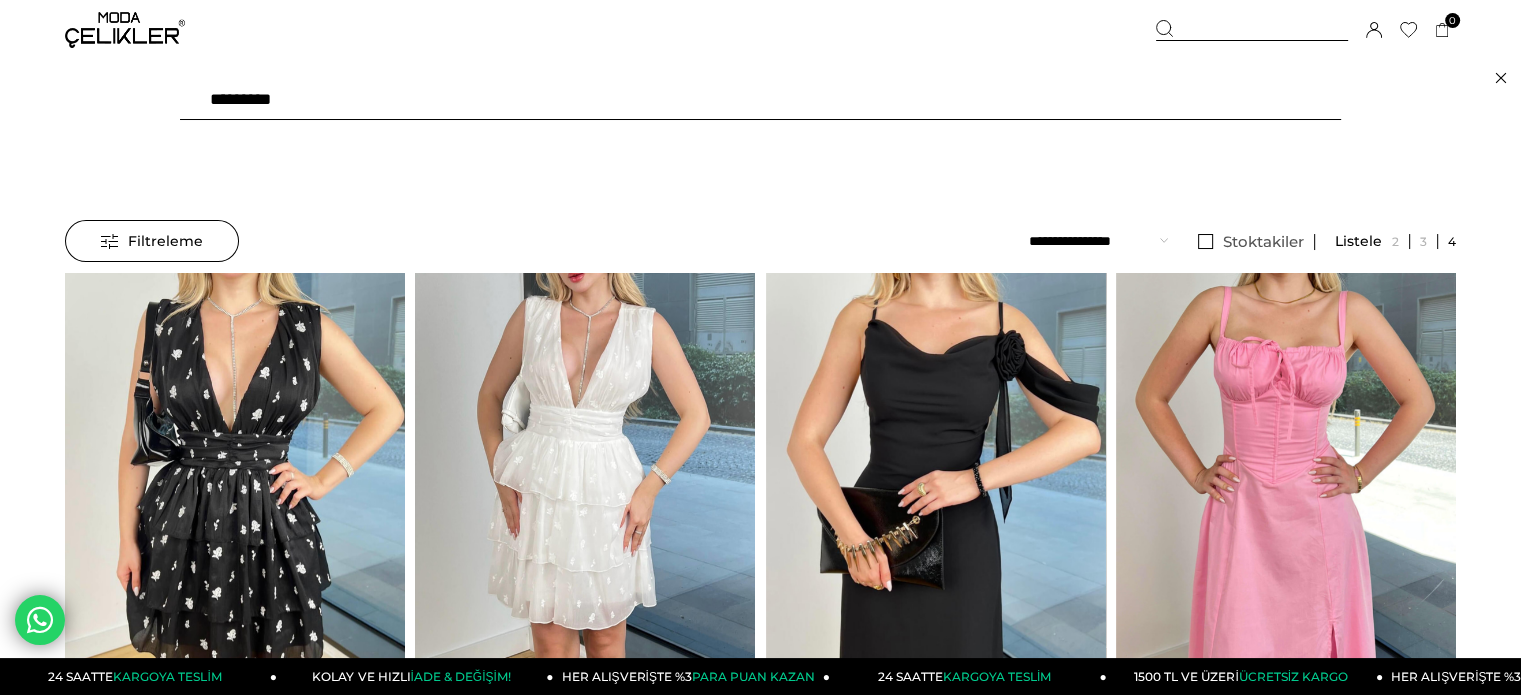 type on "**********" 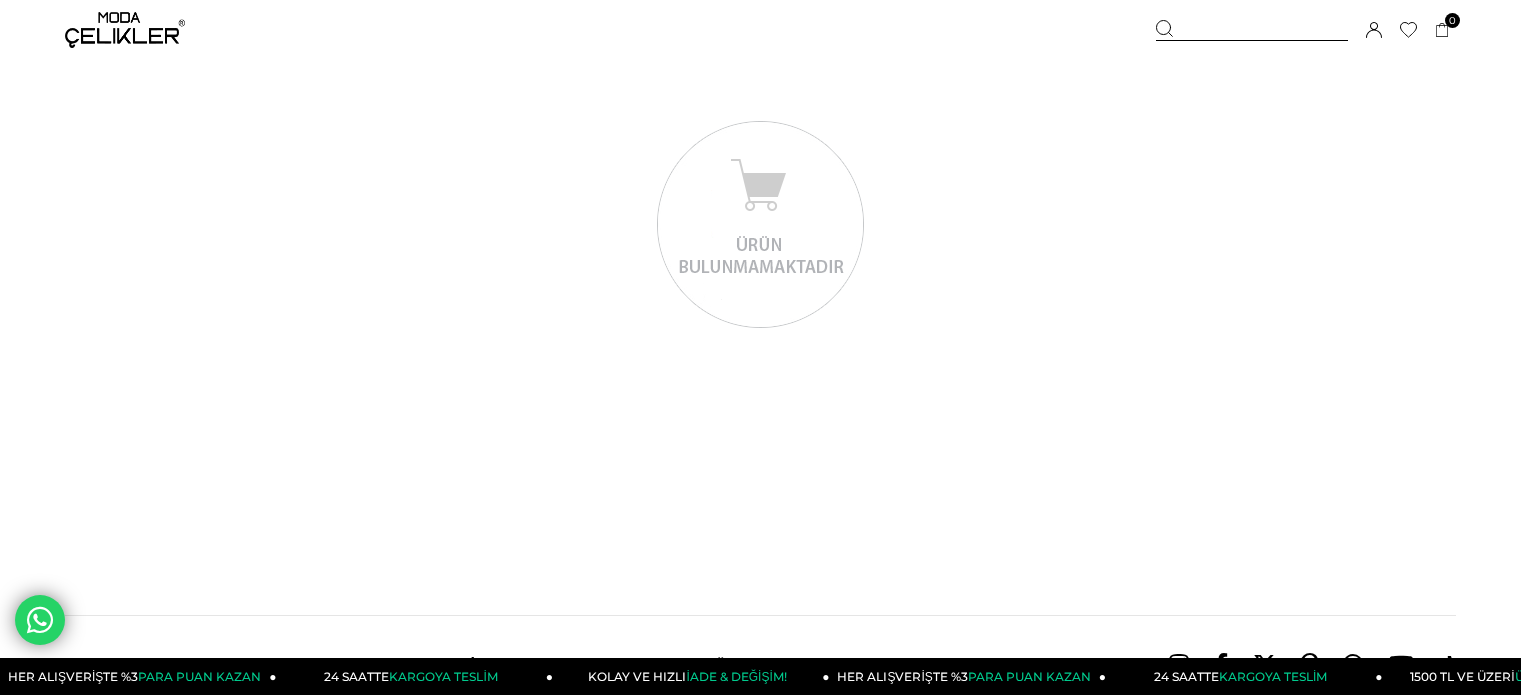 scroll, scrollTop: 0, scrollLeft: 0, axis: both 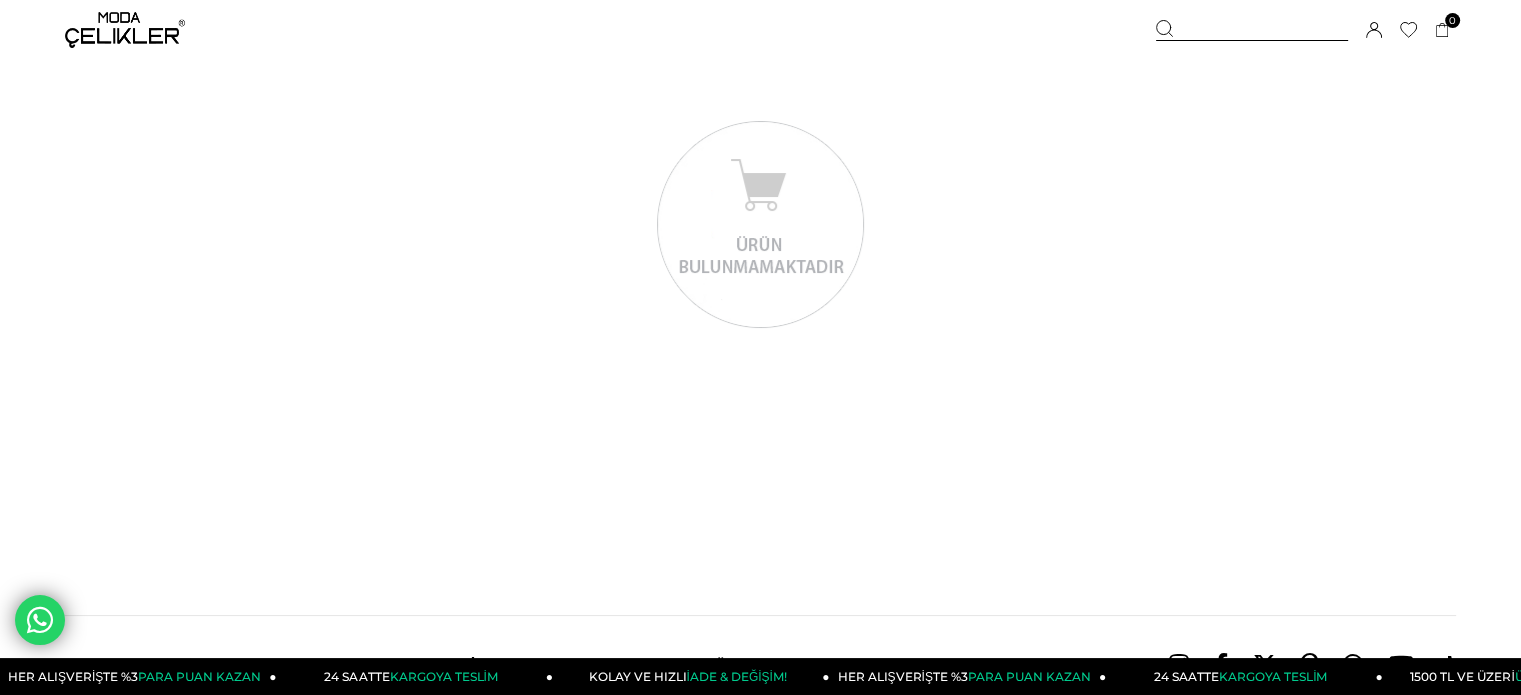 click at bounding box center [1252, 30] 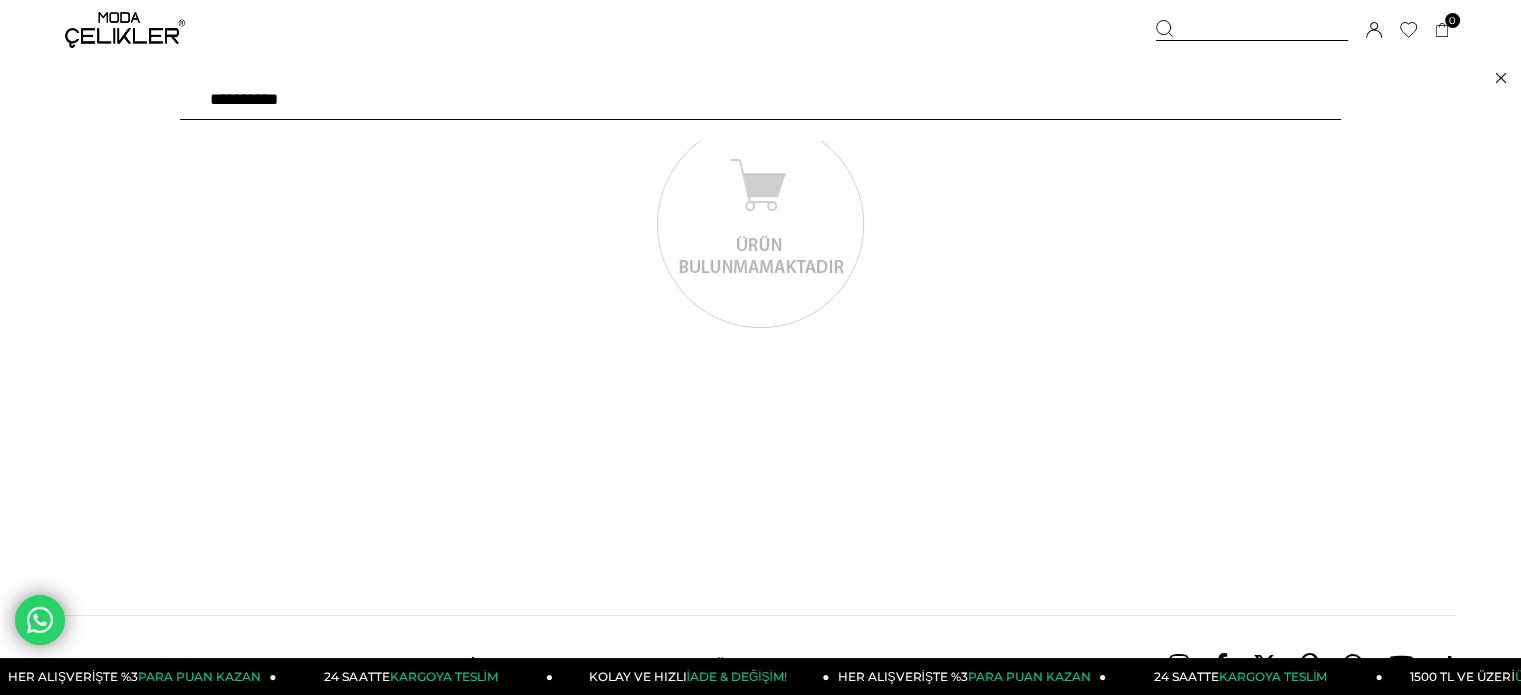 click on "**********" at bounding box center [760, 100] 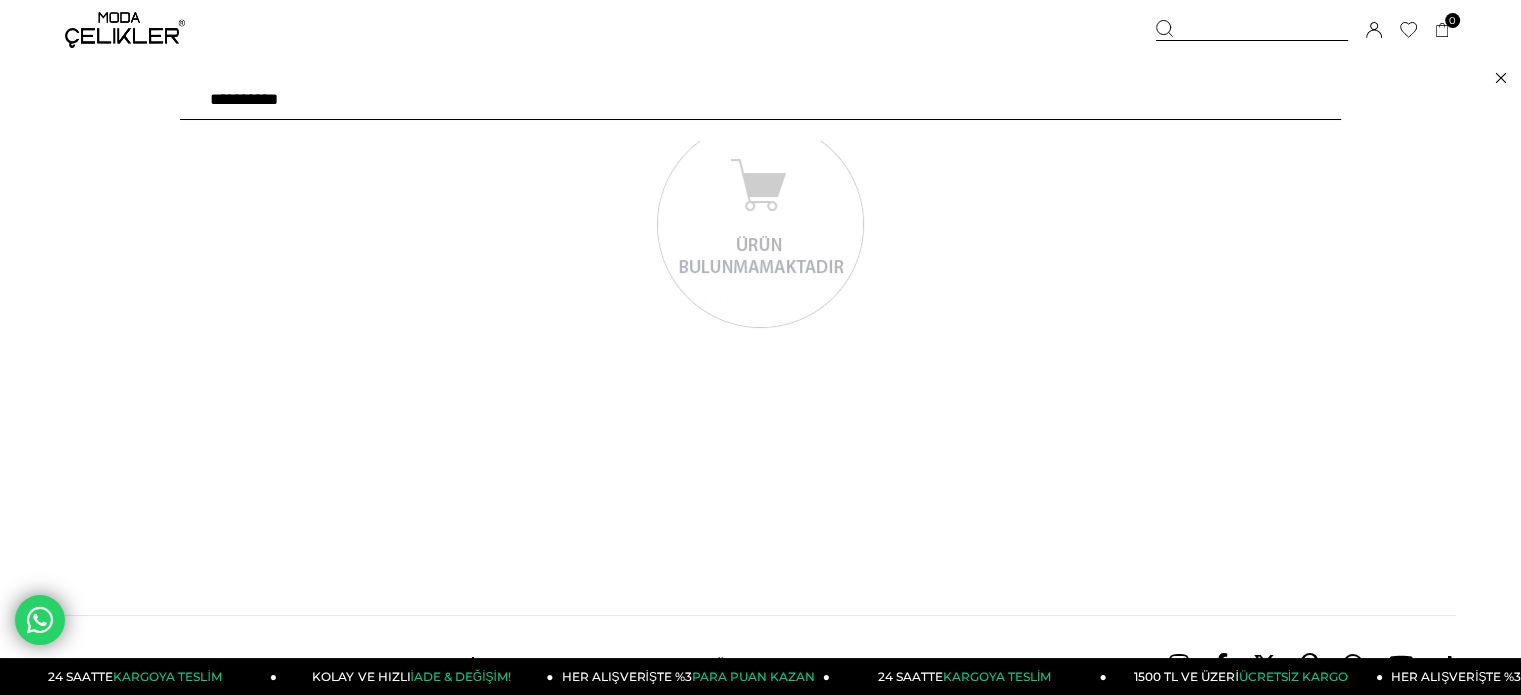 type on "**********" 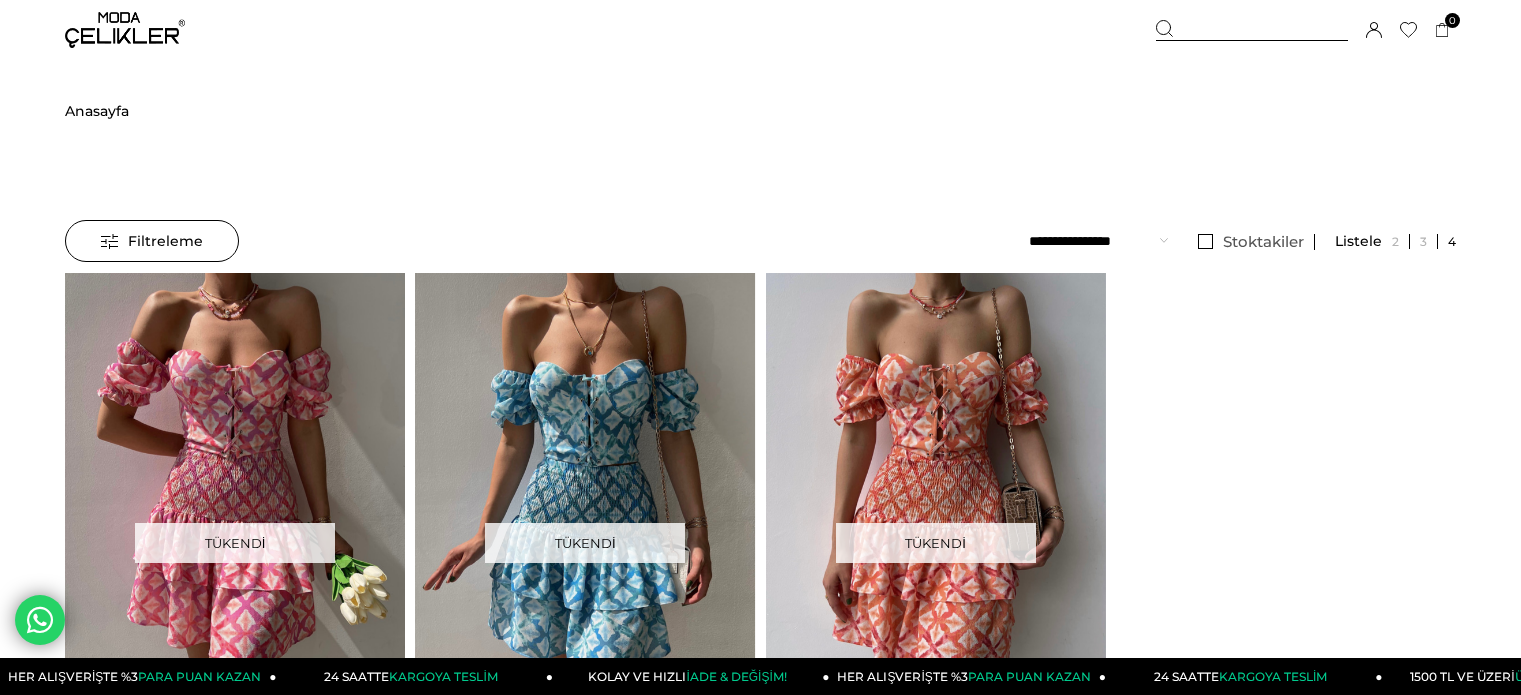 scroll, scrollTop: 0, scrollLeft: 0, axis: both 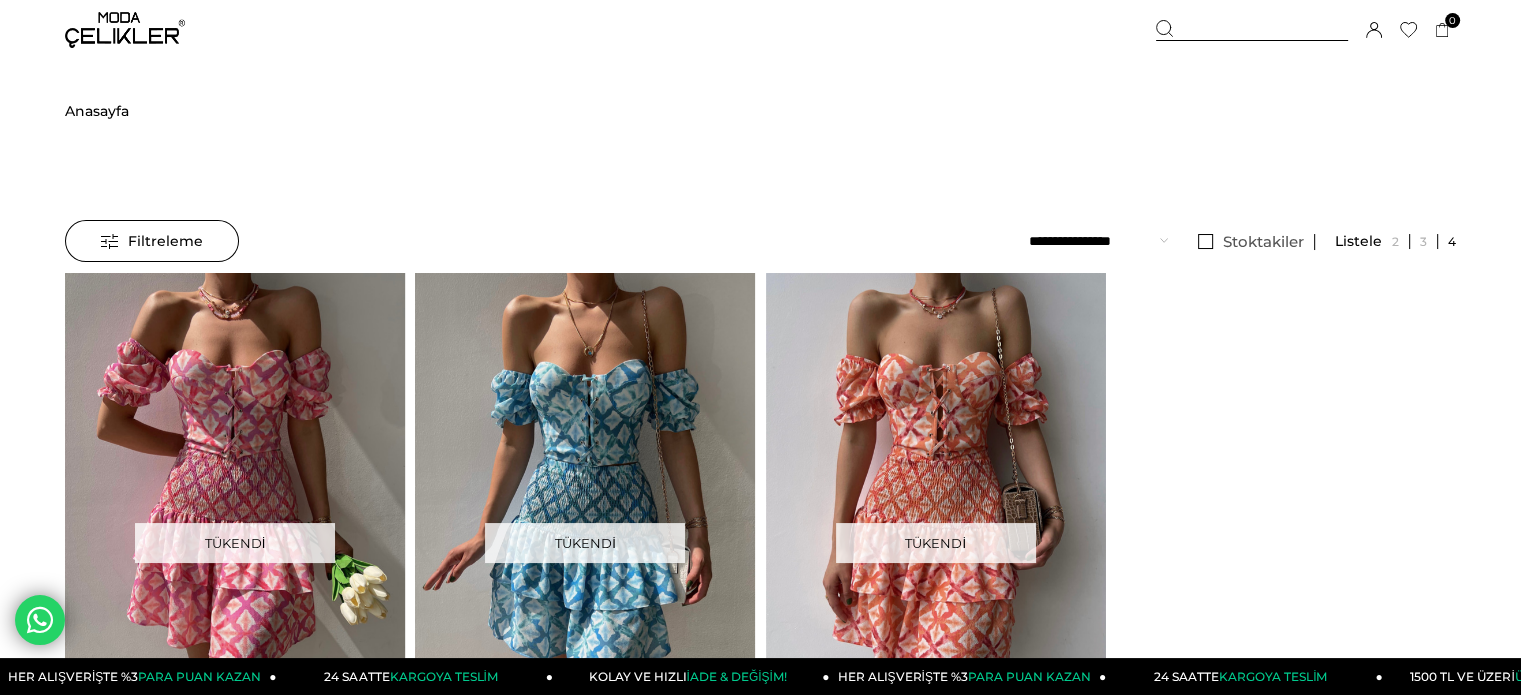 click at bounding box center [1252, 30] 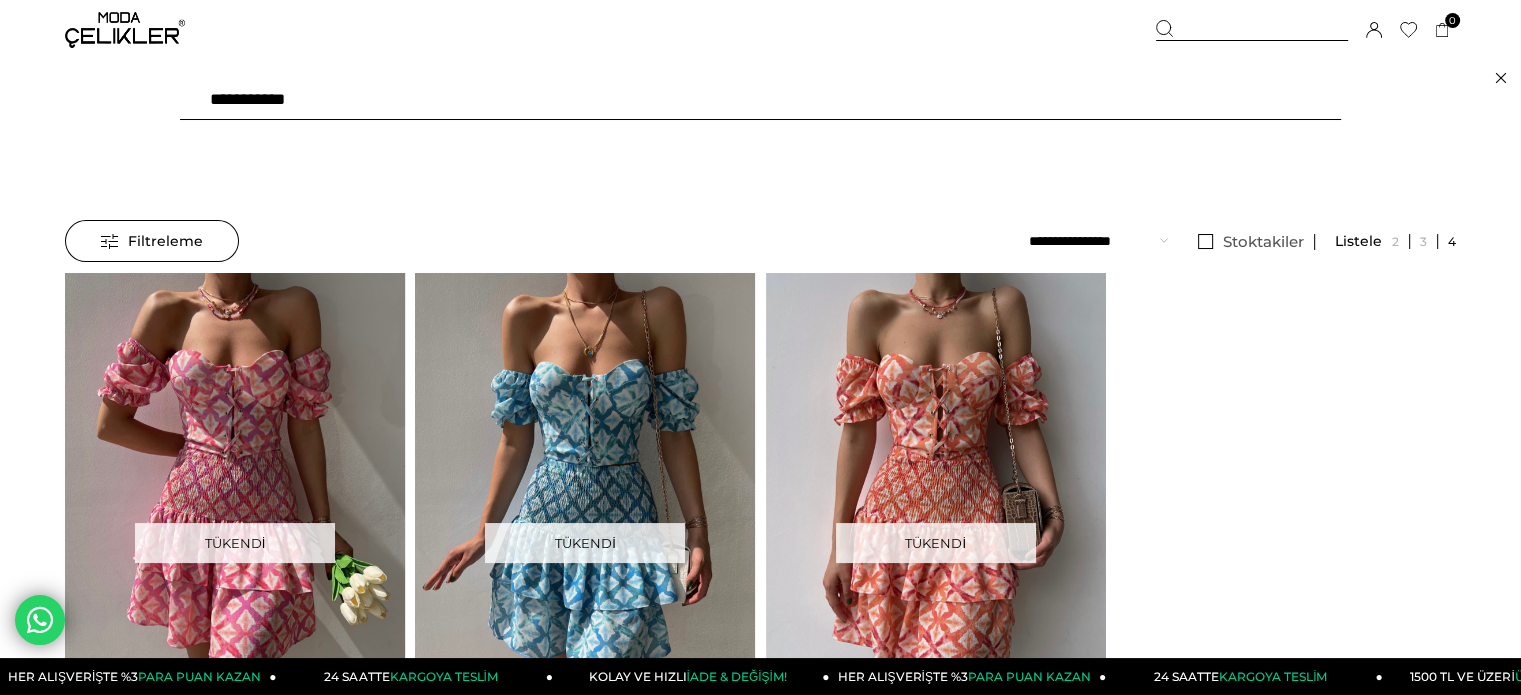 click on "**********" at bounding box center [760, 100] 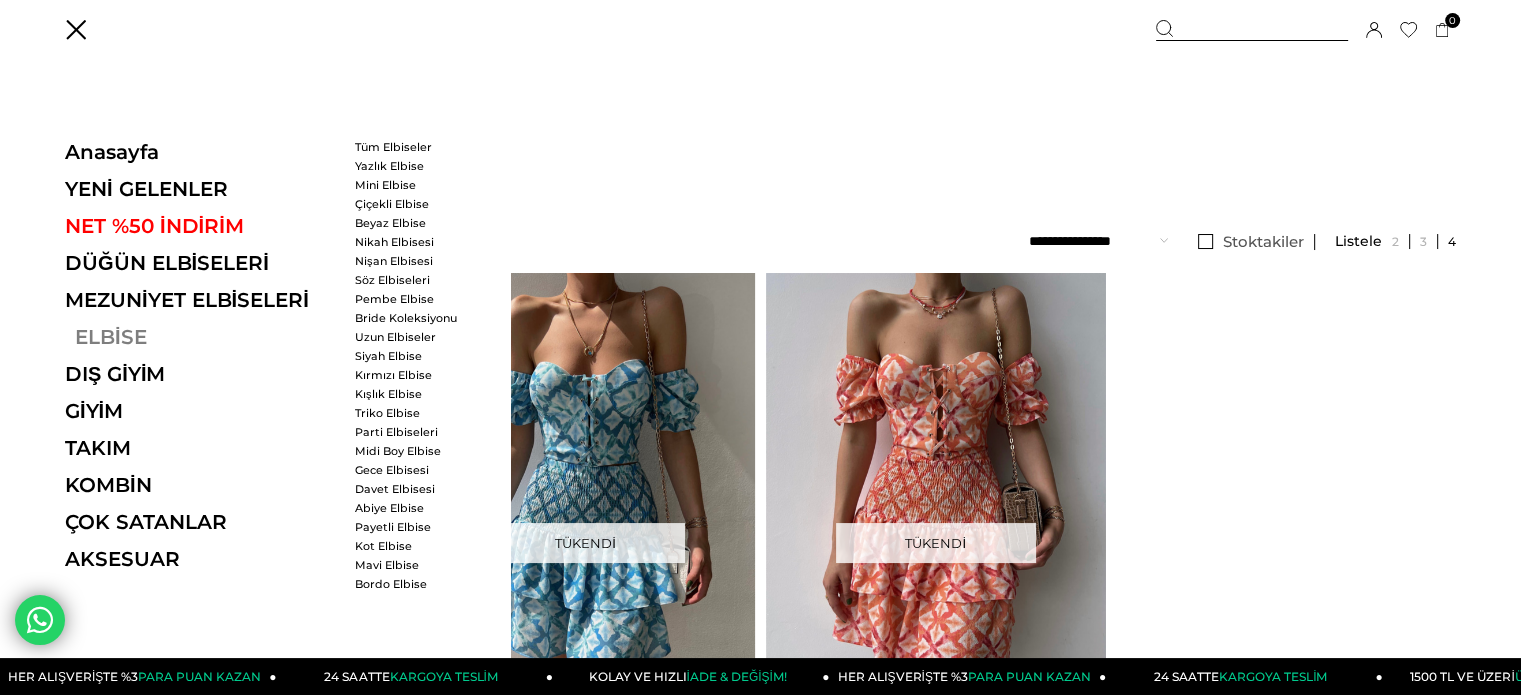 click on "ELBİSE" at bounding box center (202, 337) 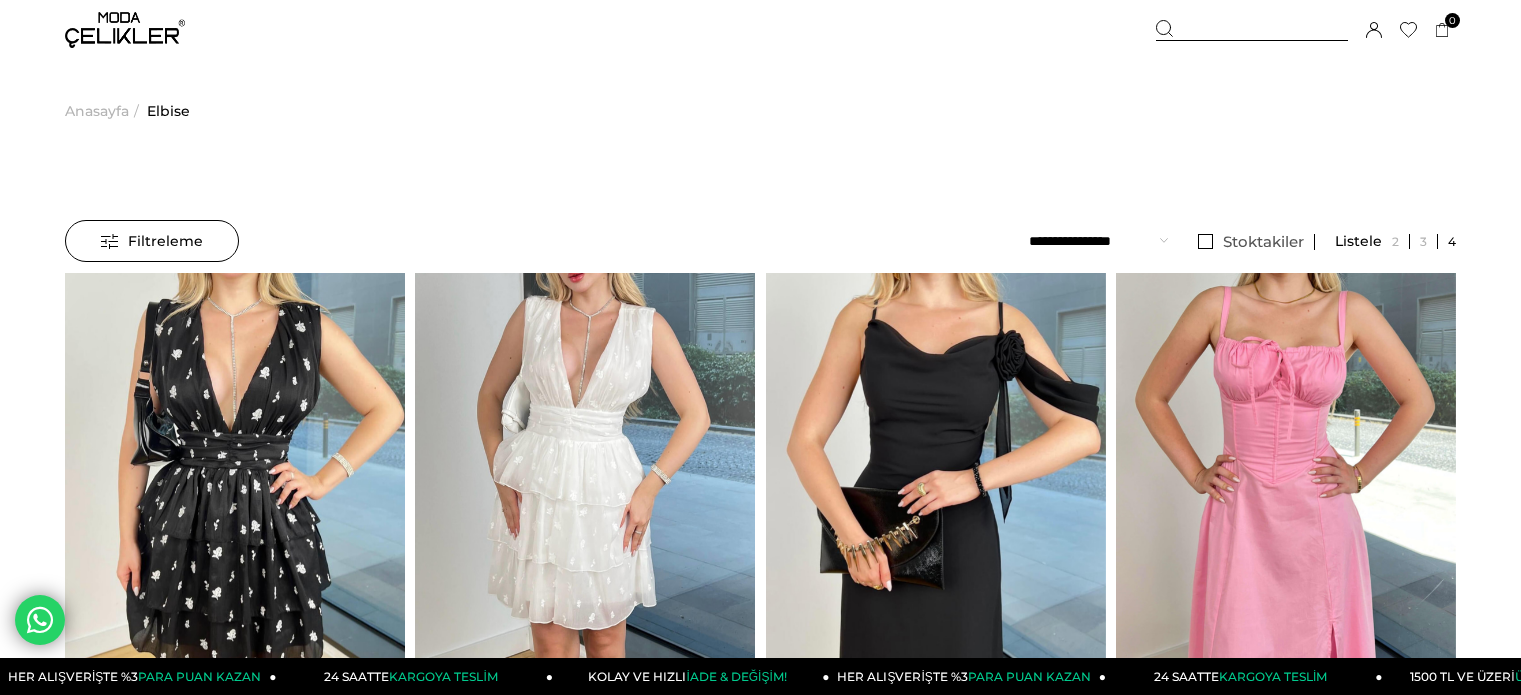 scroll, scrollTop: 0, scrollLeft: 0, axis: both 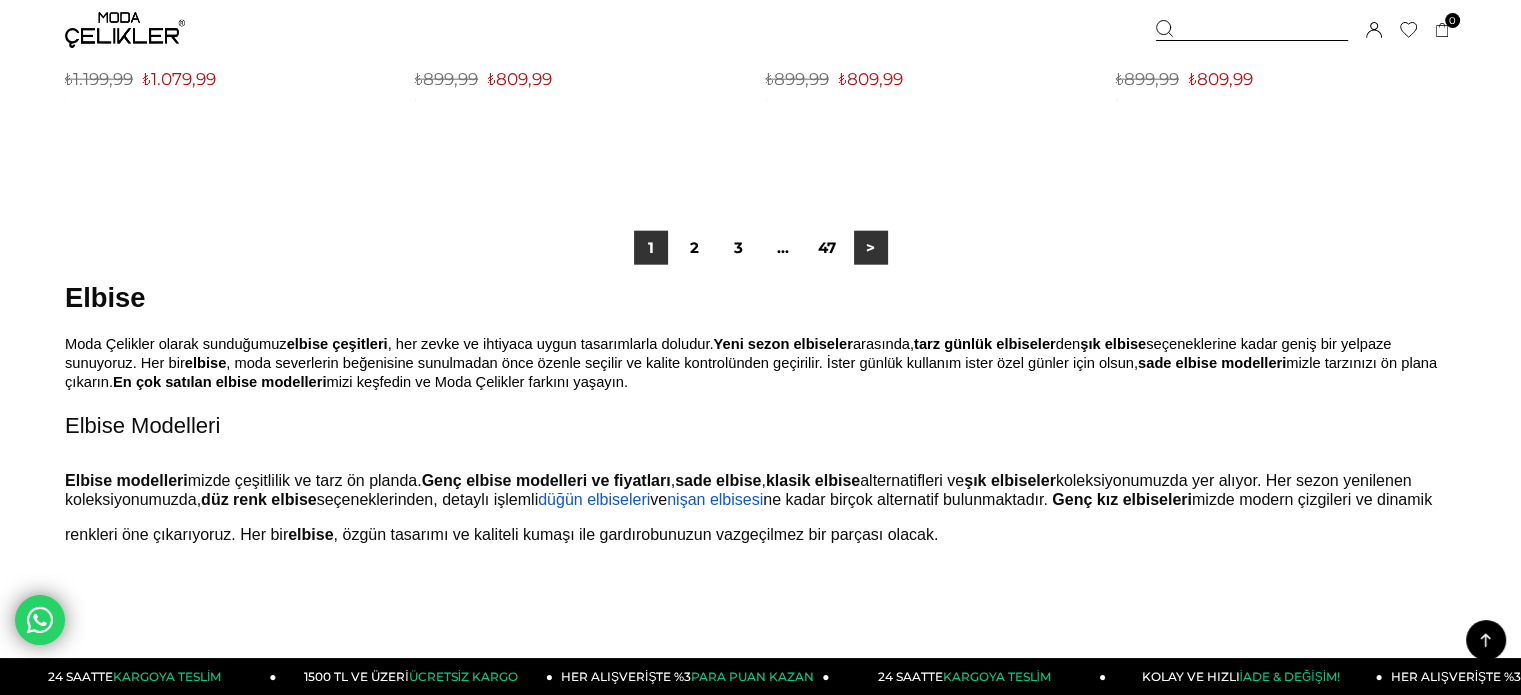 click on ">" at bounding box center (871, 248) 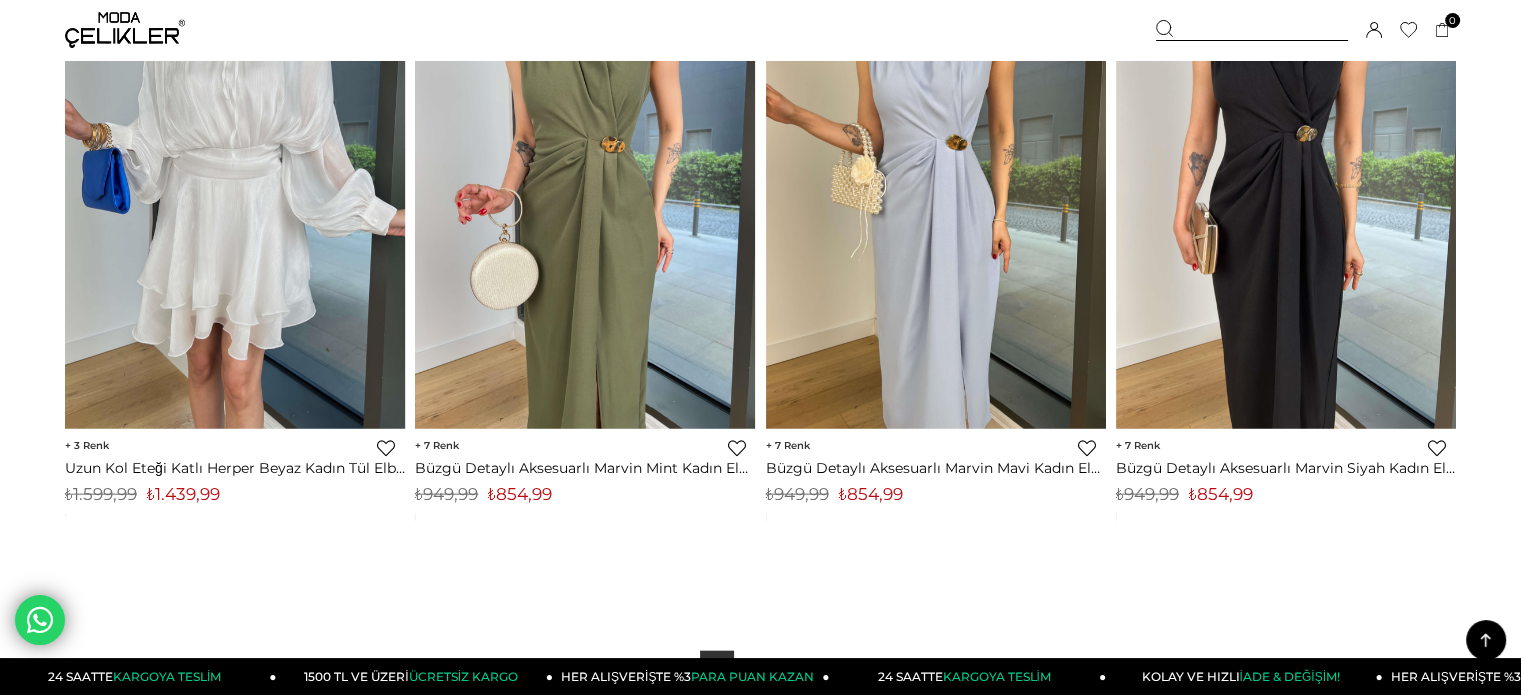 scroll, scrollTop: 12500, scrollLeft: 0, axis: vertical 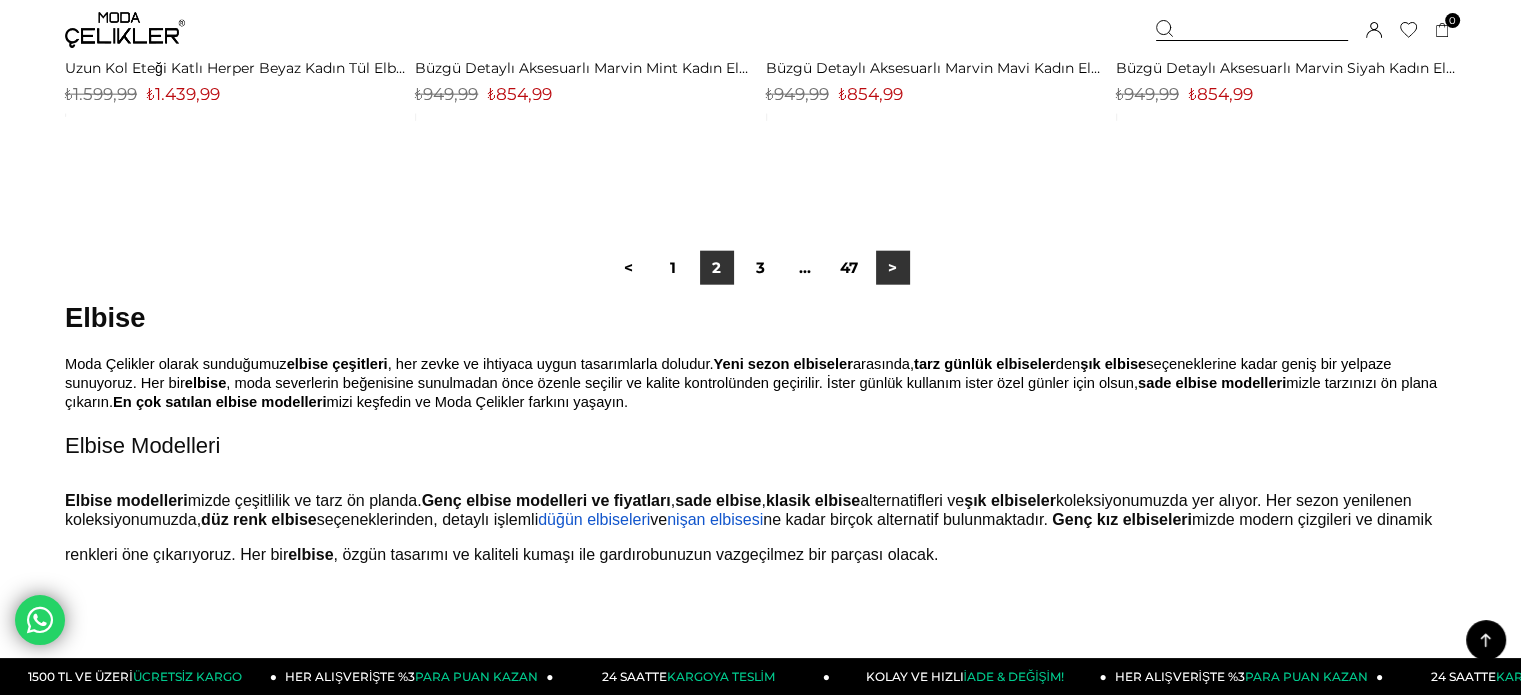 click on ">" at bounding box center (893, 268) 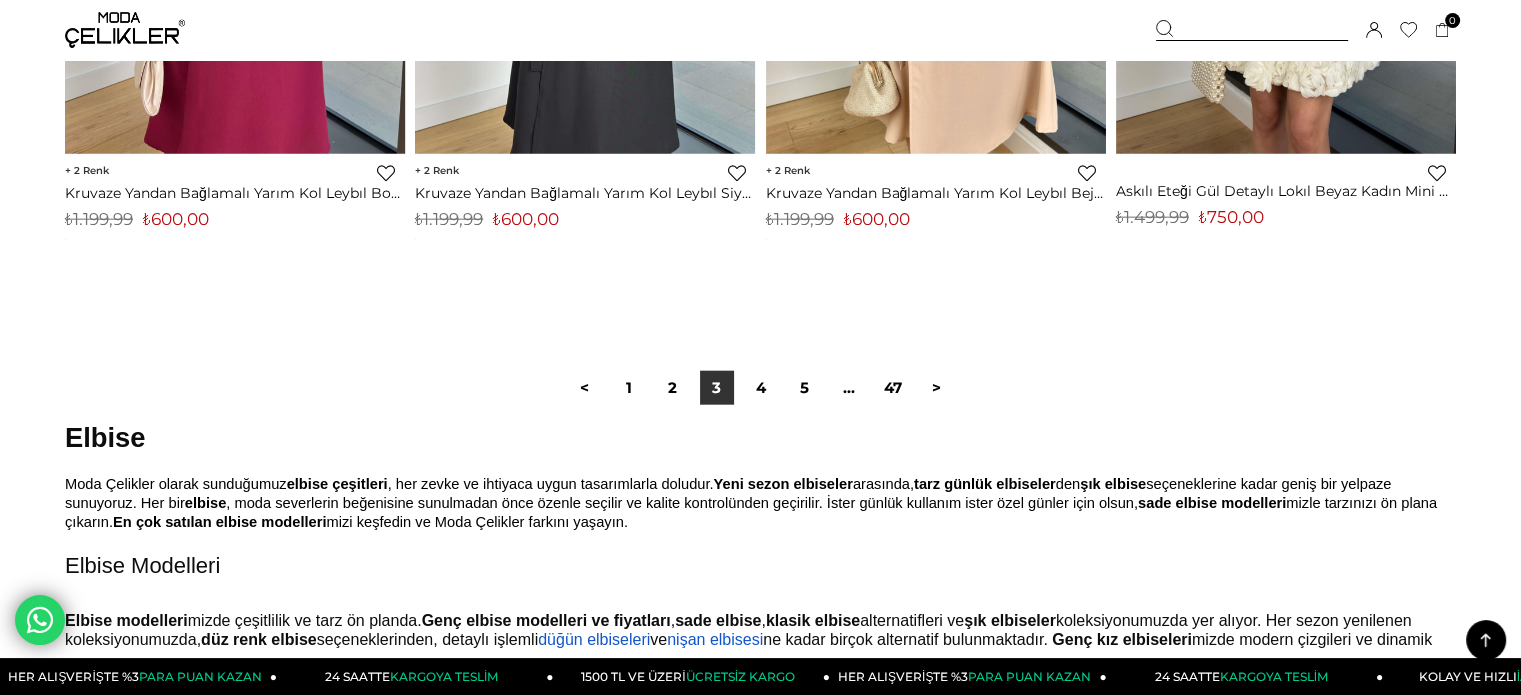 scroll, scrollTop: 12400, scrollLeft: 0, axis: vertical 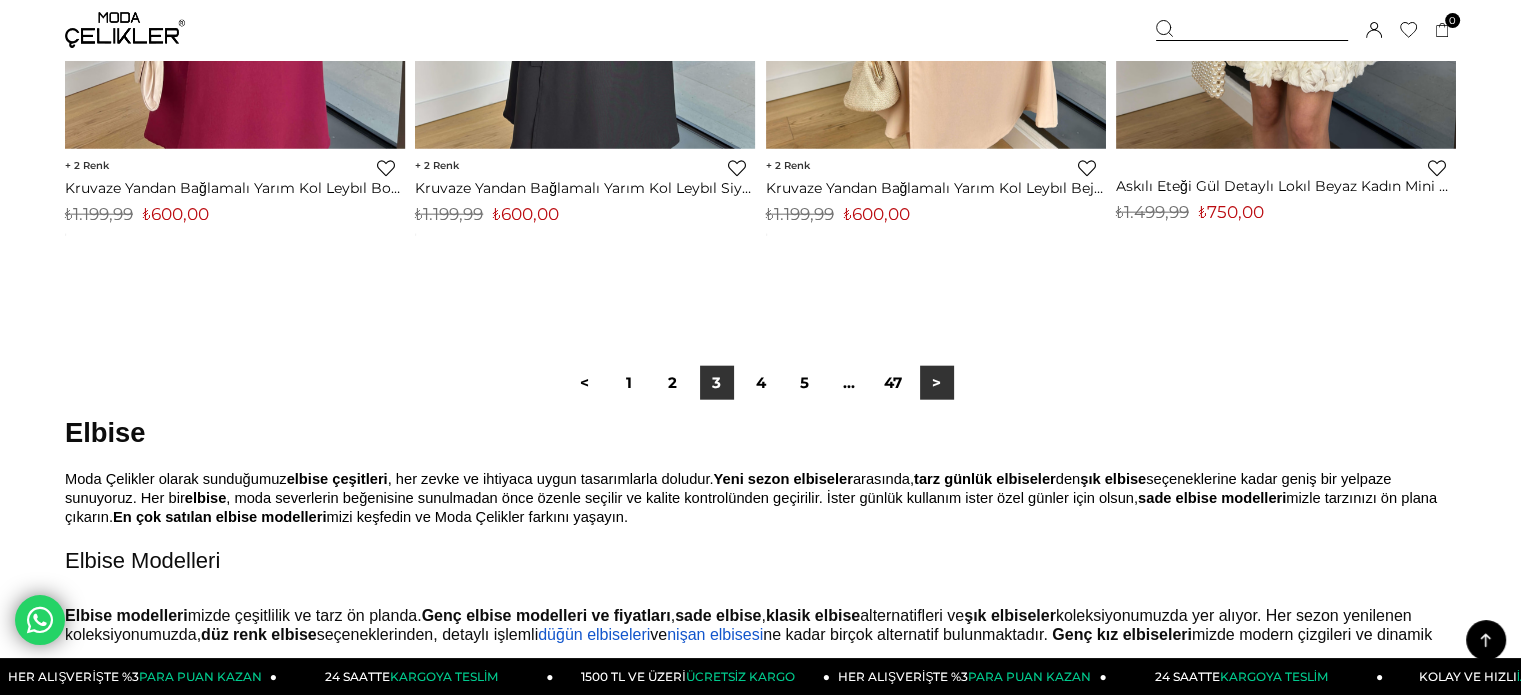 click on ">" at bounding box center (937, 383) 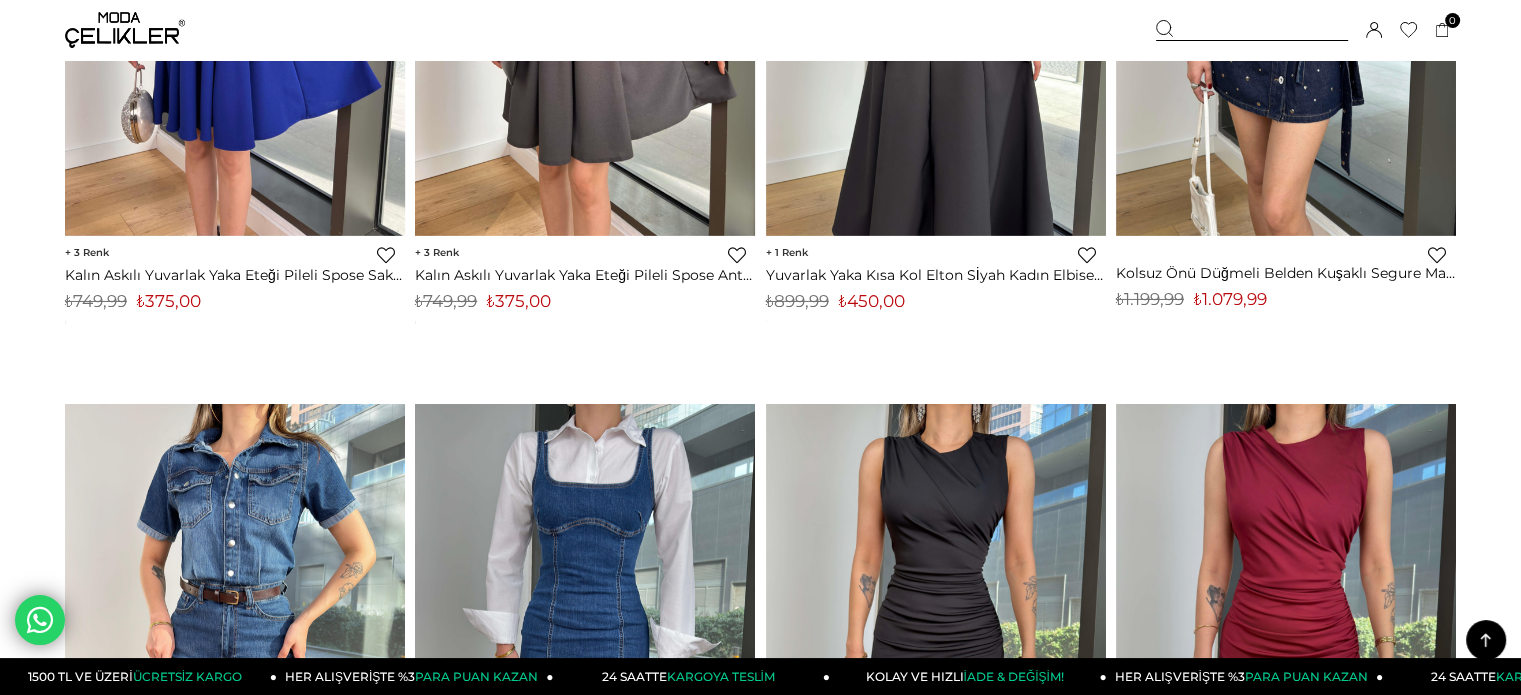 scroll, scrollTop: 7100, scrollLeft: 0, axis: vertical 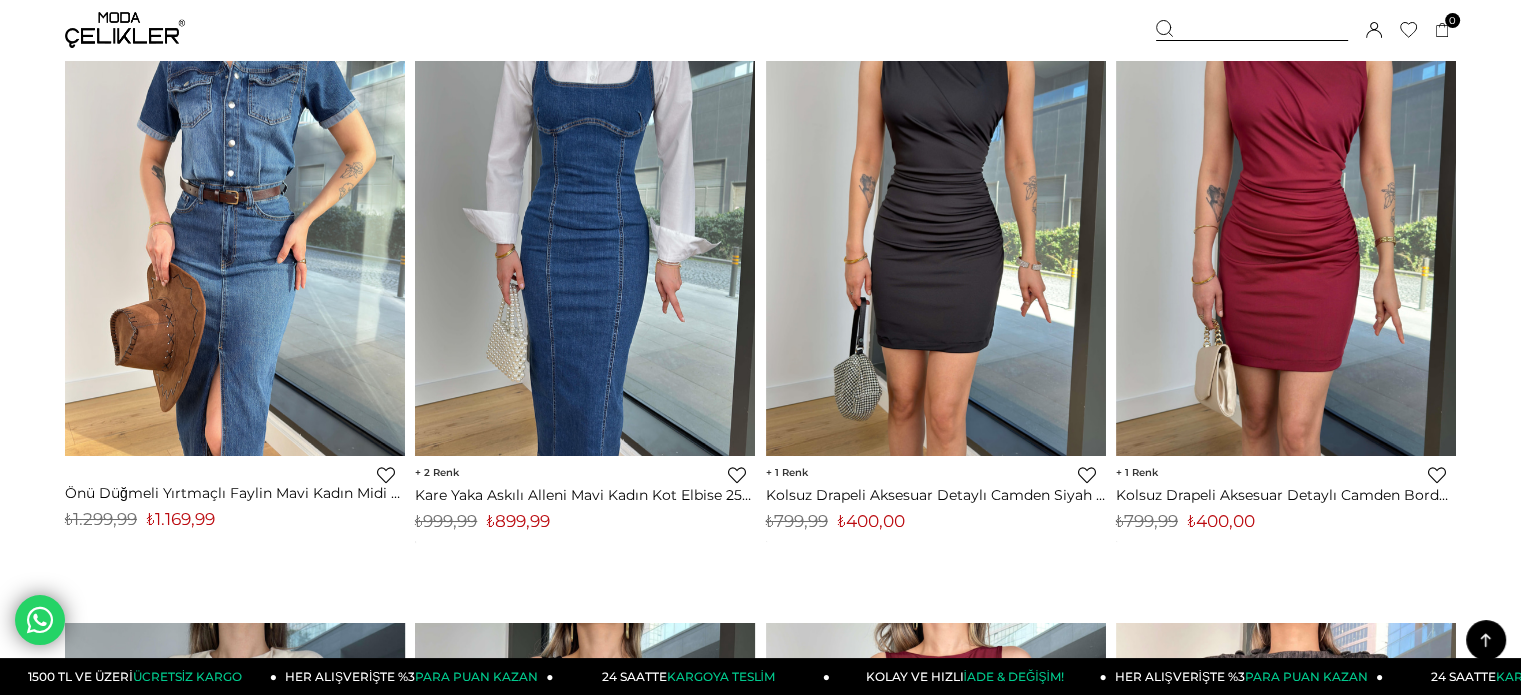 click at bounding box center [1252, 30] 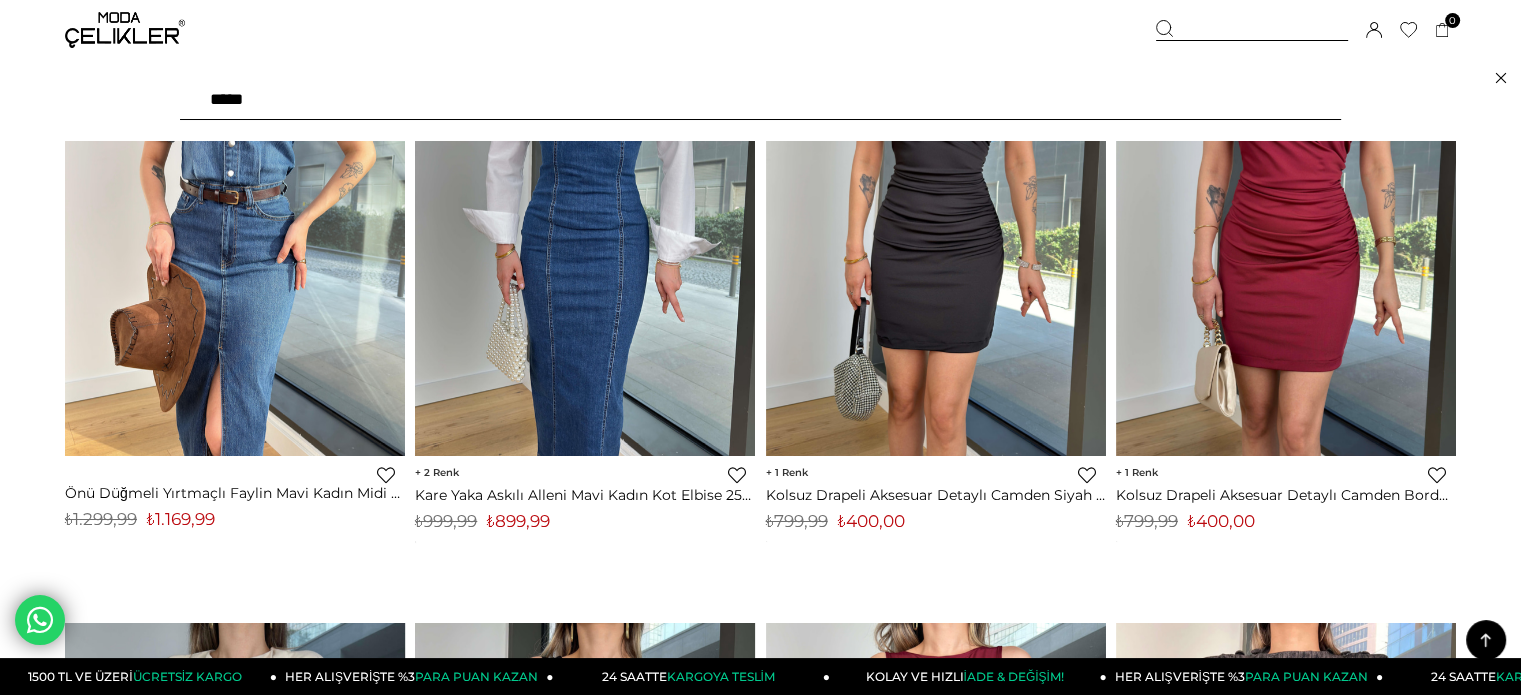 click at bounding box center [760, 100] 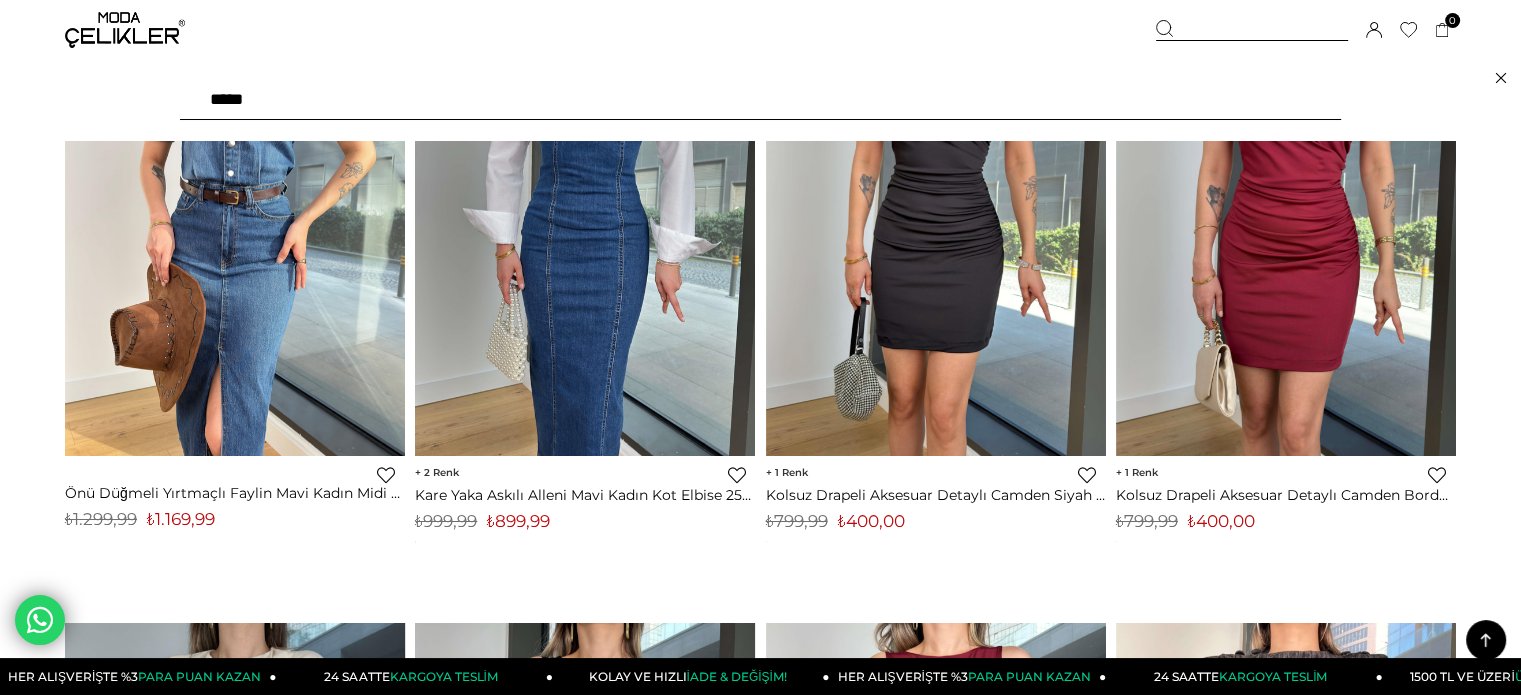 click at bounding box center (760, 100) 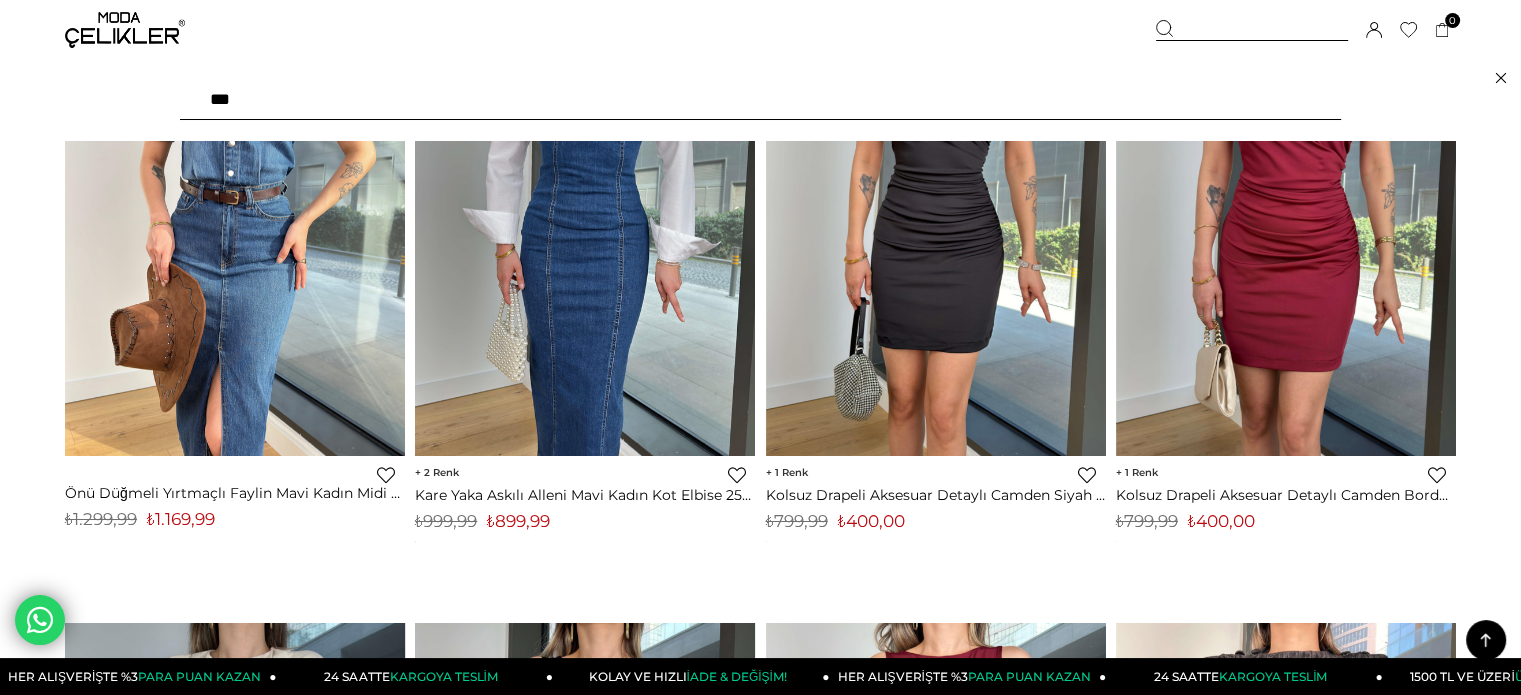 type on "****" 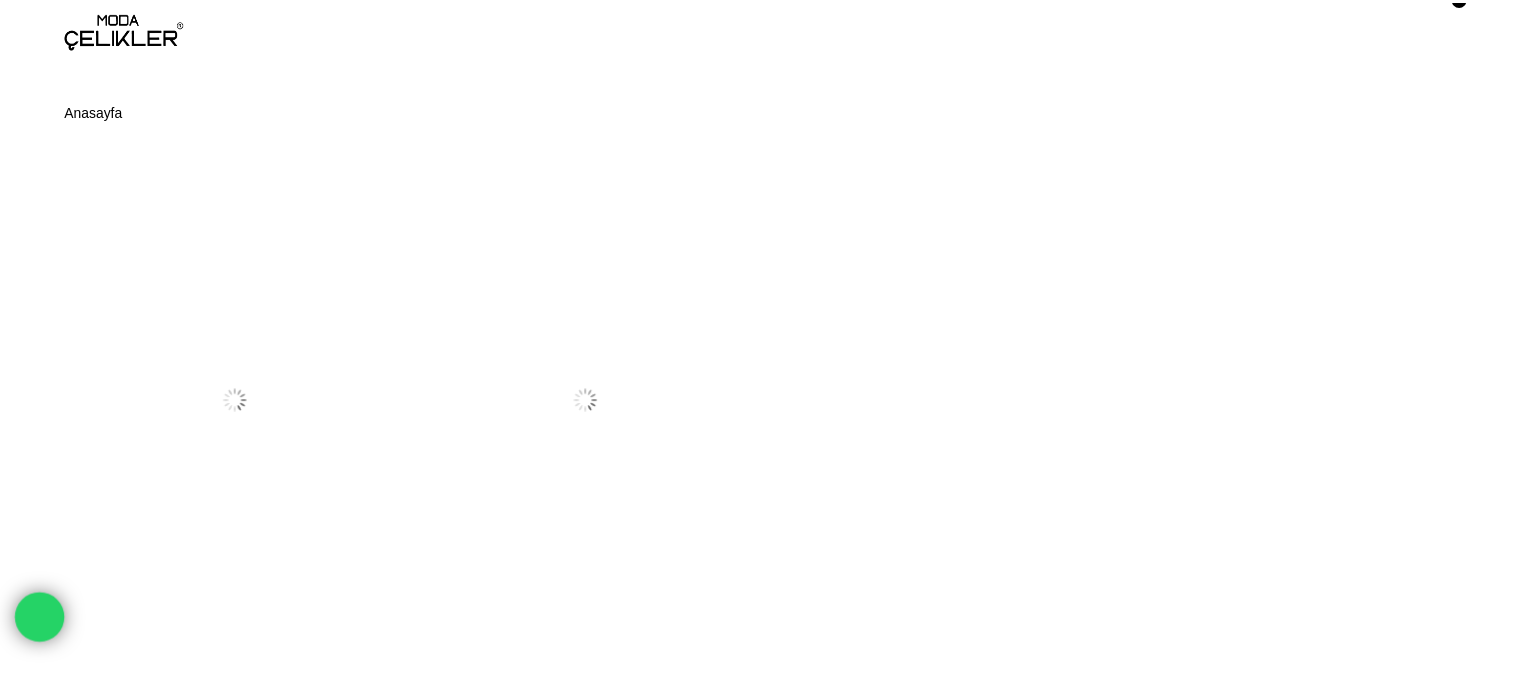 scroll, scrollTop: 0, scrollLeft: 0, axis: both 